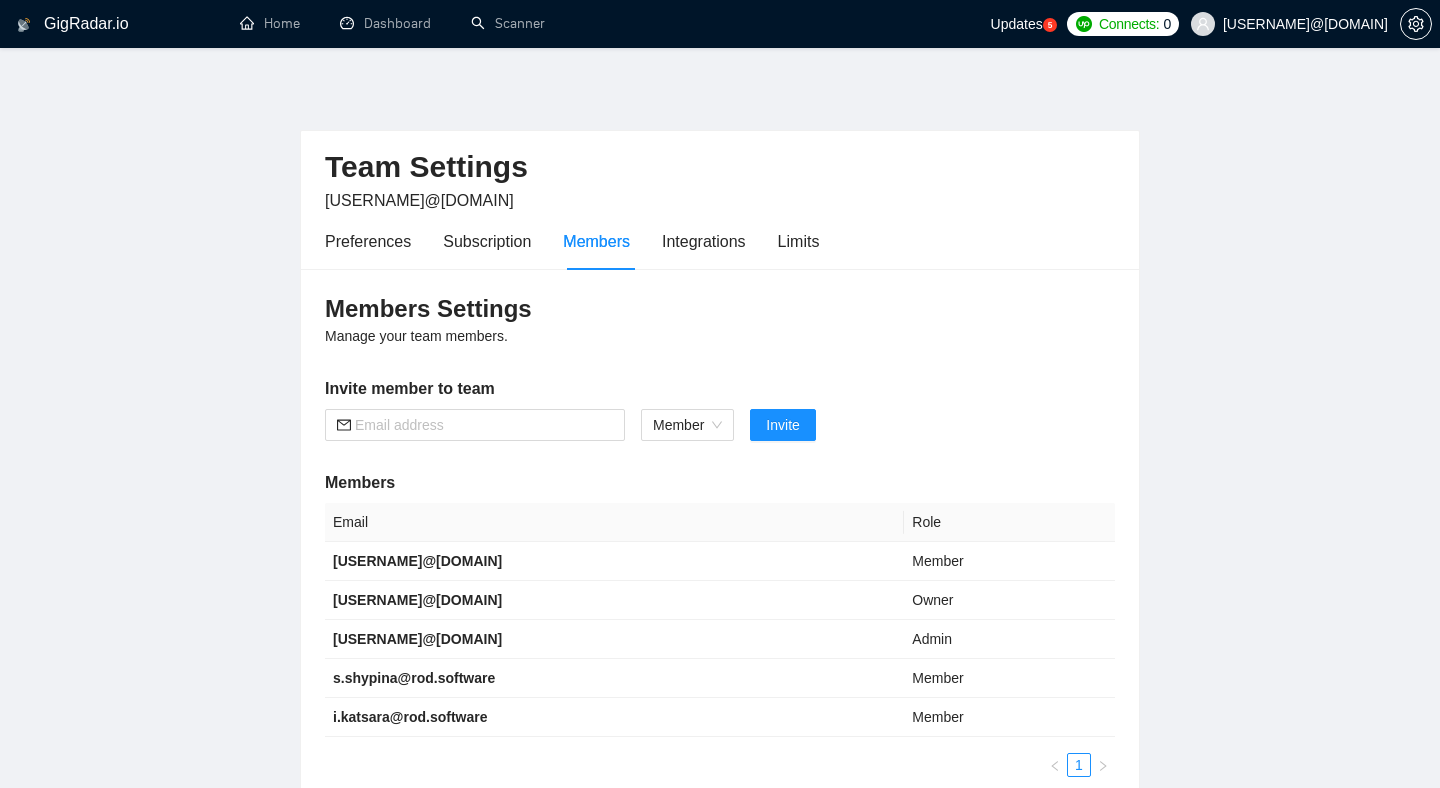 scroll, scrollTop: 0, scrollLeft: 0, axis: both 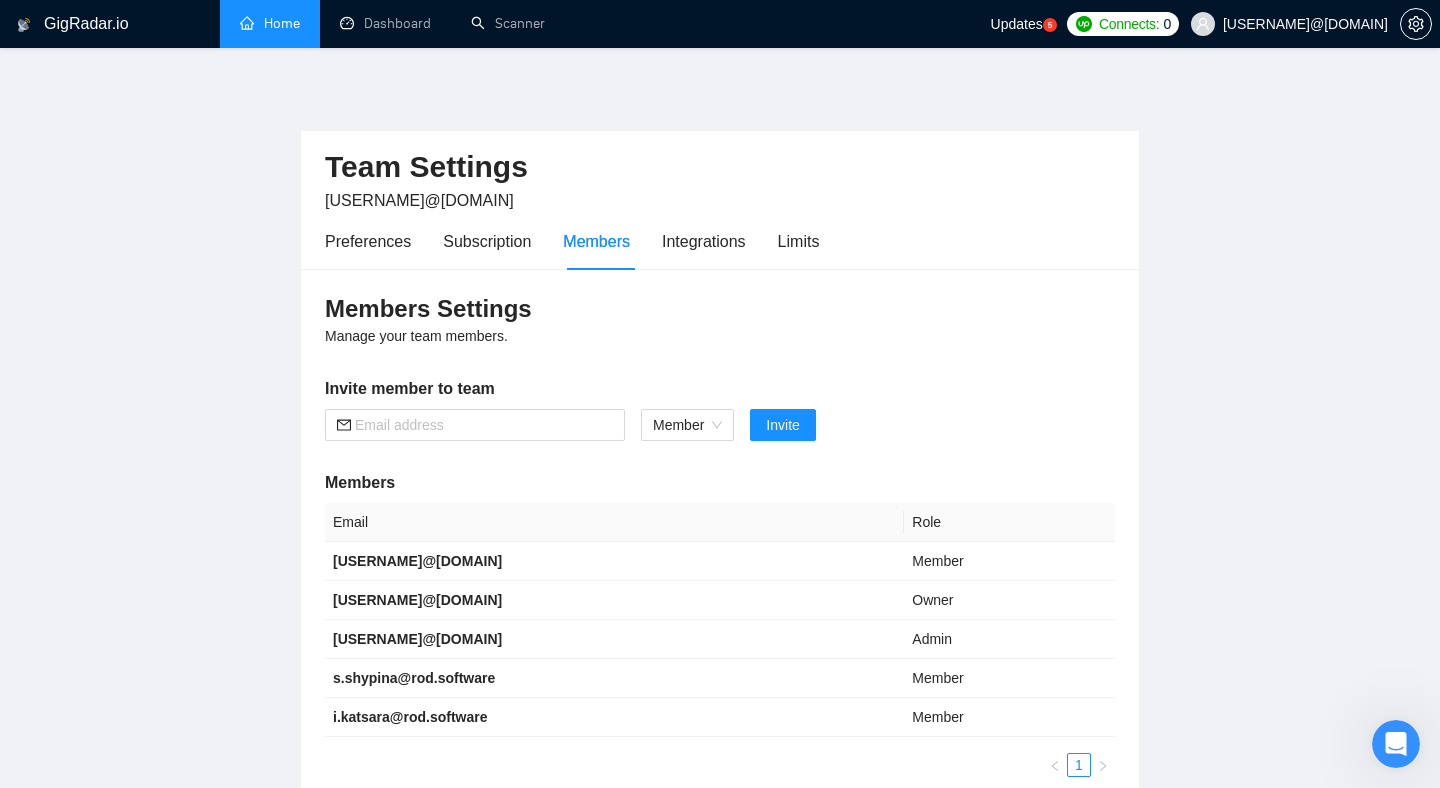 click on "Home" at bounding box center (270, 23) 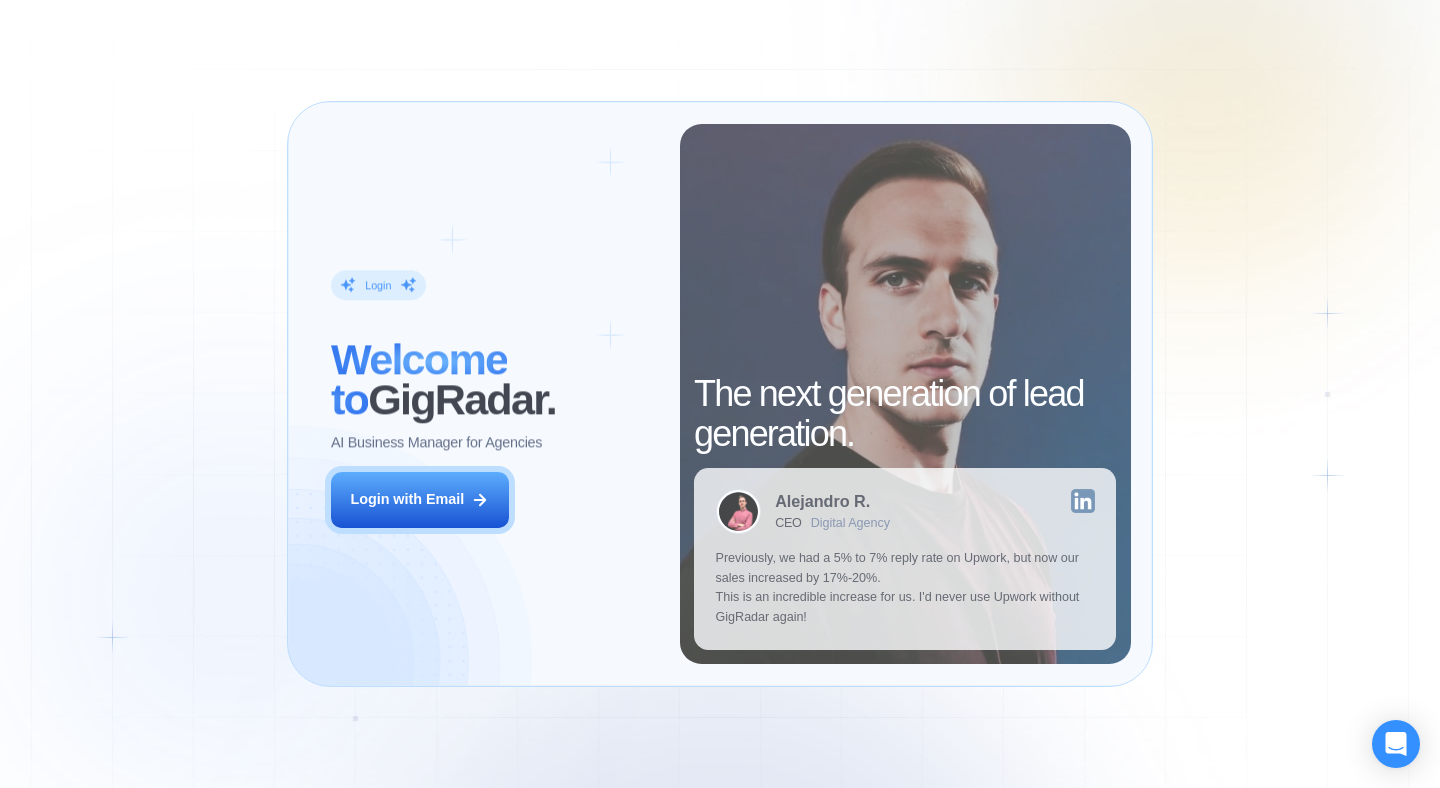 scroll, scrollTop: 0, scrollLeft: 0, axis: both 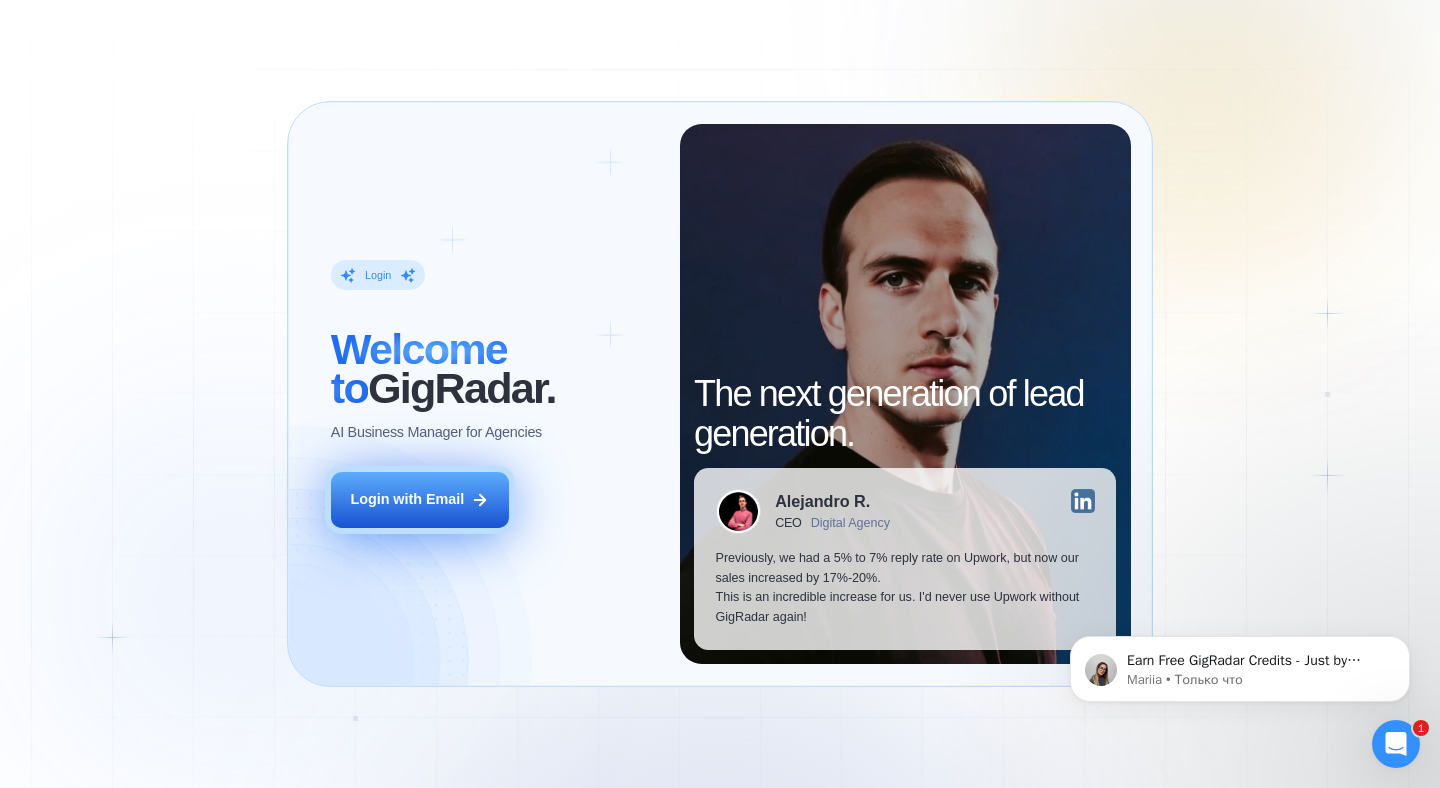 click on "Login with Email" at bounding box center (407, 500) 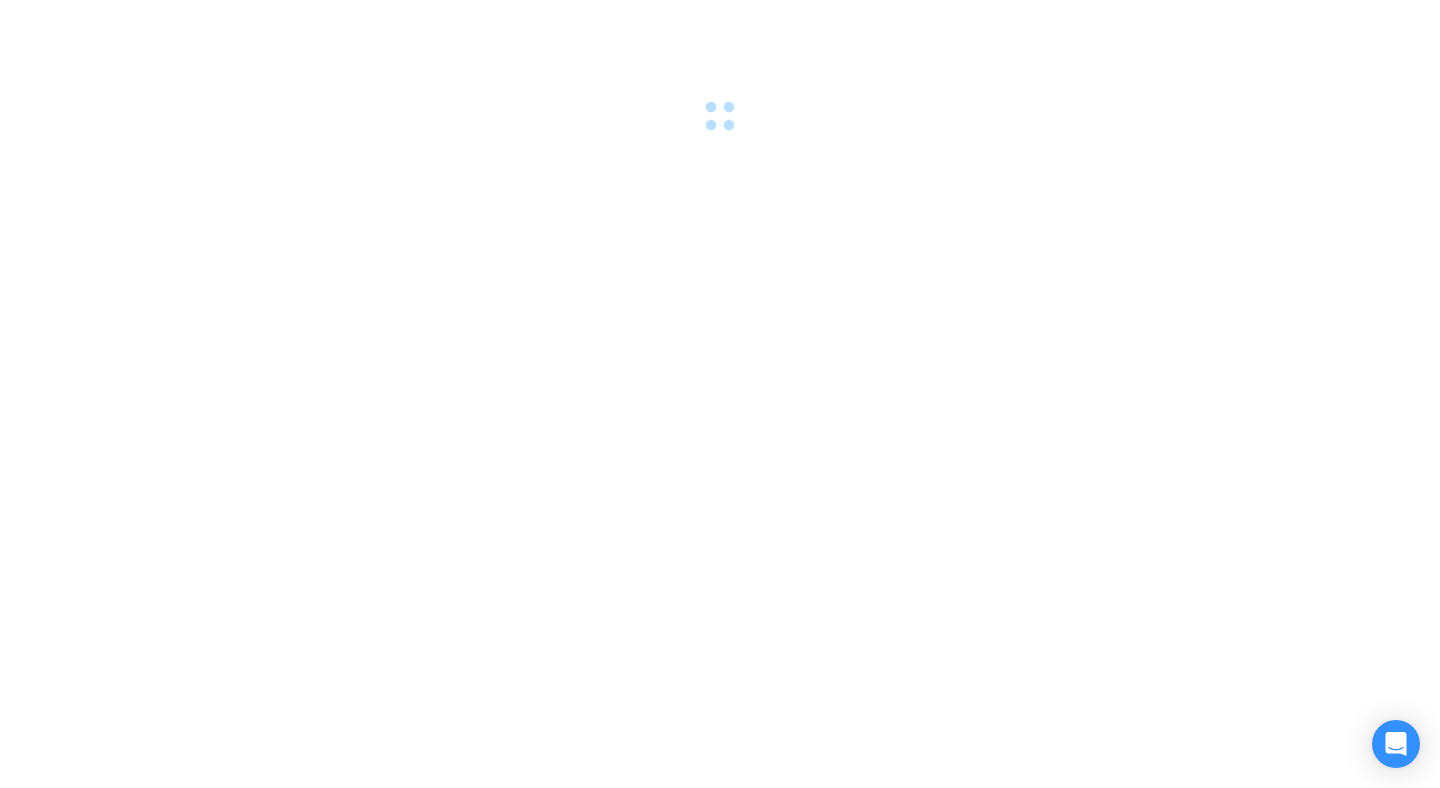 scroll, scrollTop: 0, scrollLeft: 0, axis: both 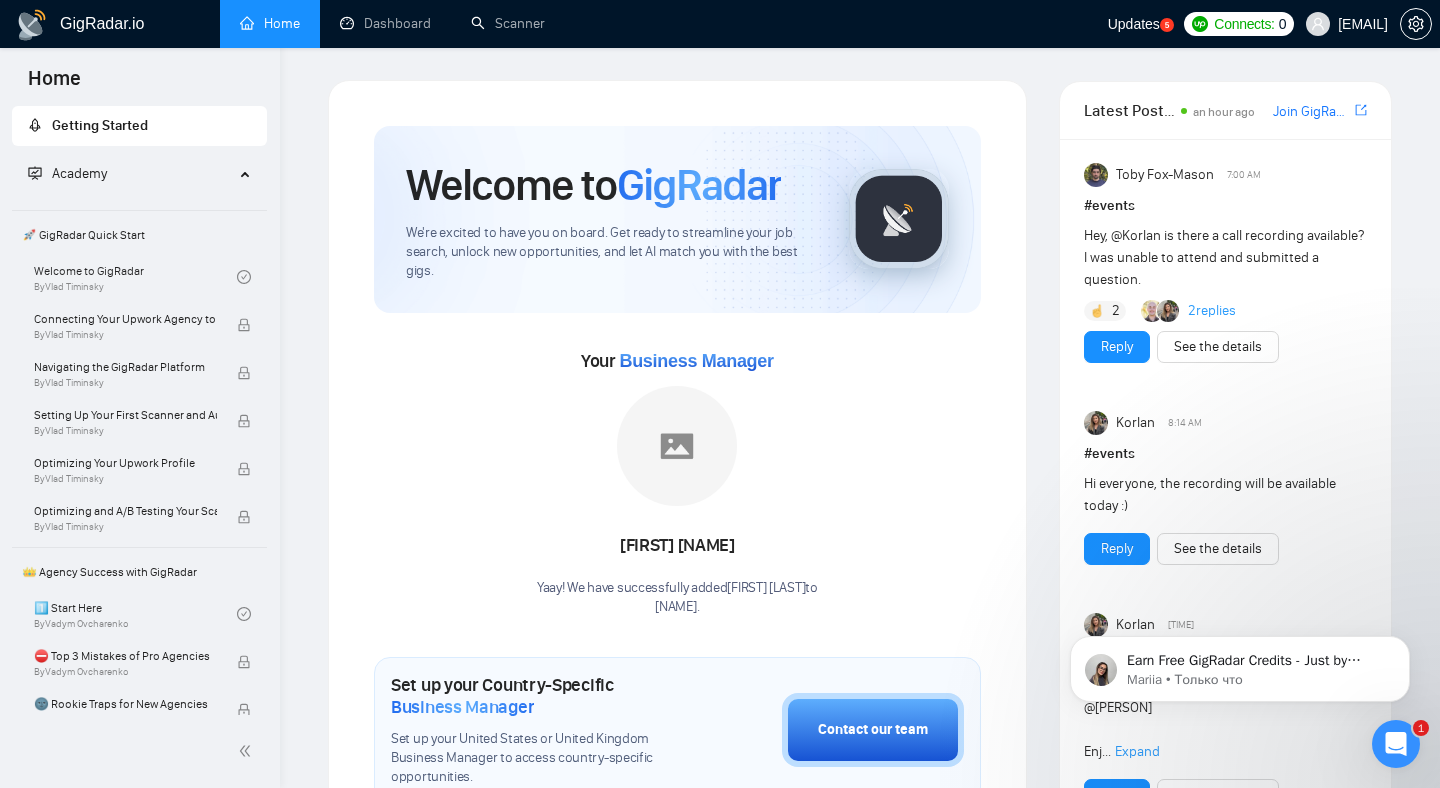 click on "Updates" at bounding box center [1134, 24] 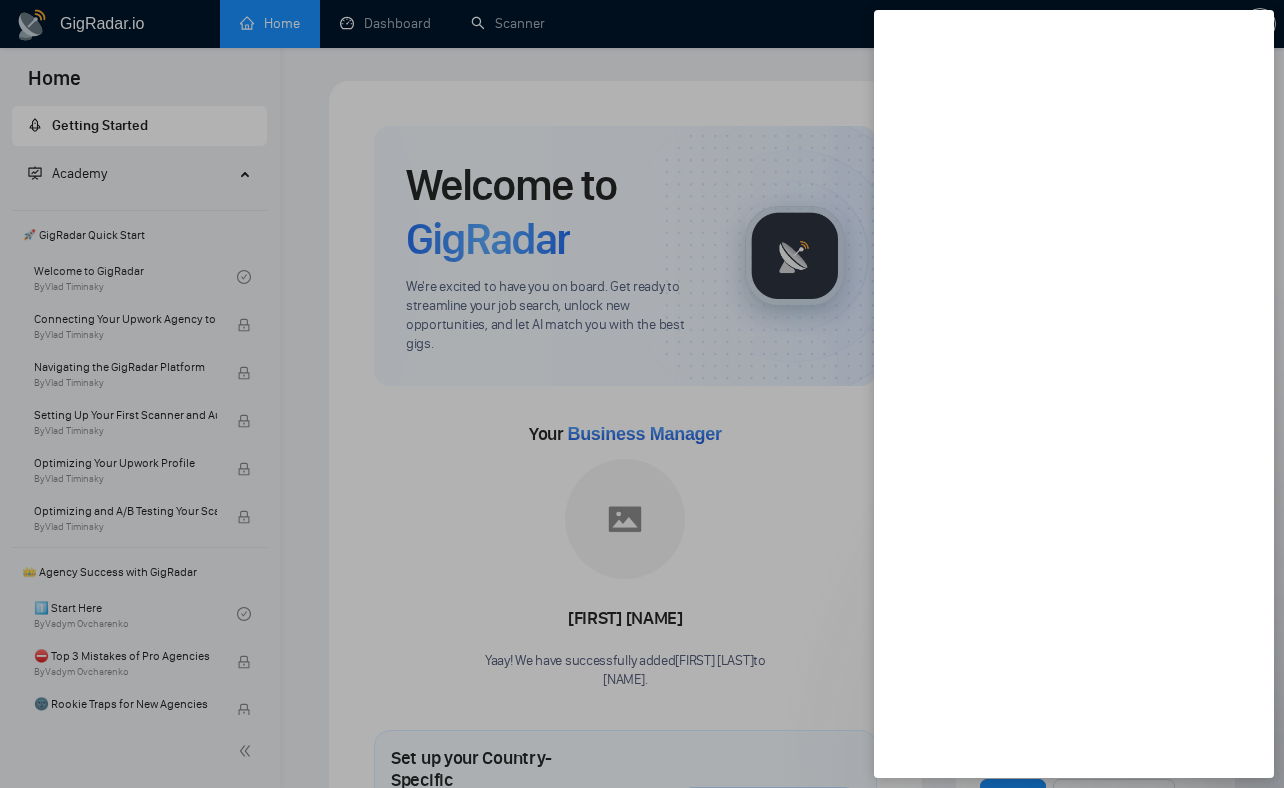 click at bounding box center [642, 394] 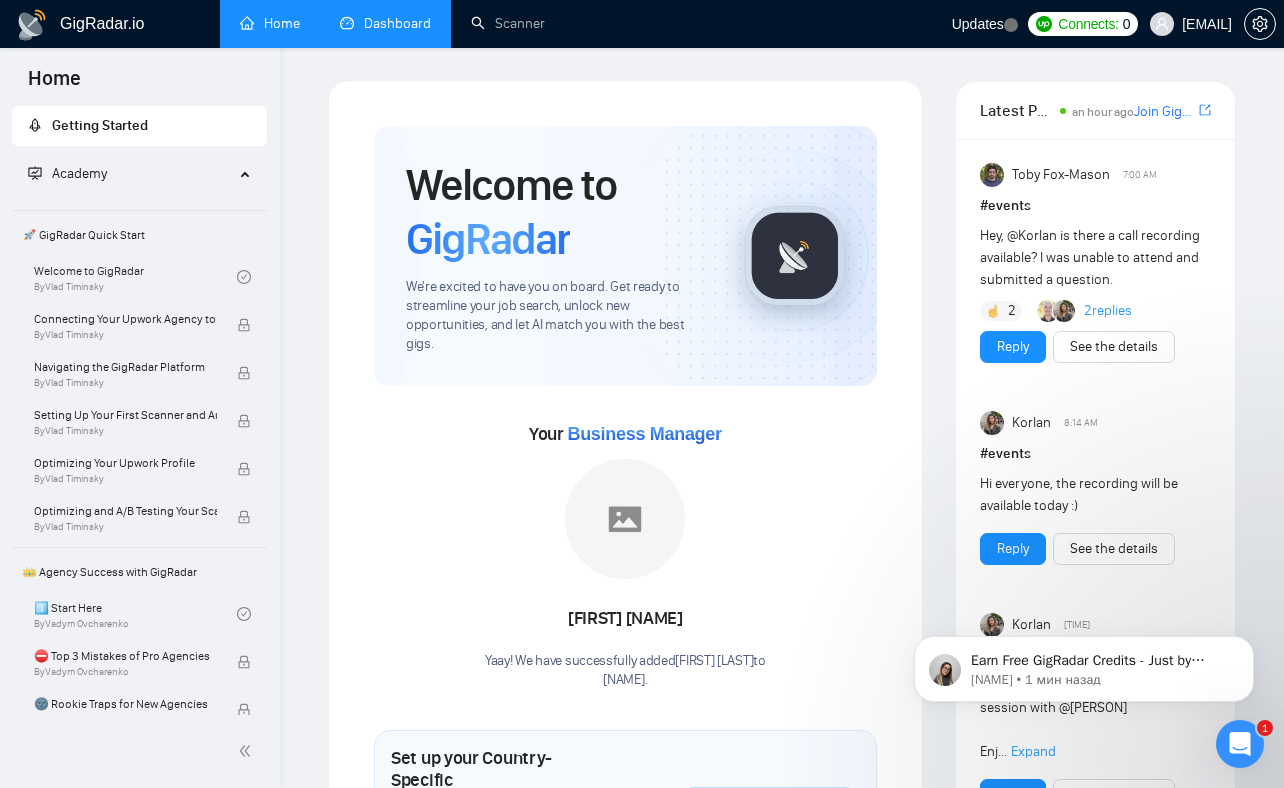 click on "Dashboard" at bounding box center [385, 23] 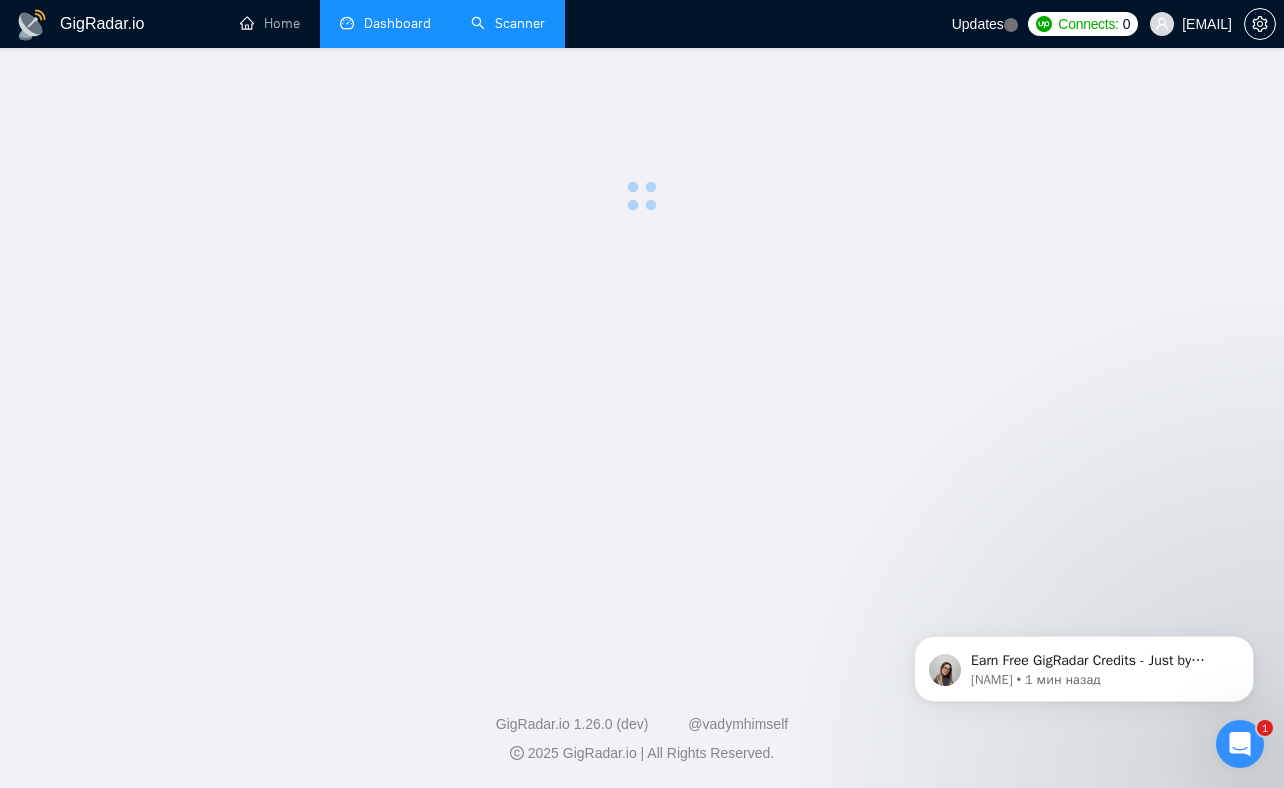 click on "Scanner" at bounding box center [508, 23] 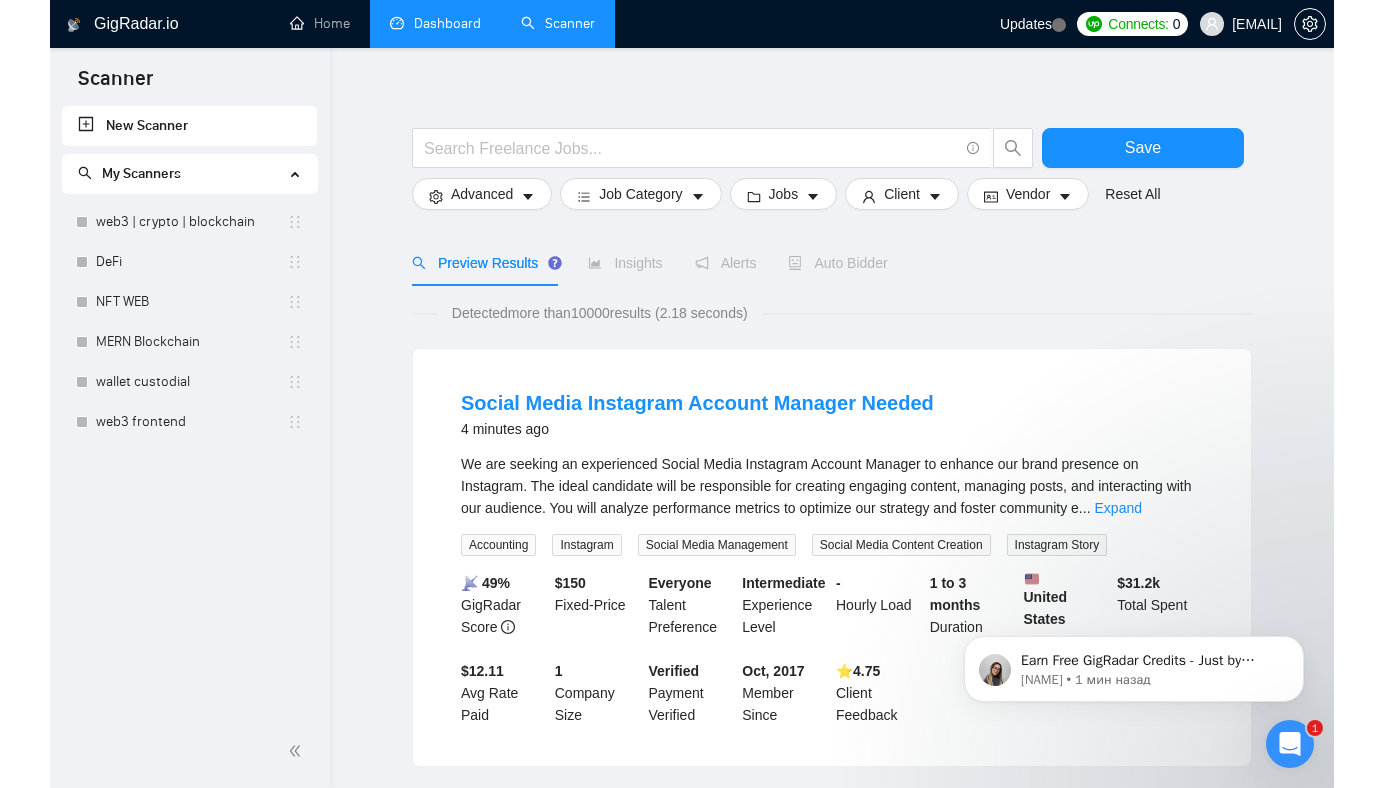 scroll, scrollTop: 24, scrollLeft: 0, axis: vertical 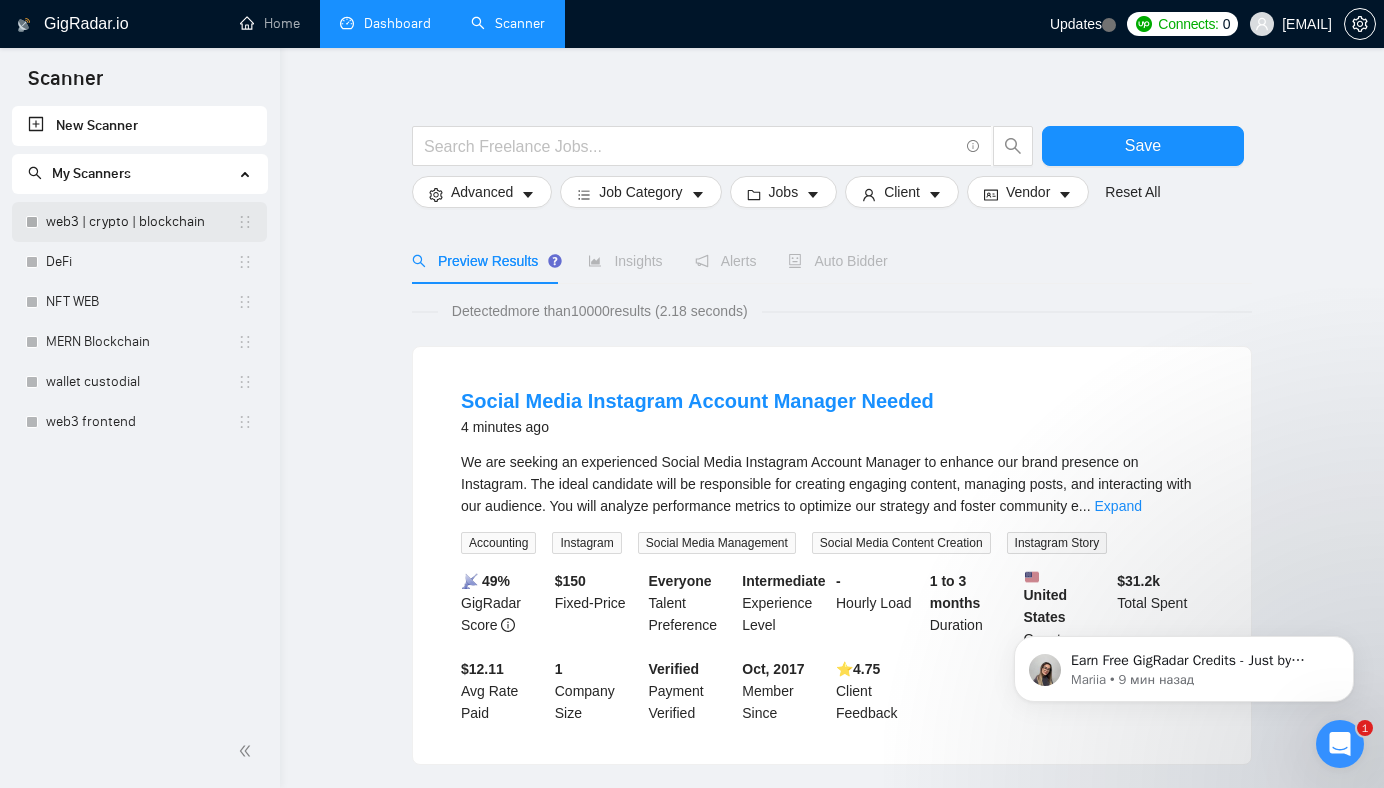 click on "web3 | crypto | blockchain" at bounding box center [141, 222] 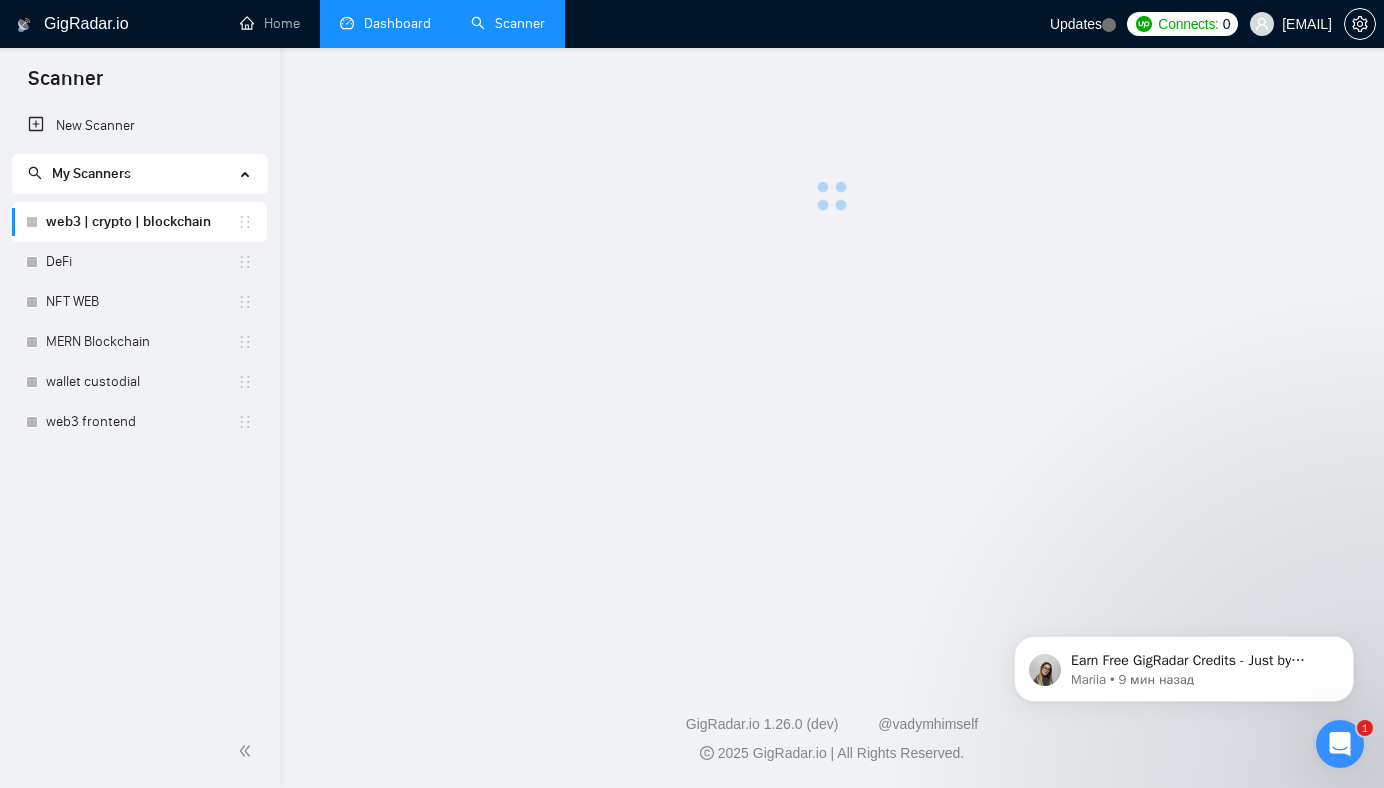 scroll, scrollTop: 0, scrollLeft: 0, axis: both 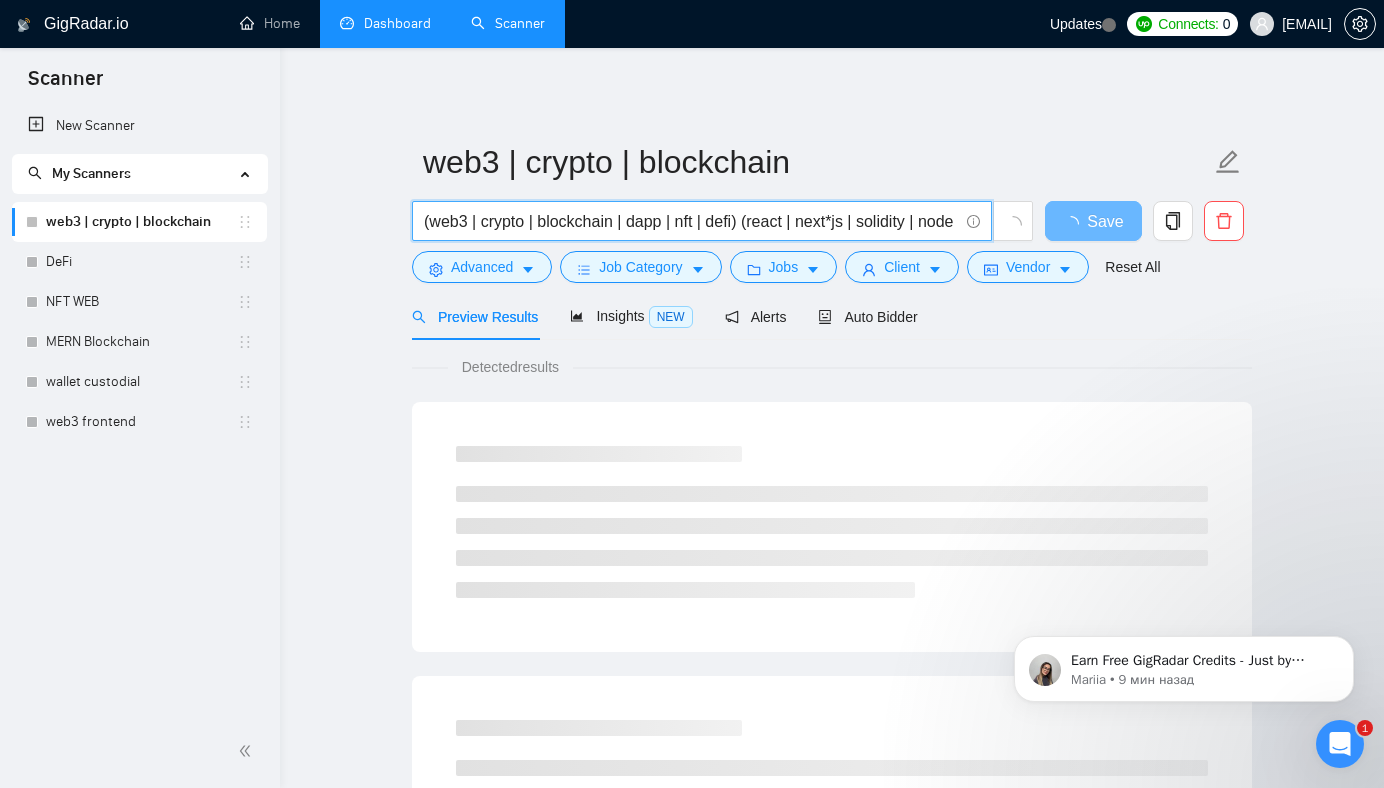 click on "(web3 | crypto | blockchain | dapp | nft | defi) (react | next*js | solidity | node | "smart*contract*"*" at bounding box center (691, 221) 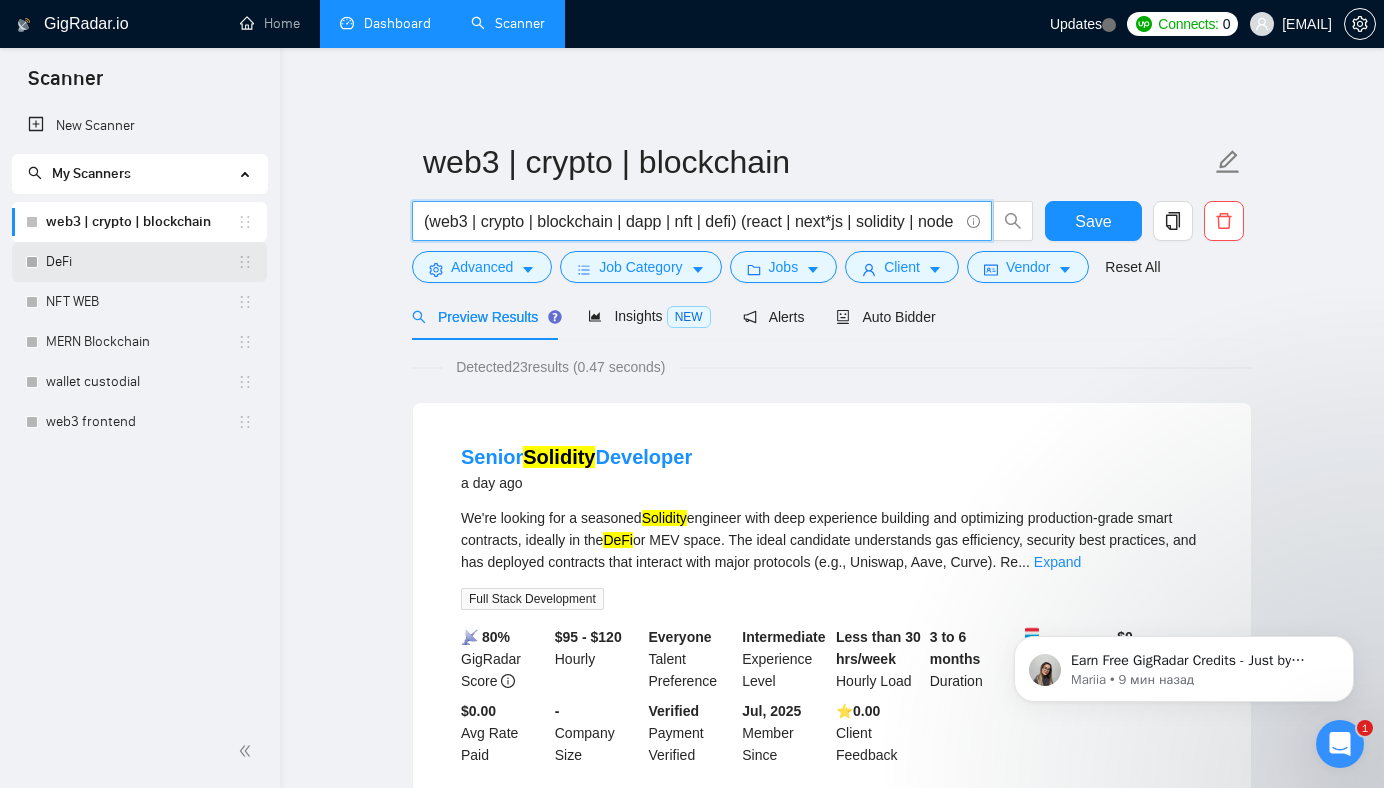 drag, startPoint x: 77, startPoint y: 248, endPoint x: 95, endPoint y: 248, distance: 18 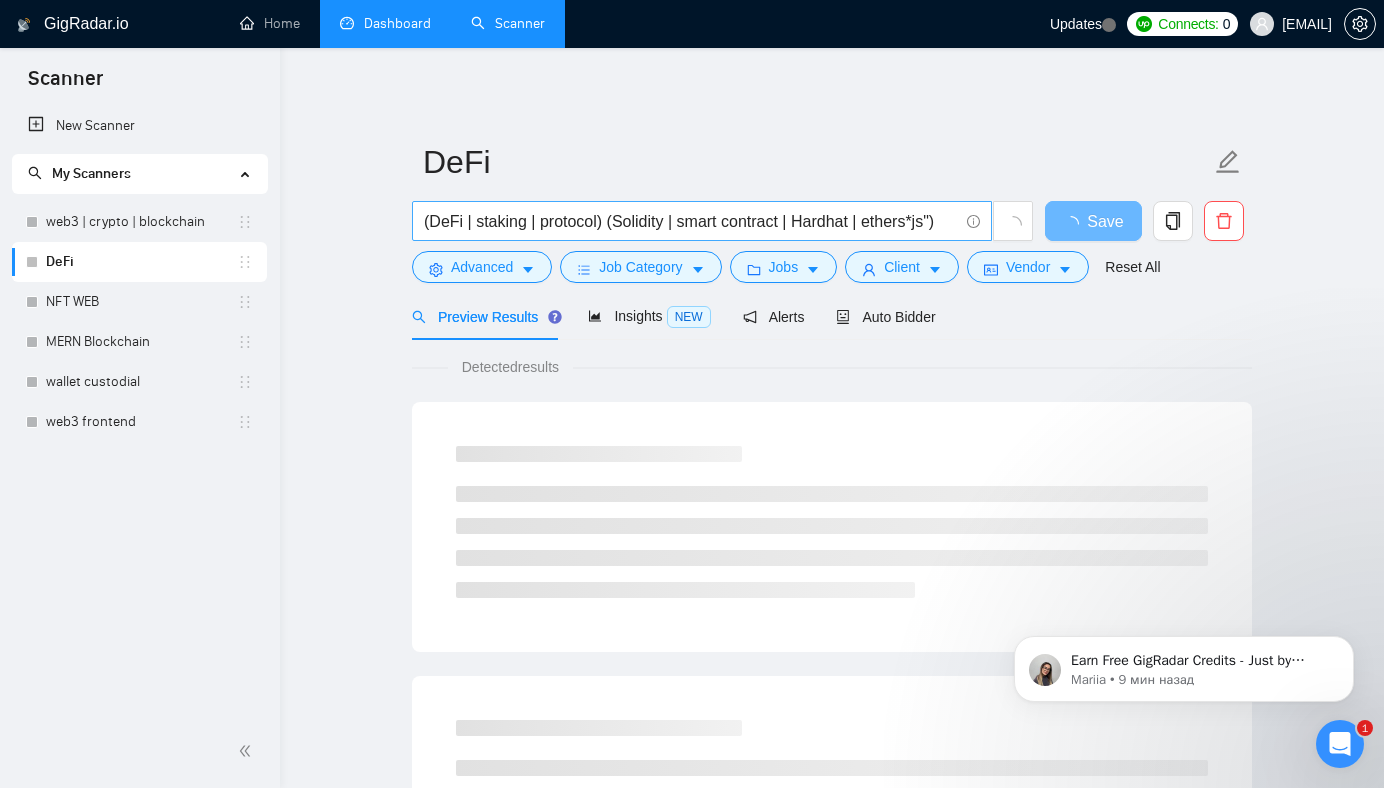 click on "(DeFi | staking | protocol) (Solidity | smart contract | Hardhat | ethers*js")" at bounding box center [691, 221] 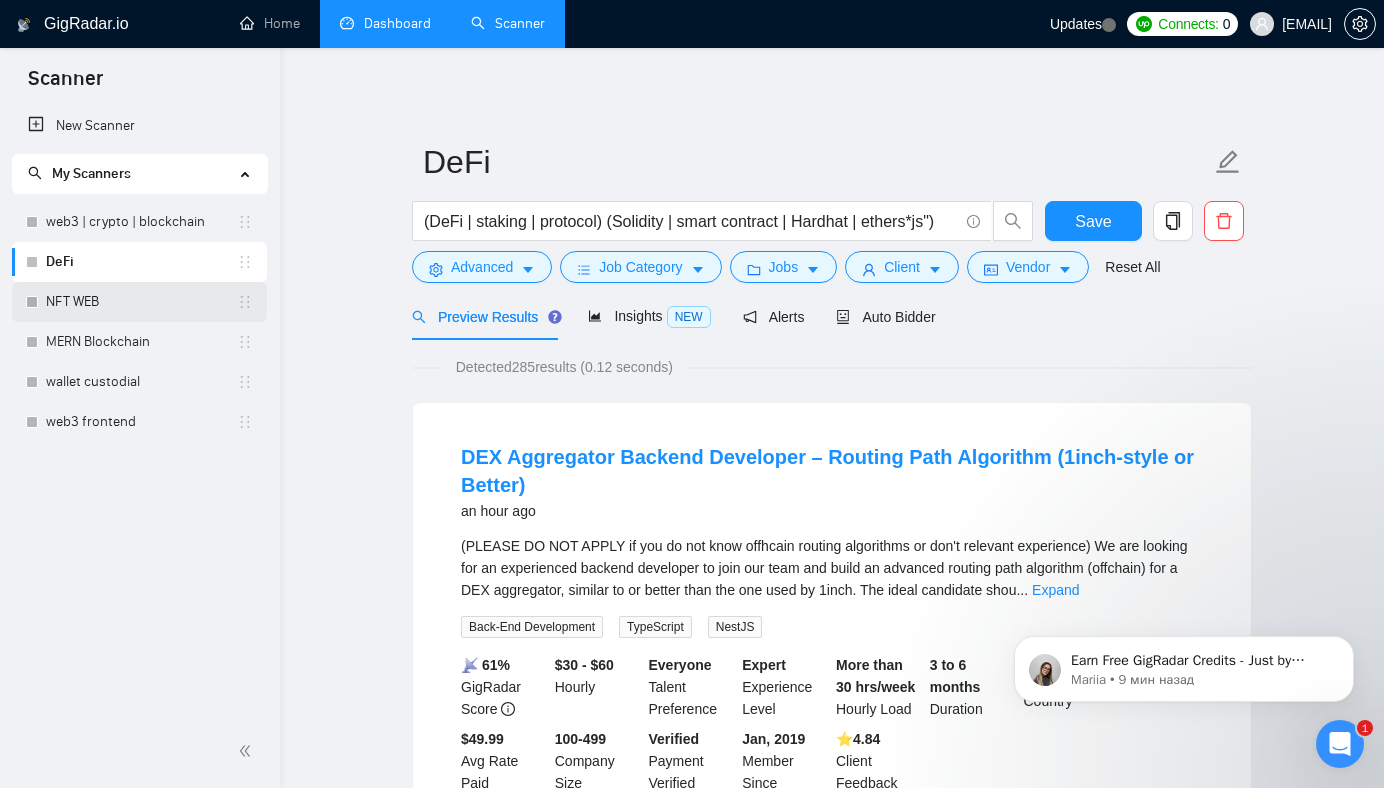 click on "NFT WEB" at bounding box center (141, 302) 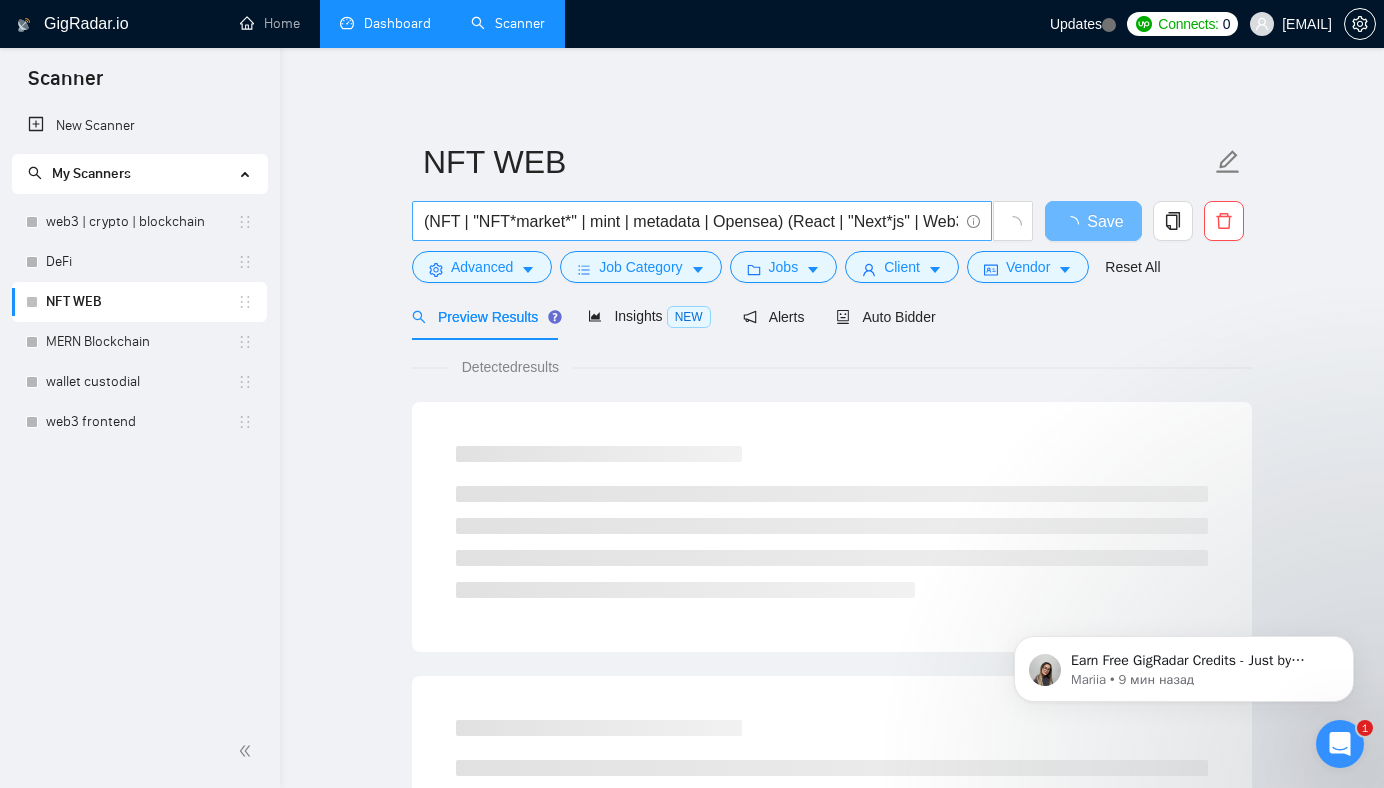 click on "(NFT | "NFT*market*" | mint | metadata | Opensea) (React | "Next*js" | Web3 | "ethers*js")" at bounding box center (691, 221) 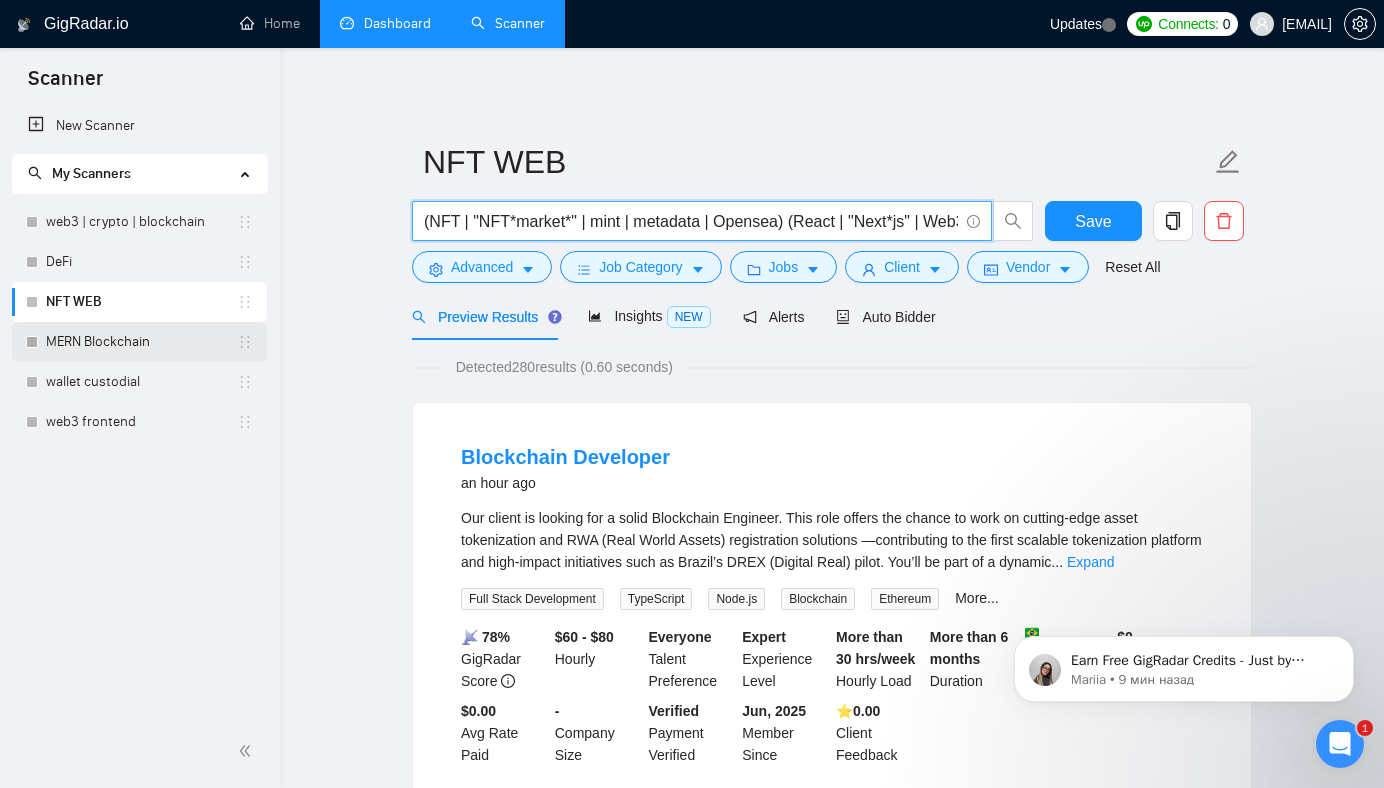 click on "MERN Blockchain" at bounding box center [141, 342] 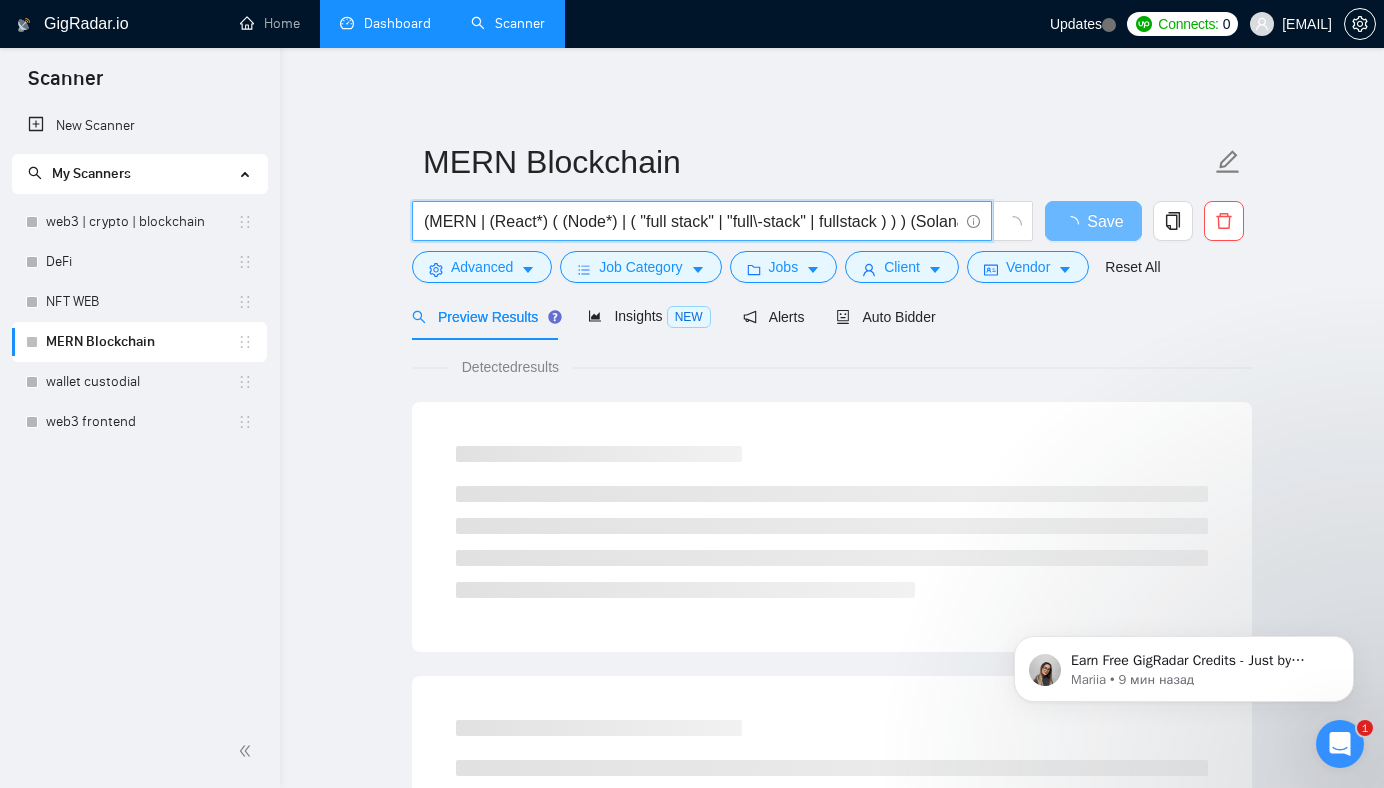 click on "(MERN | (React*) ( (Node*) | ( "full stack" | "full\-stack" | fullstack ) ) ) (Solana | Blockchain | Crypto | DeFi)" at bounding box center [691, 221] 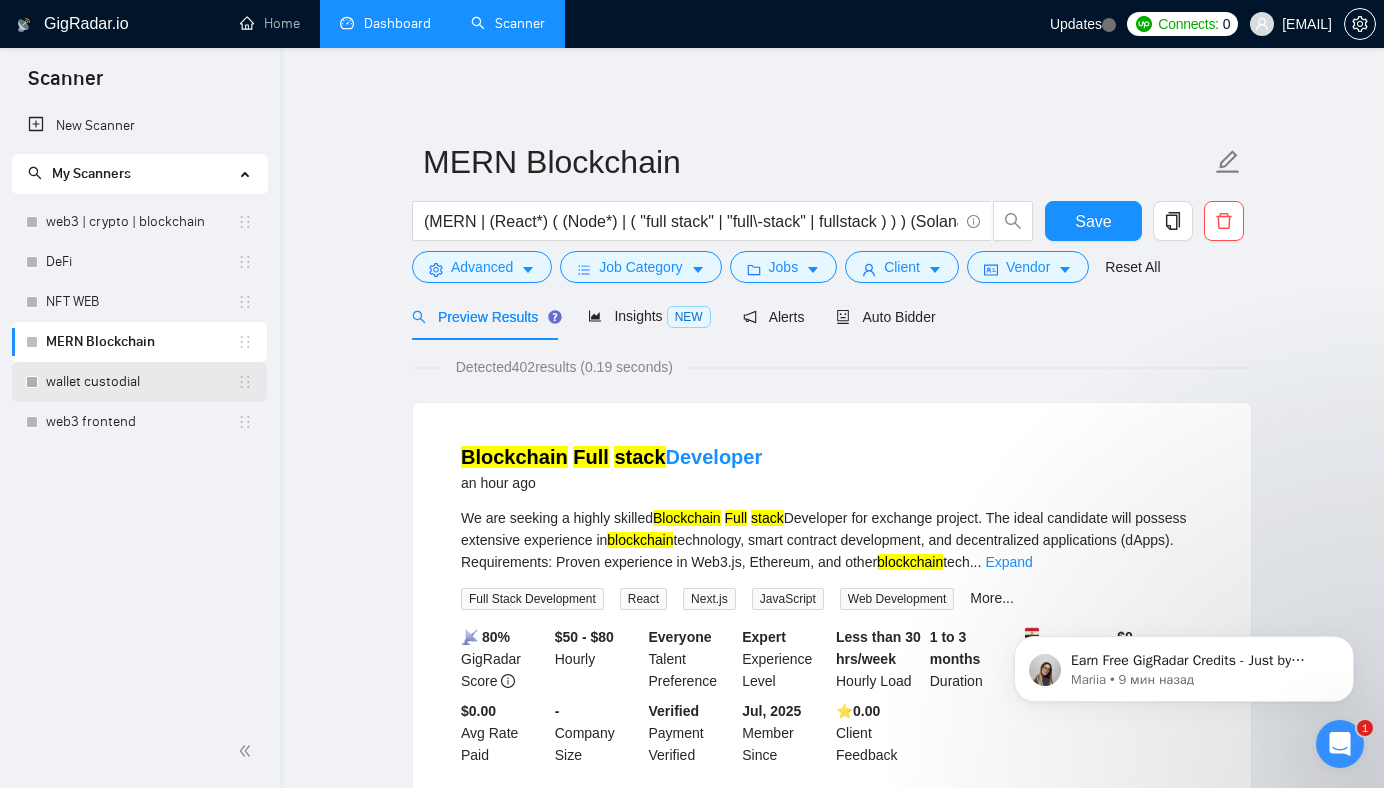 click on "wallet  custodial" at bounding box center [141, 382] 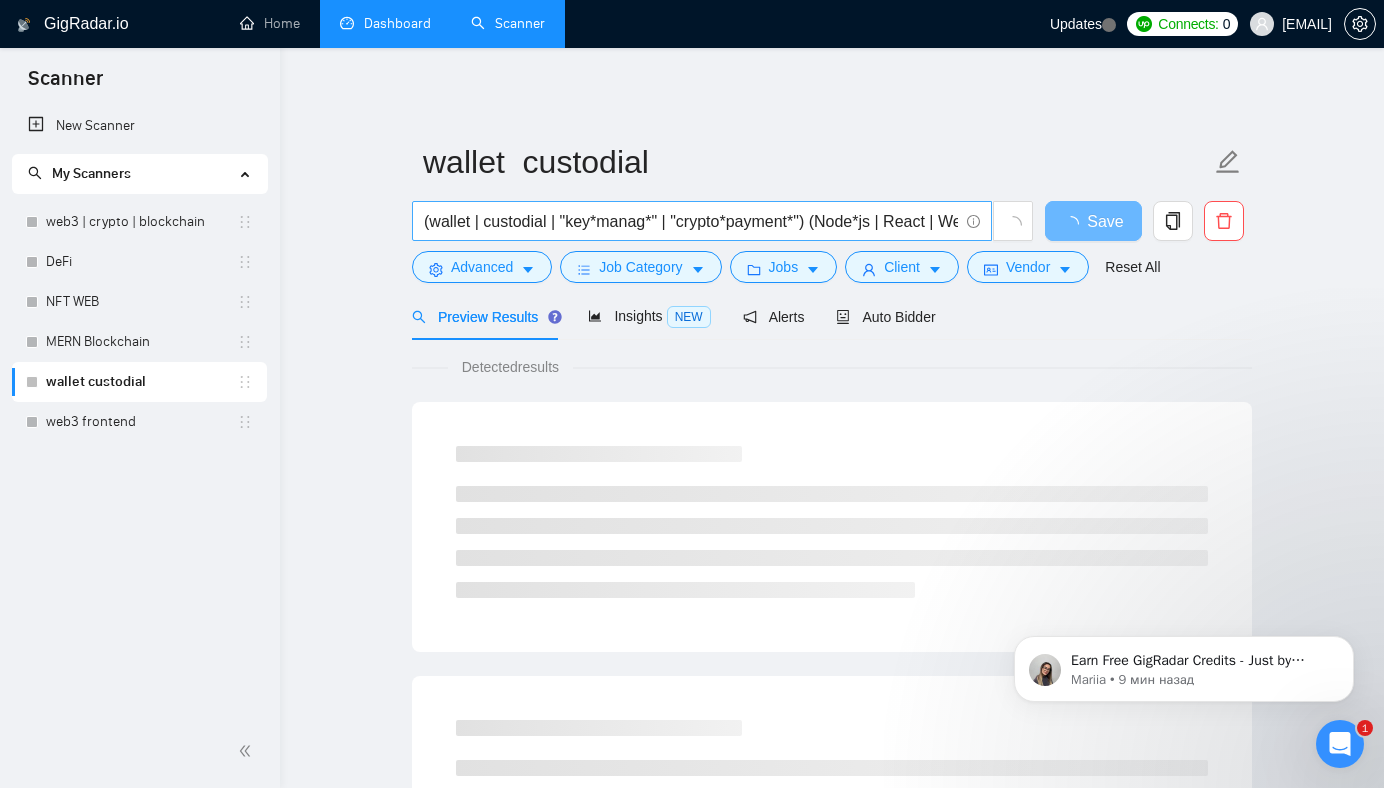click on "(wallet | custodial | "key*manag*" | "crypto*payment*") (Node*js | React | Web3 | secur*)" at bounding box center (691, 221) 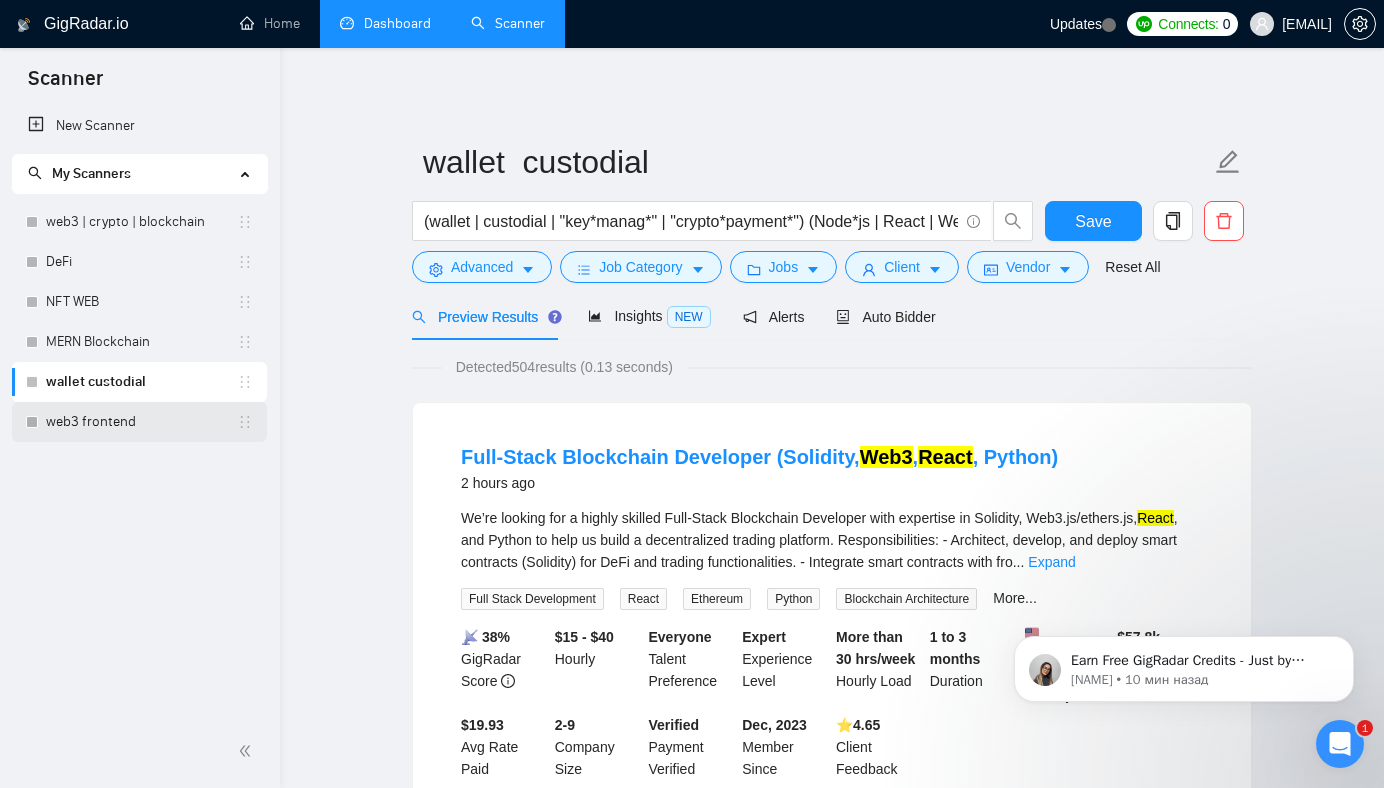 click on "web3 frontend" at bounding box center [141, 422] 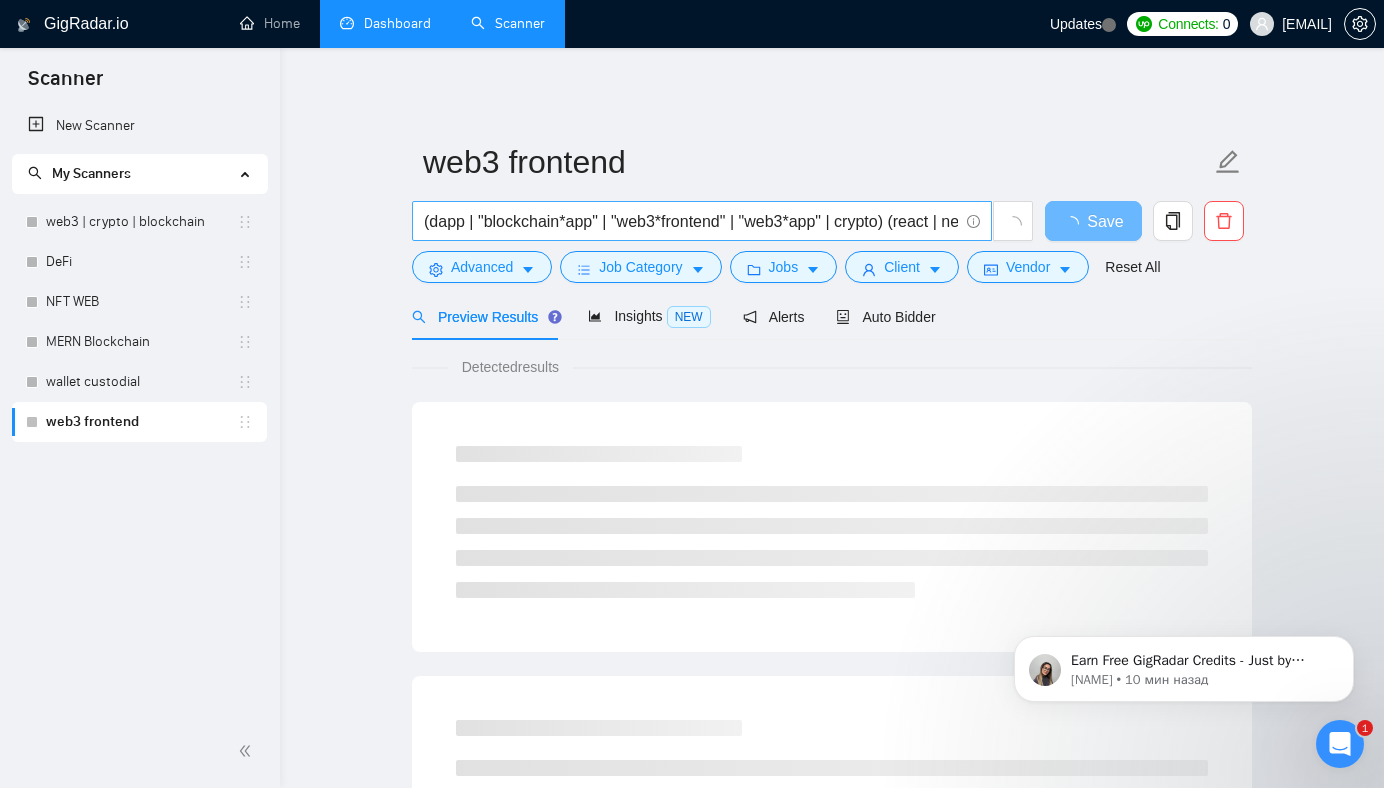 click on "(dapp | "blockchain*app" | "web3*frontend" | "web3*app" | crypto) (react | next*js | solidity | web3 | node)" at bounding box center [691, 221] 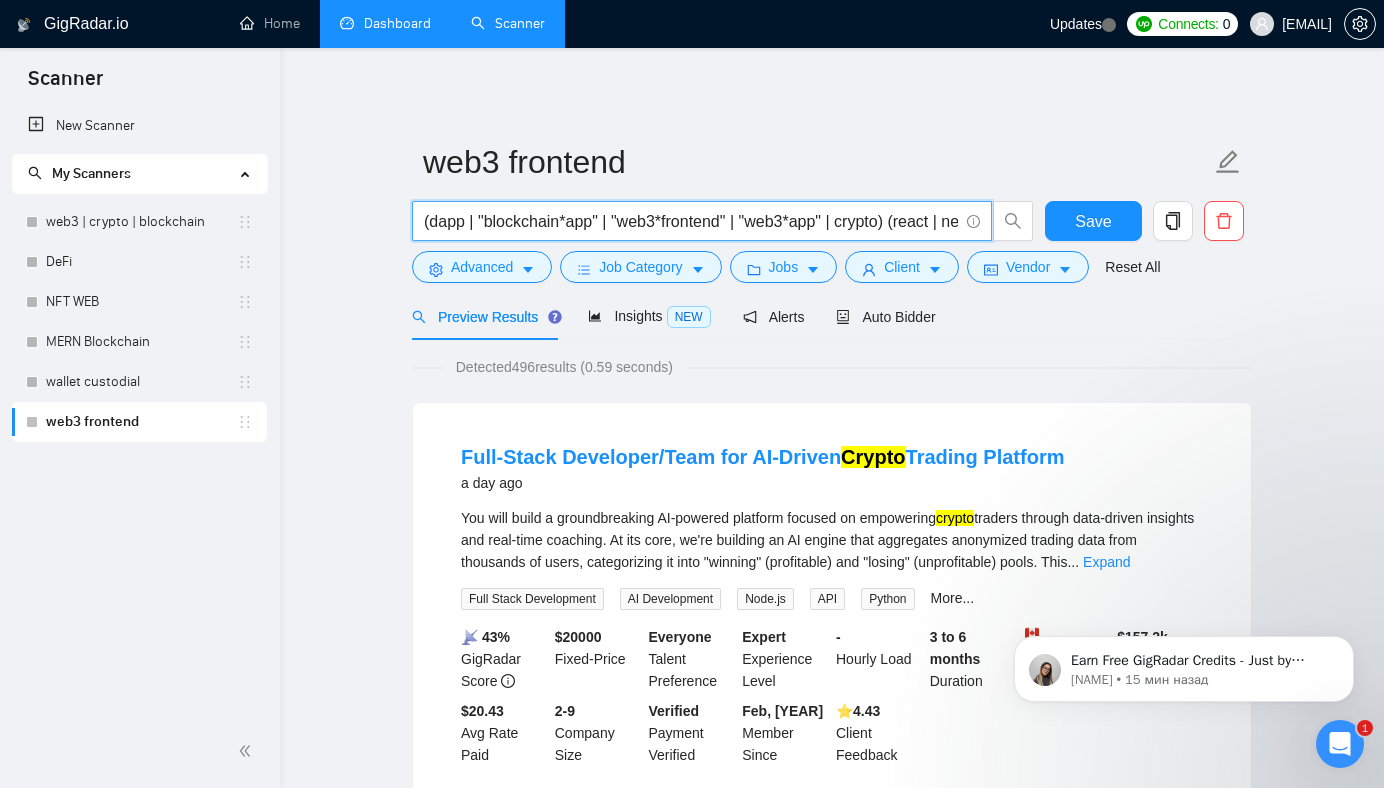 click on "(dapp | "blockchain*app" | "web3*frontend" | "web3*app" | crypto) (react | next*js | solidity | web3 | node)" at bounding box center (723, 226) 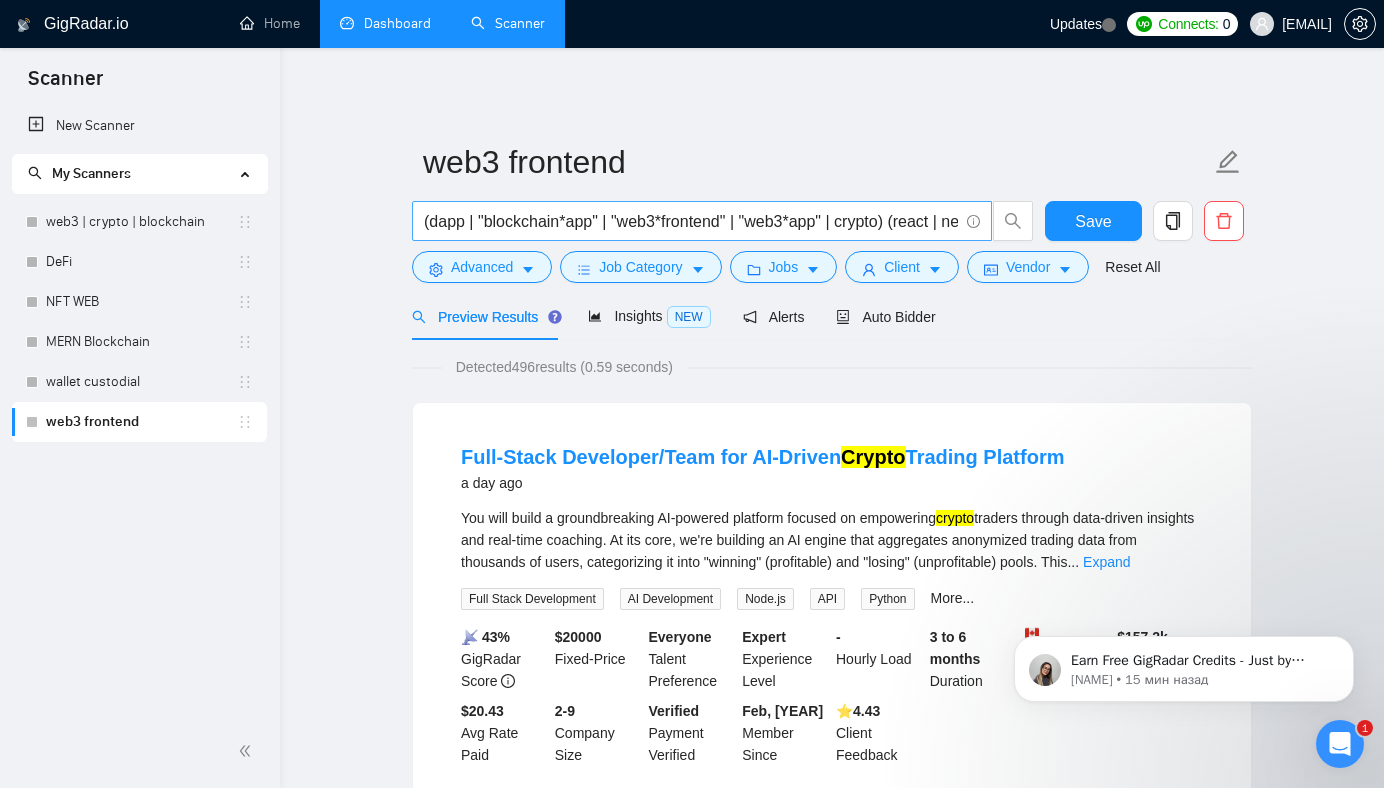 click on "(dapp | "blockchain*app" | "web3*frontend" | "web3*app" | crypto) (react | next*js | solidity | web3 | node)" at bounding box center (691, 221) 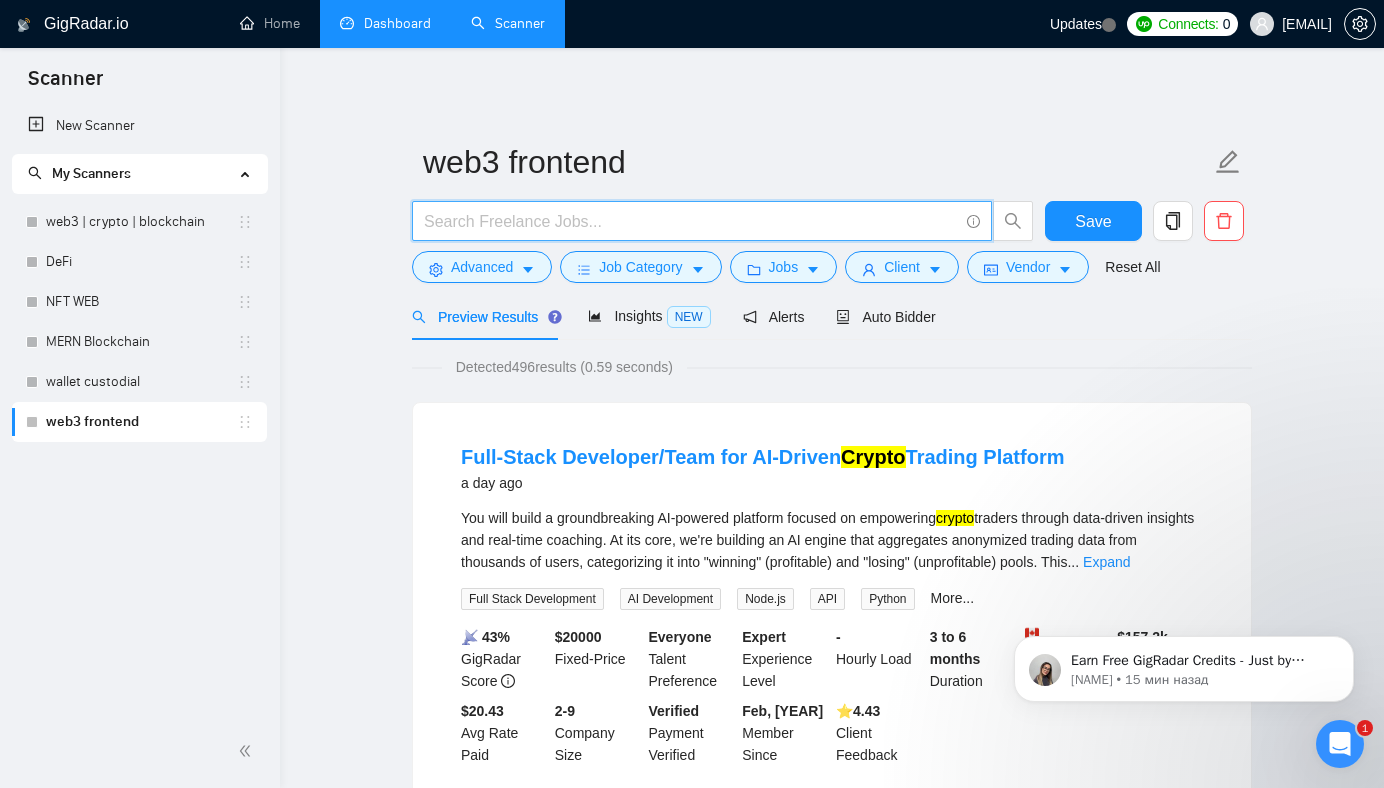 paste on "(AI | "artificial intelligence" | "multi-agent" | agent | agents | MCP | "AI solution*" | "AI product*" | "intelligent system*")" 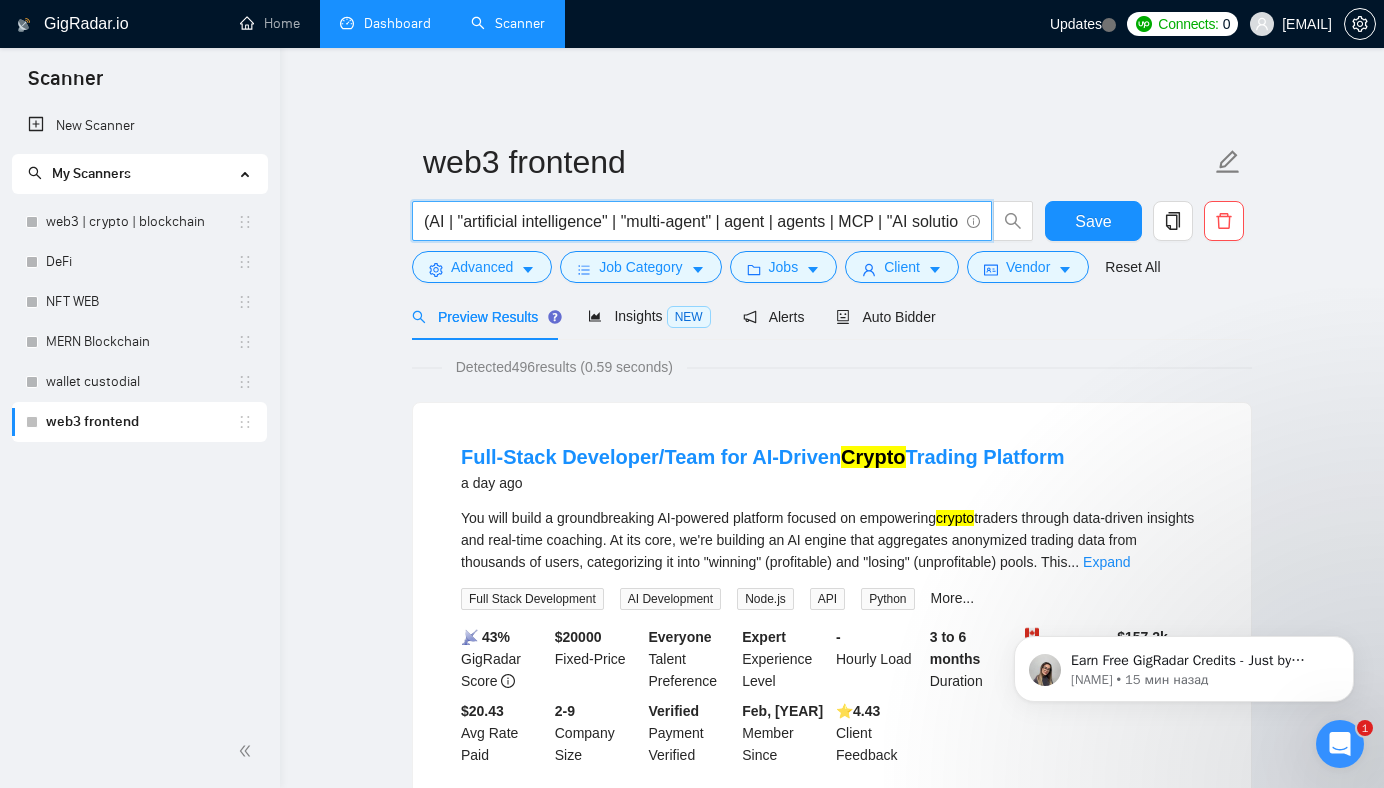 scroll, scrollTop: 0, scrollLeft: 313, axis: horizontal 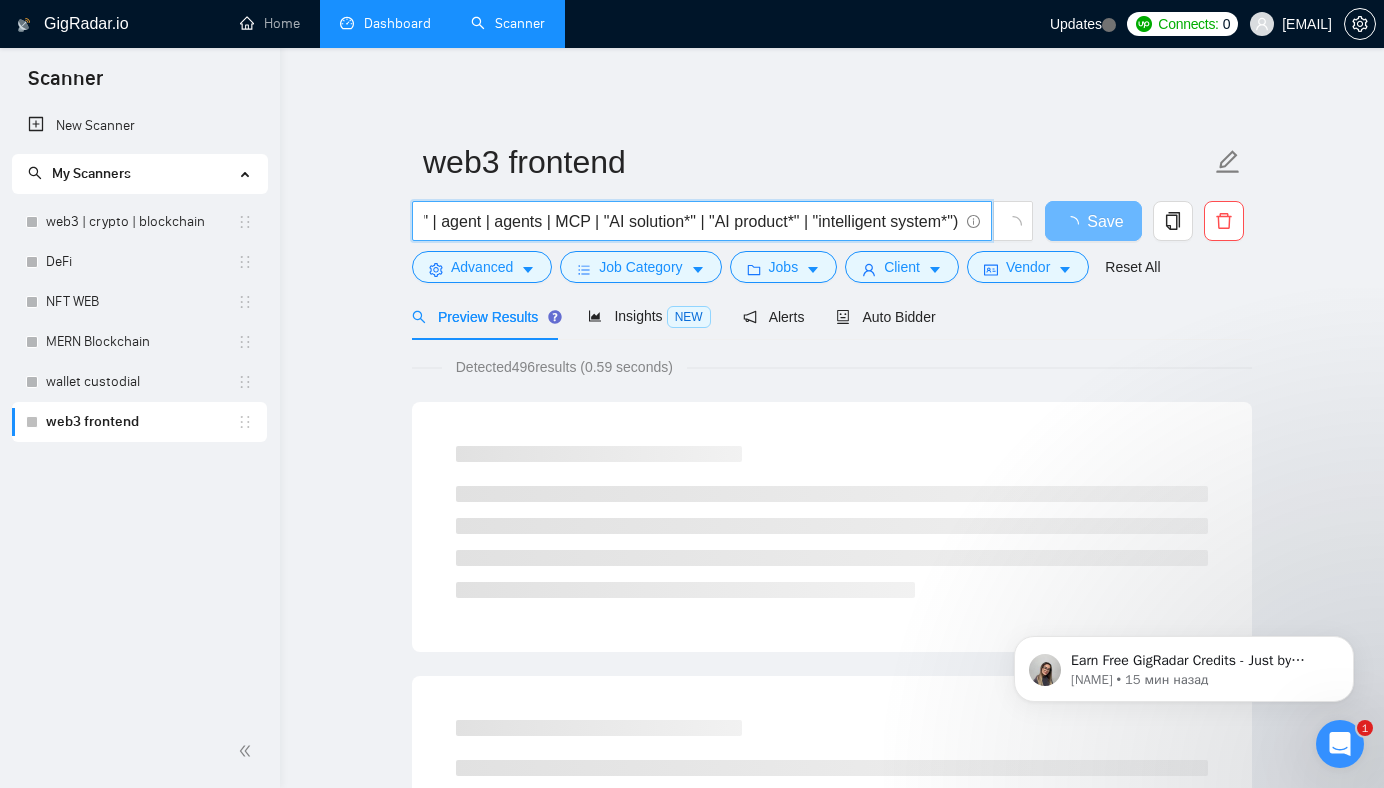 type on "(AI | "artificial intelligence" | "multi-agent" | agent | agents | MCP | "AI solution*" | "AI product*" | "intelligent system*")" 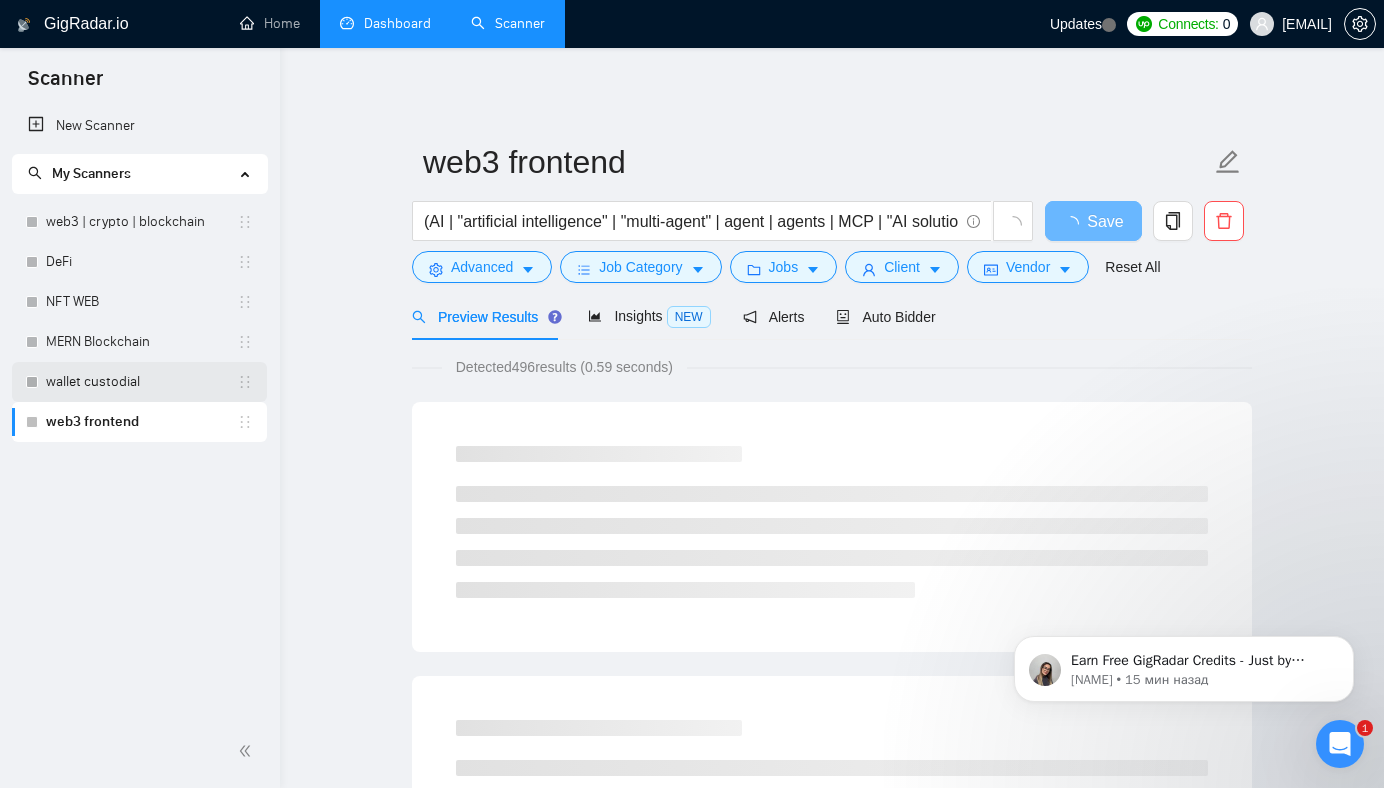 click on "wallet  custodial" at bounding box center [141, 382] 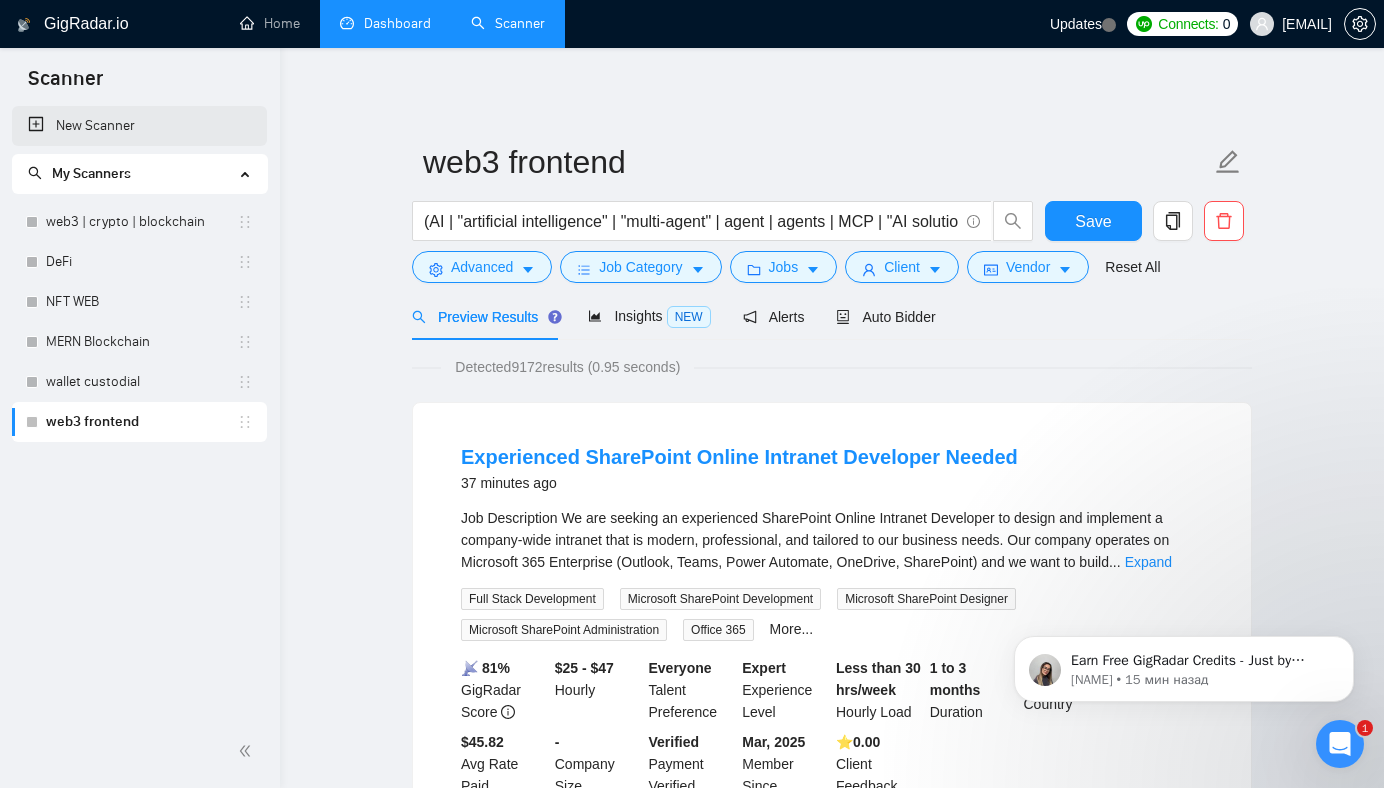 click on "New Scanner" at bounding box center (139, 126) 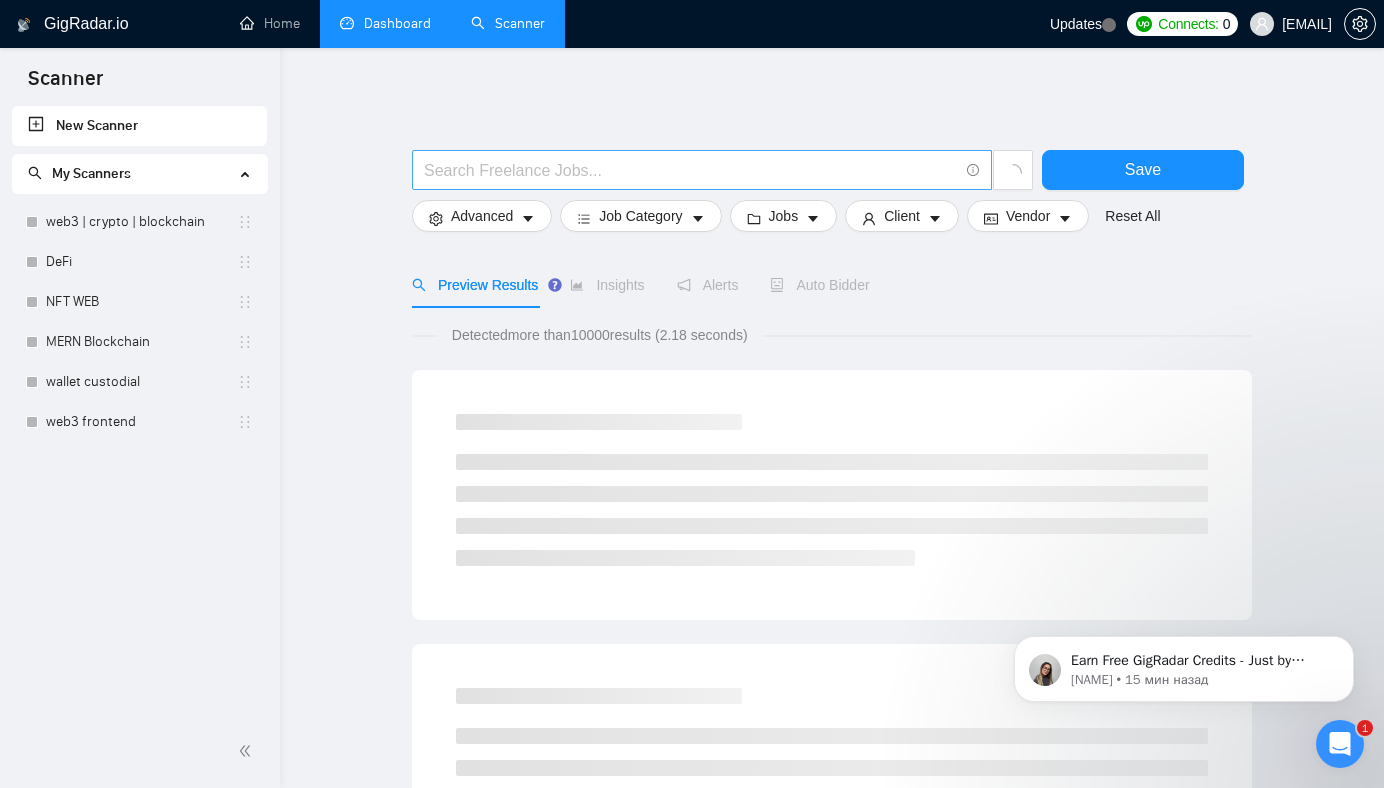 click at bounding box center [702, 170] 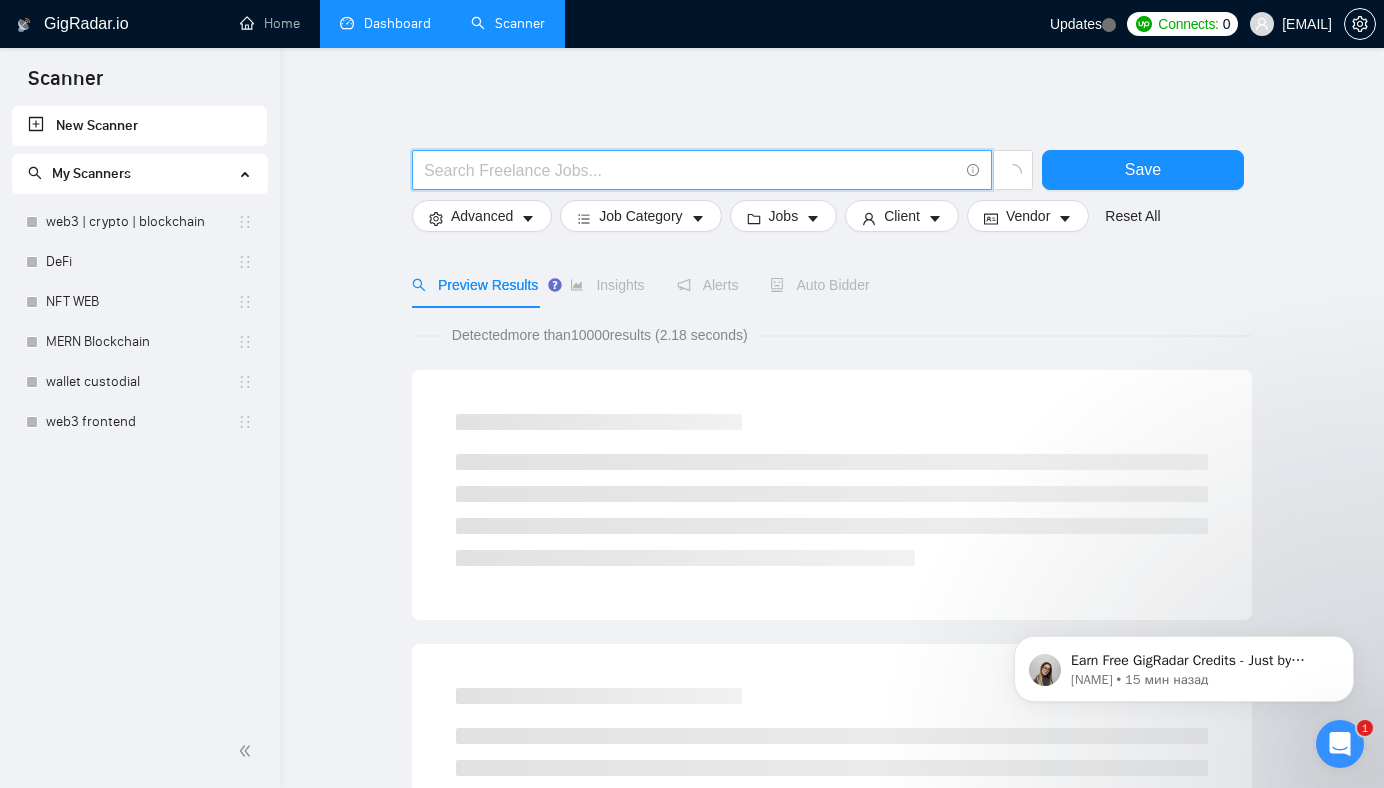 click at bounding box center (691, 170) 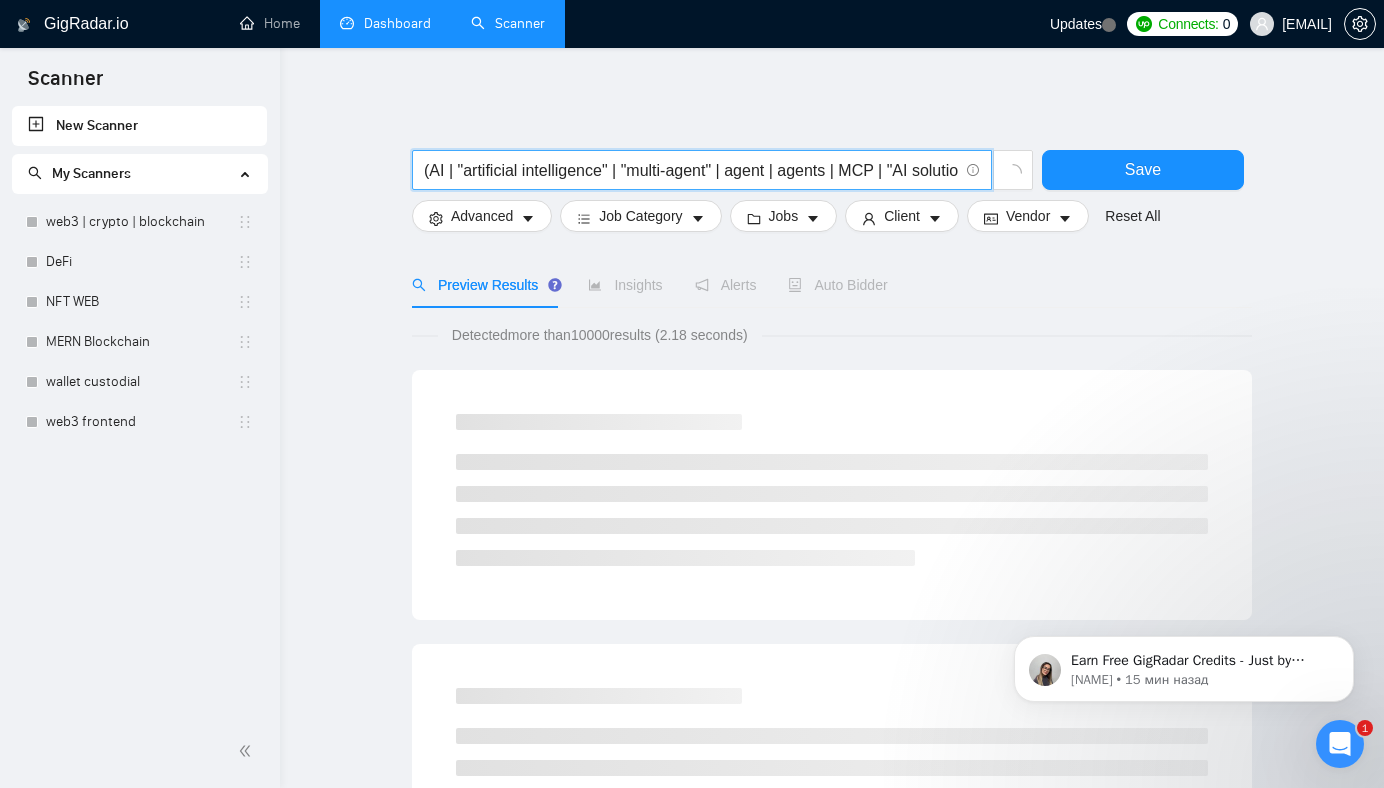 scroll, scrollTop: 0, scrollLeft: 313, axis: horizontal 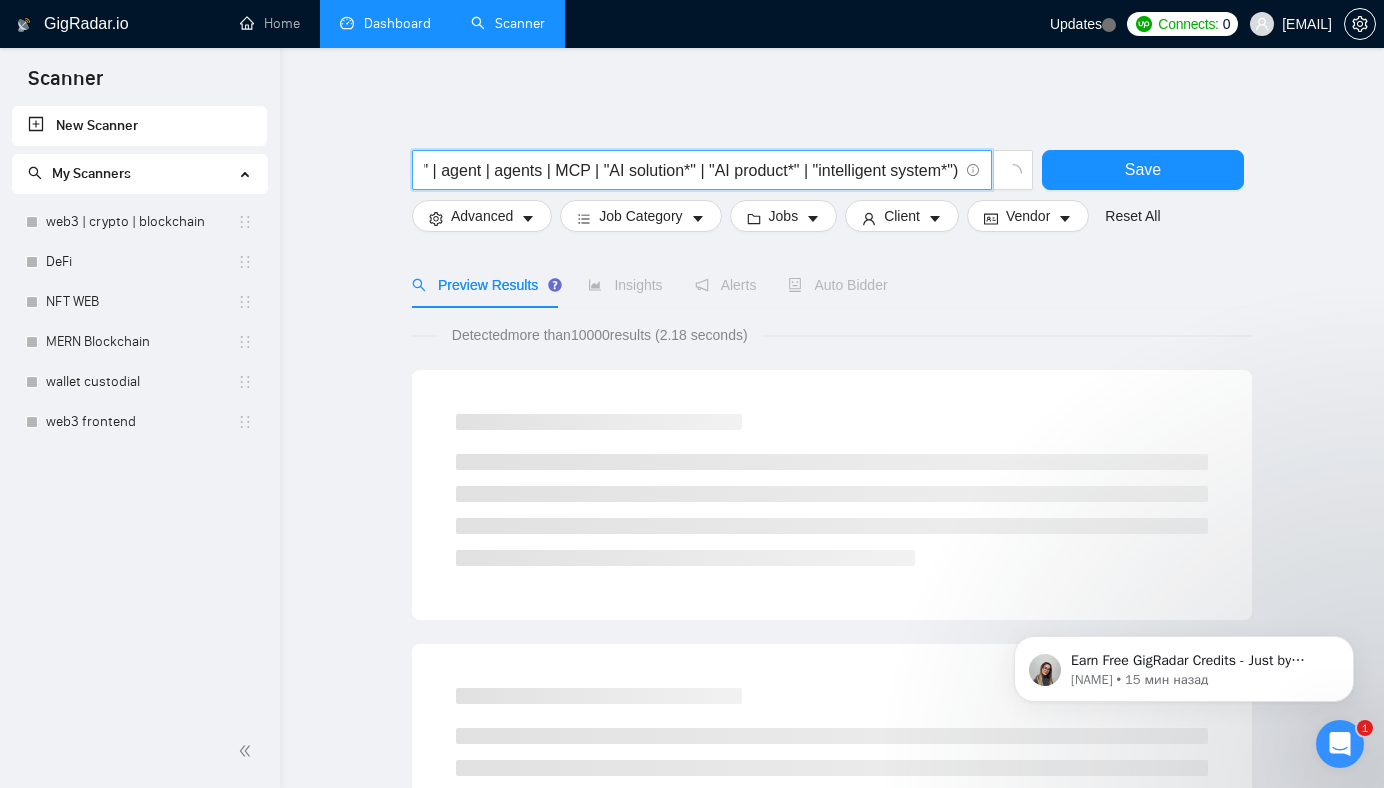 click on "(AI | "artificial intelligence" | "multi-agent" | agent | agents | MCP | "AI solution*" | "AI product*" | "intelligent system*")" at bounding box center (691, 170) 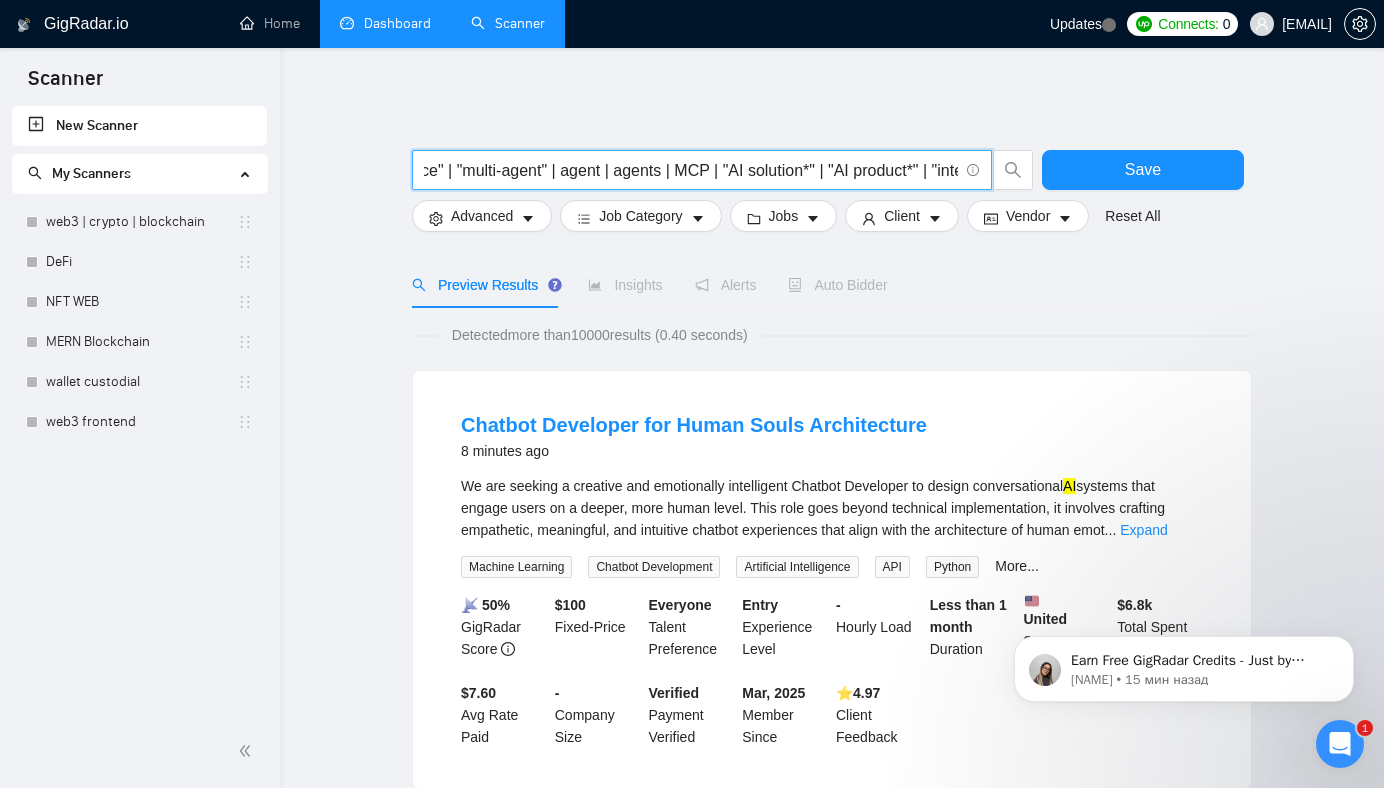 scroll, scrollTop: 0, scrollLeft: 0, axis: both 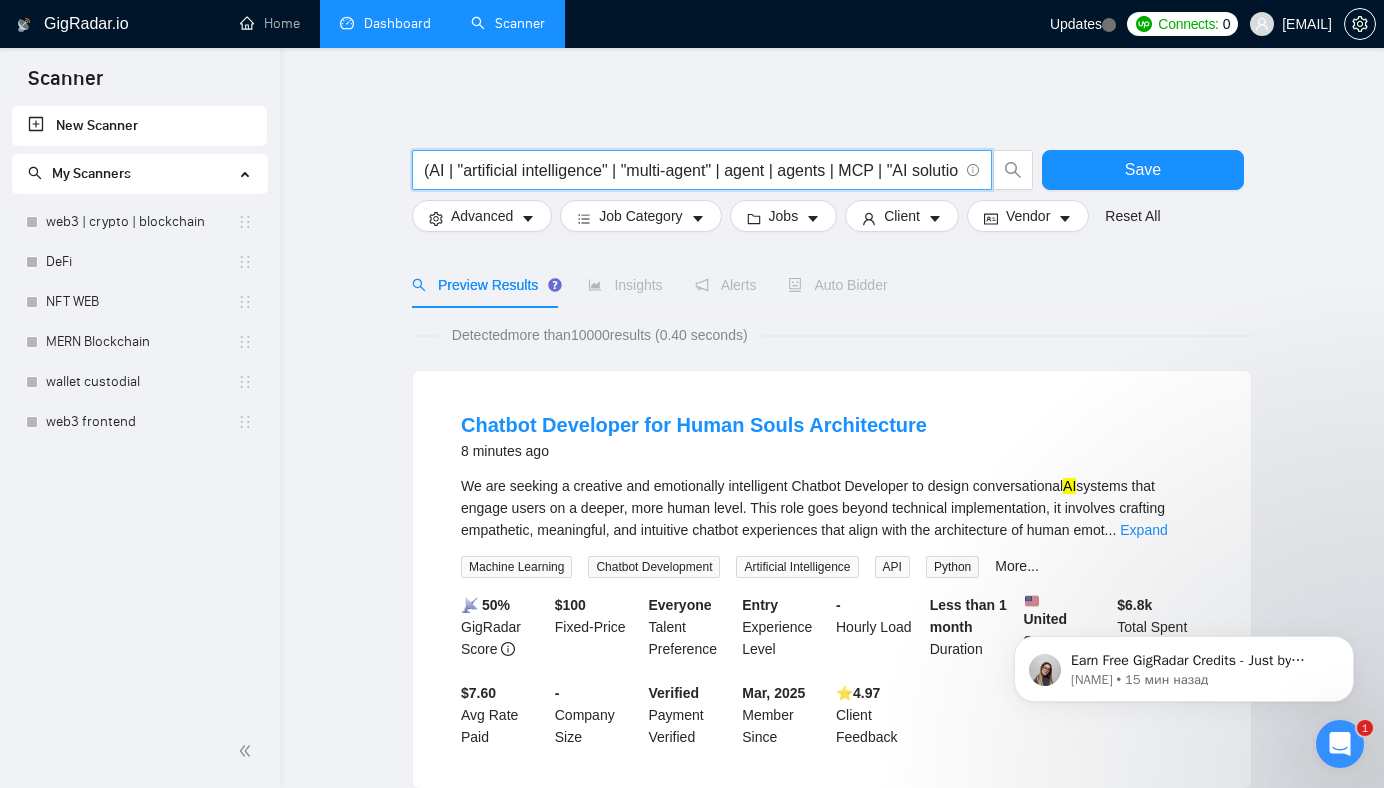 drag, startPoint x: 733, startPoint y: 176, endPoint x: 380, endPoint y: 156, distance: 353.56613 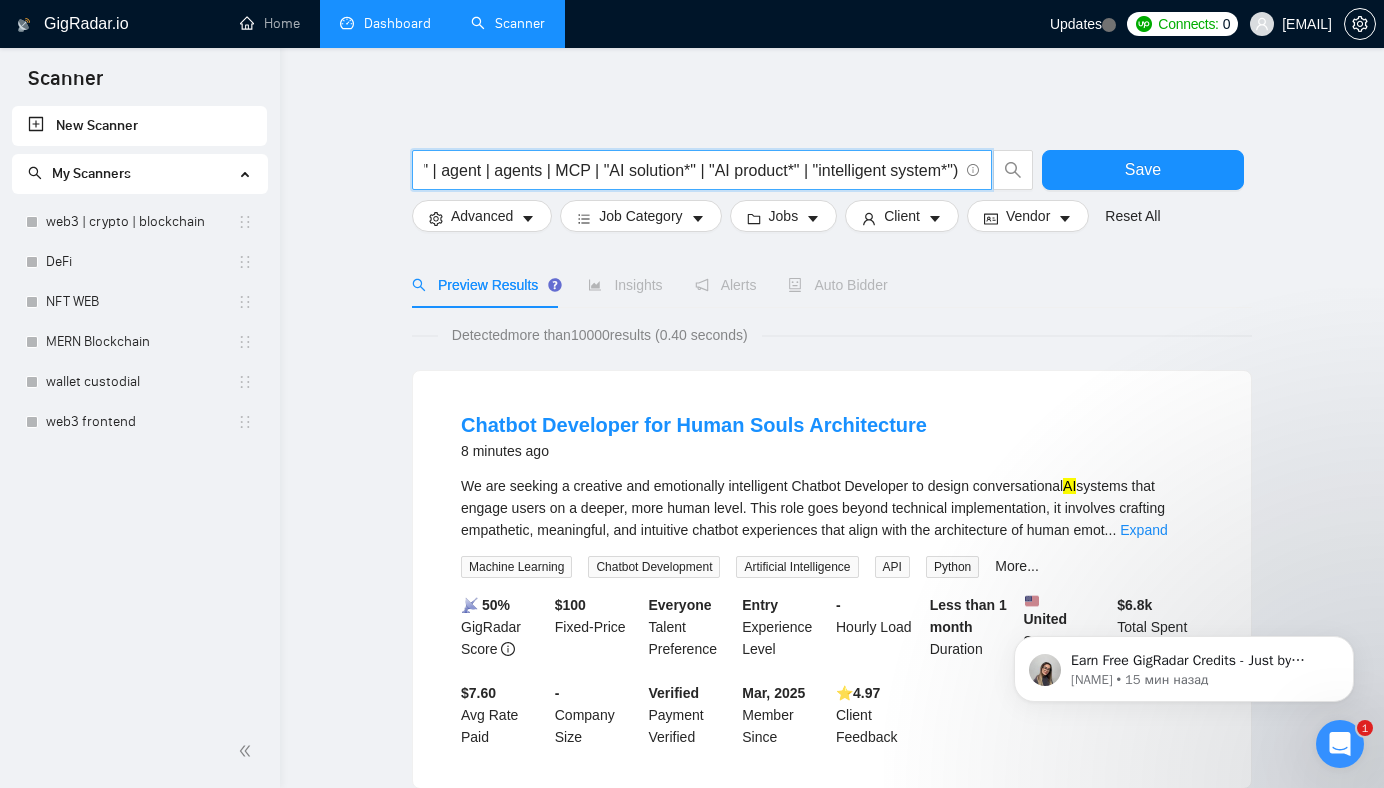 scroll, scrollTop: 0, scrollLeft: 314, axis: horizontal 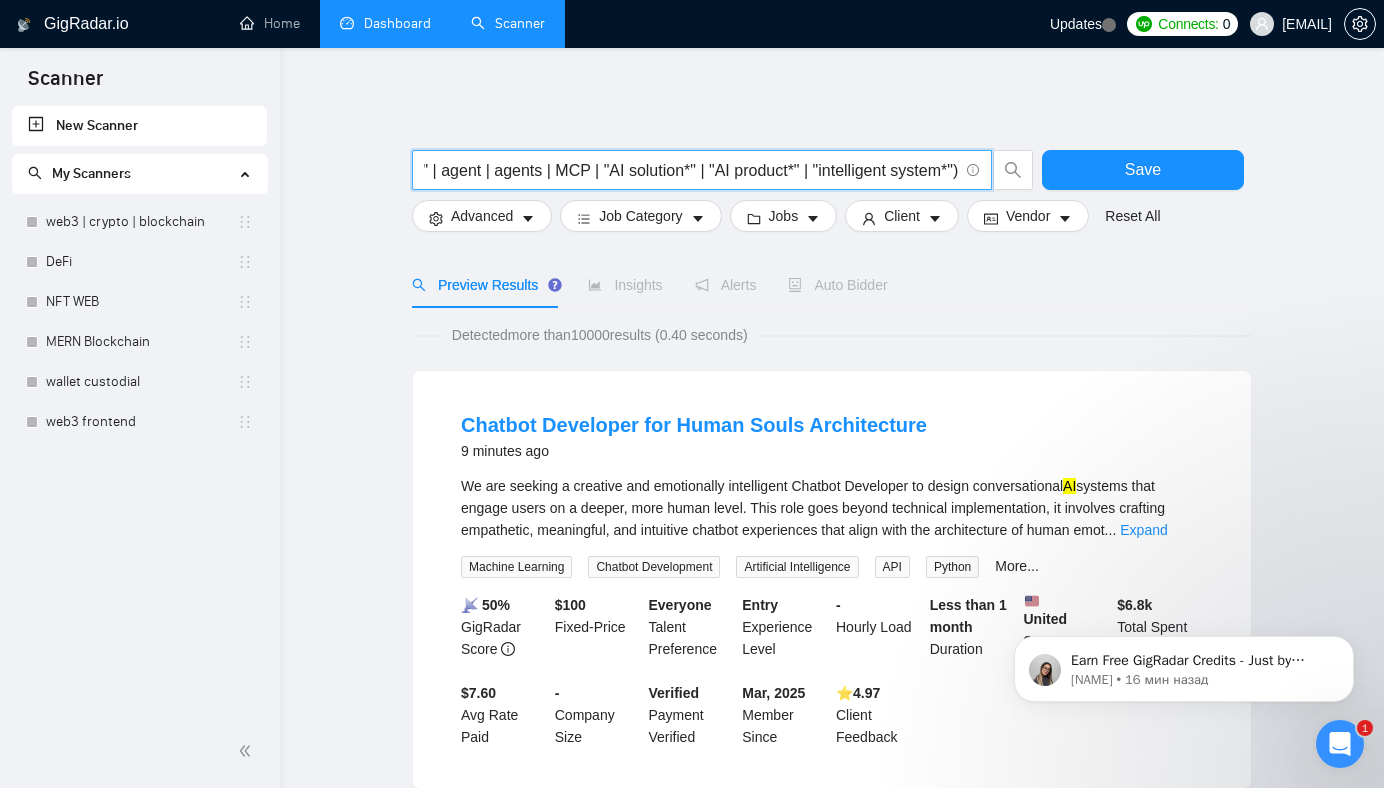type on "(AI | "artificial intelligence" | "multi-agent" | agent | agents | MCP | "AI solution*" | "AI product*" | "intelligent system*")" 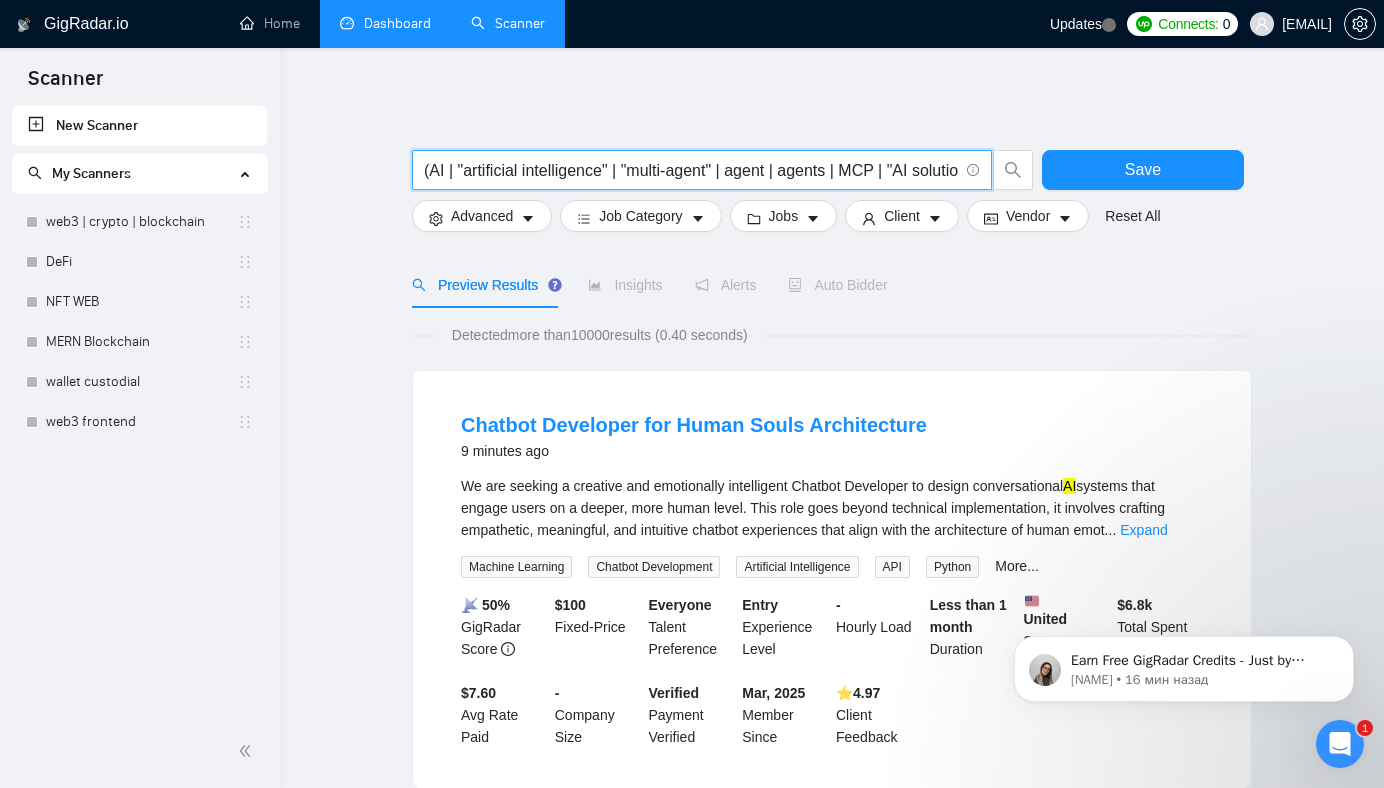 click on "(AI | "artificial intelligence" | "multi-agent" | agent | agents | MCP | "AI solution*" | "AI product*" | "intelligent system*")" at bounding box center [691, 170] 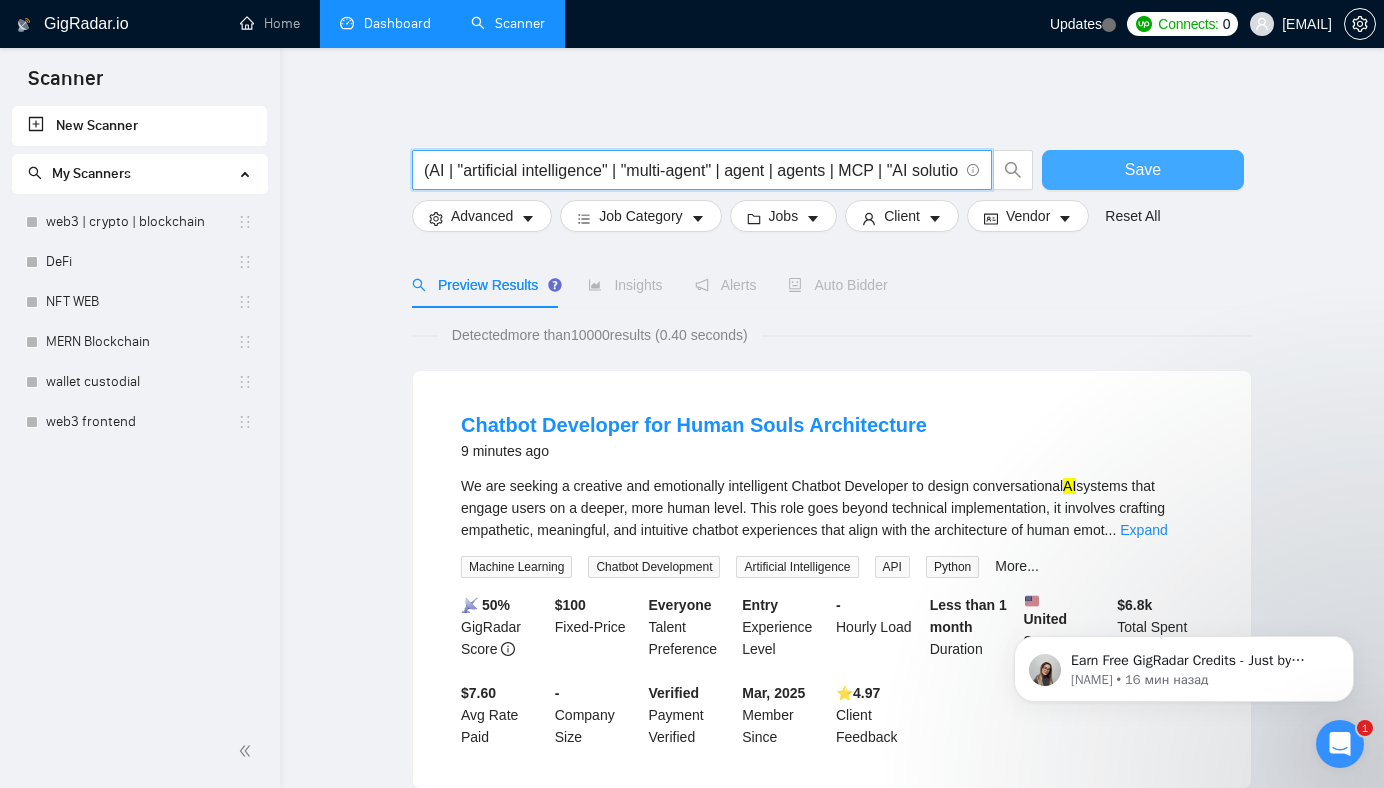 scroll, scrollTop: 0, scrollLeft: 314, axis: horizontal 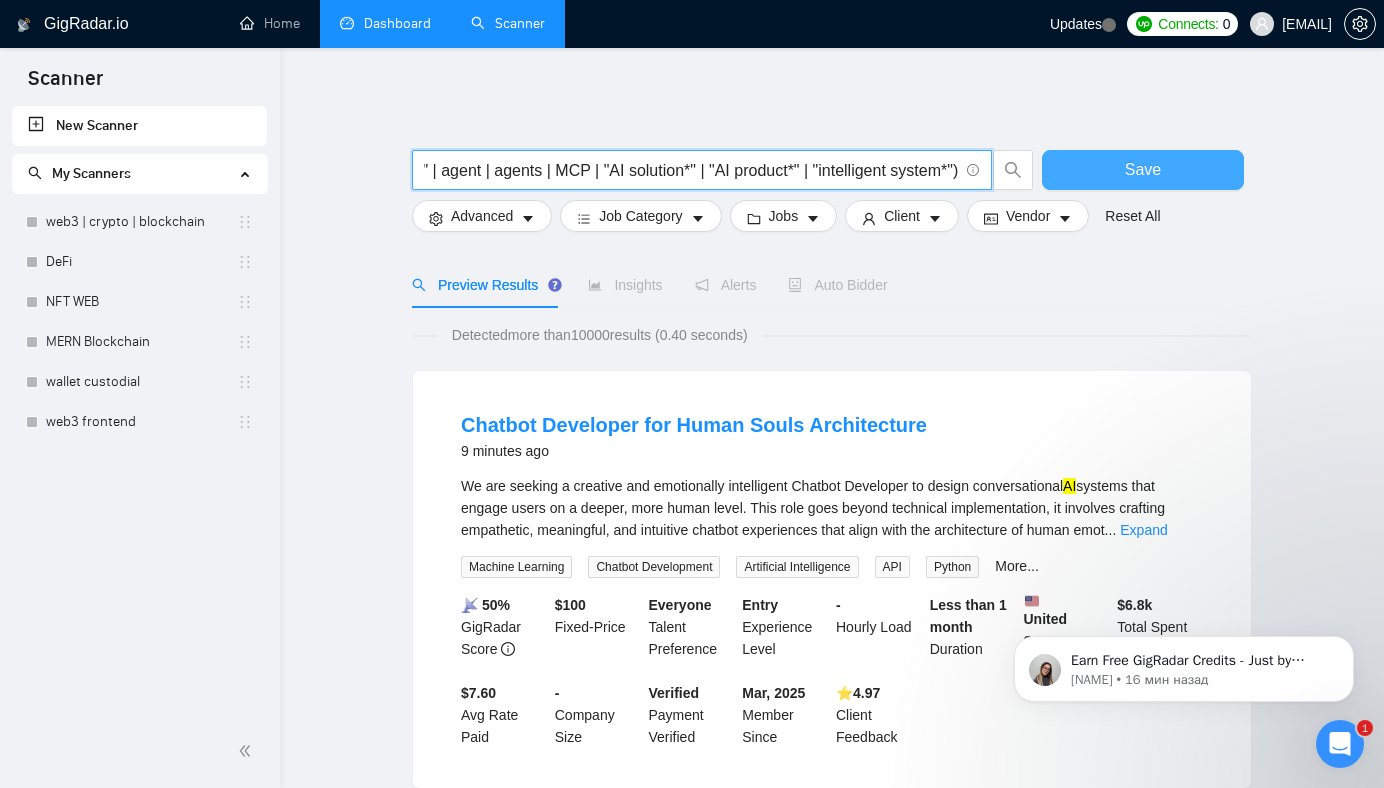 drag, startPoint x: 703, startPoint y: 161, endPoint x: 1083, endPoint y: 159, distance: 380.00525 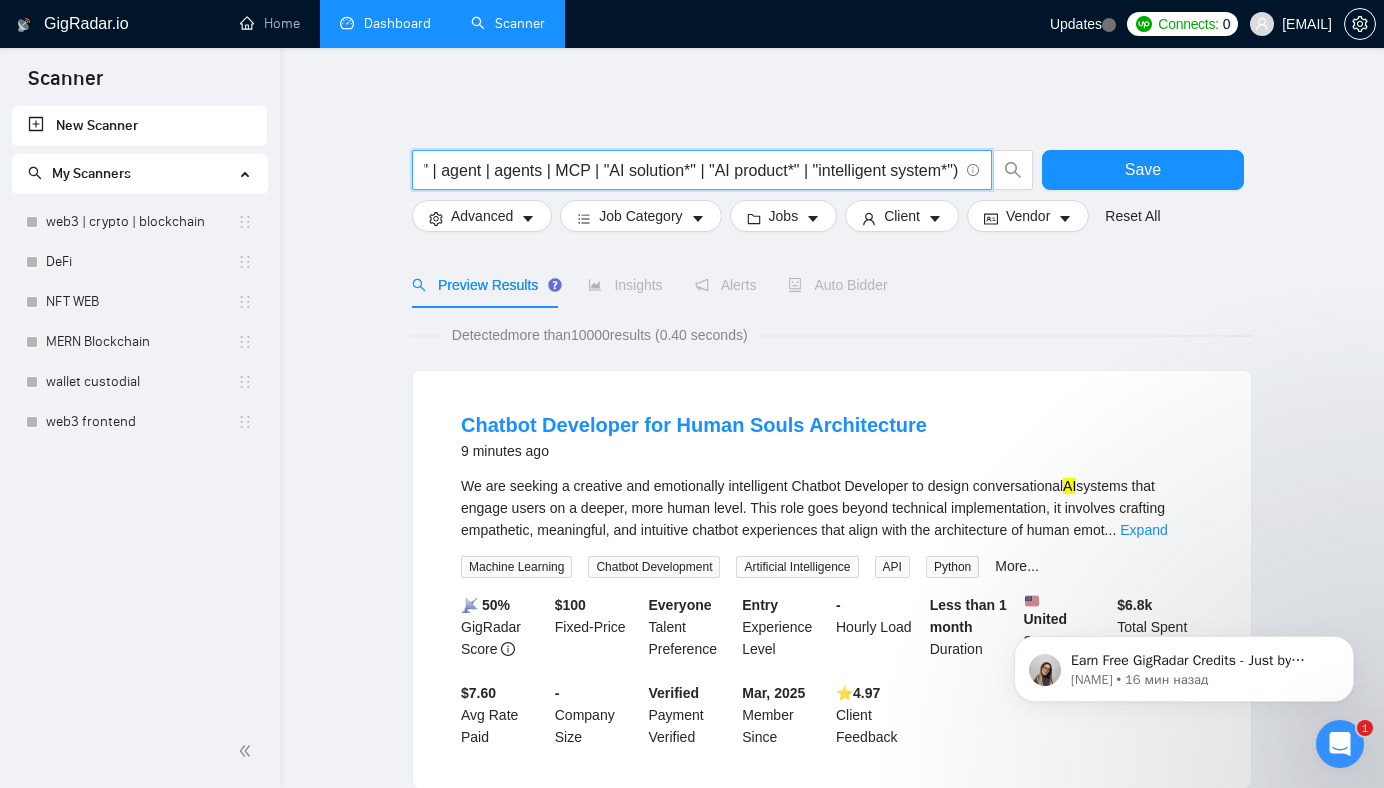 scroll, scrollTop: 0, scrollLeft: 0, axis: both 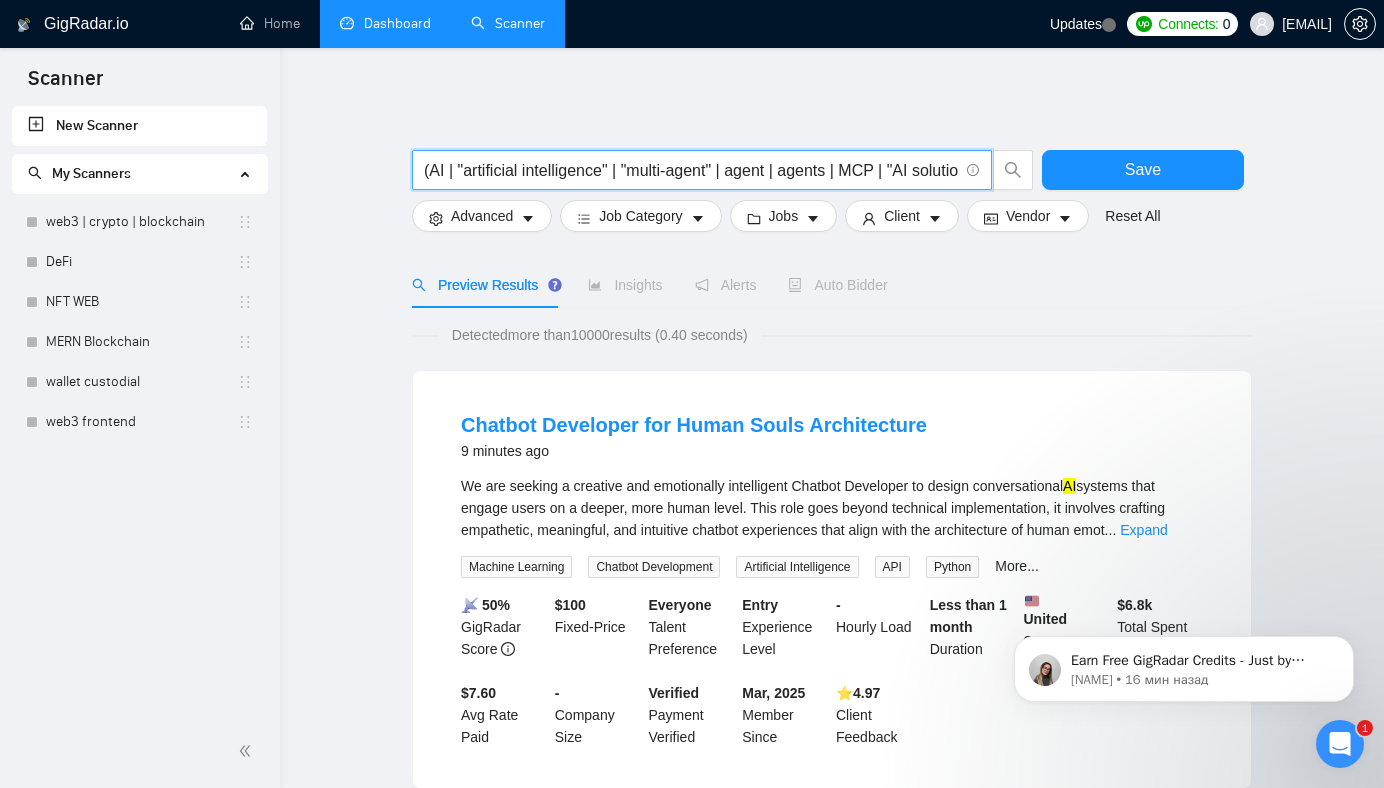 click on "(AI | "artificial intelligence" | "multi-agent" | agent | agents | MCP | "AI solution*" | "AI product*" | "intelligent system*")" at bounding box center (691, 170) 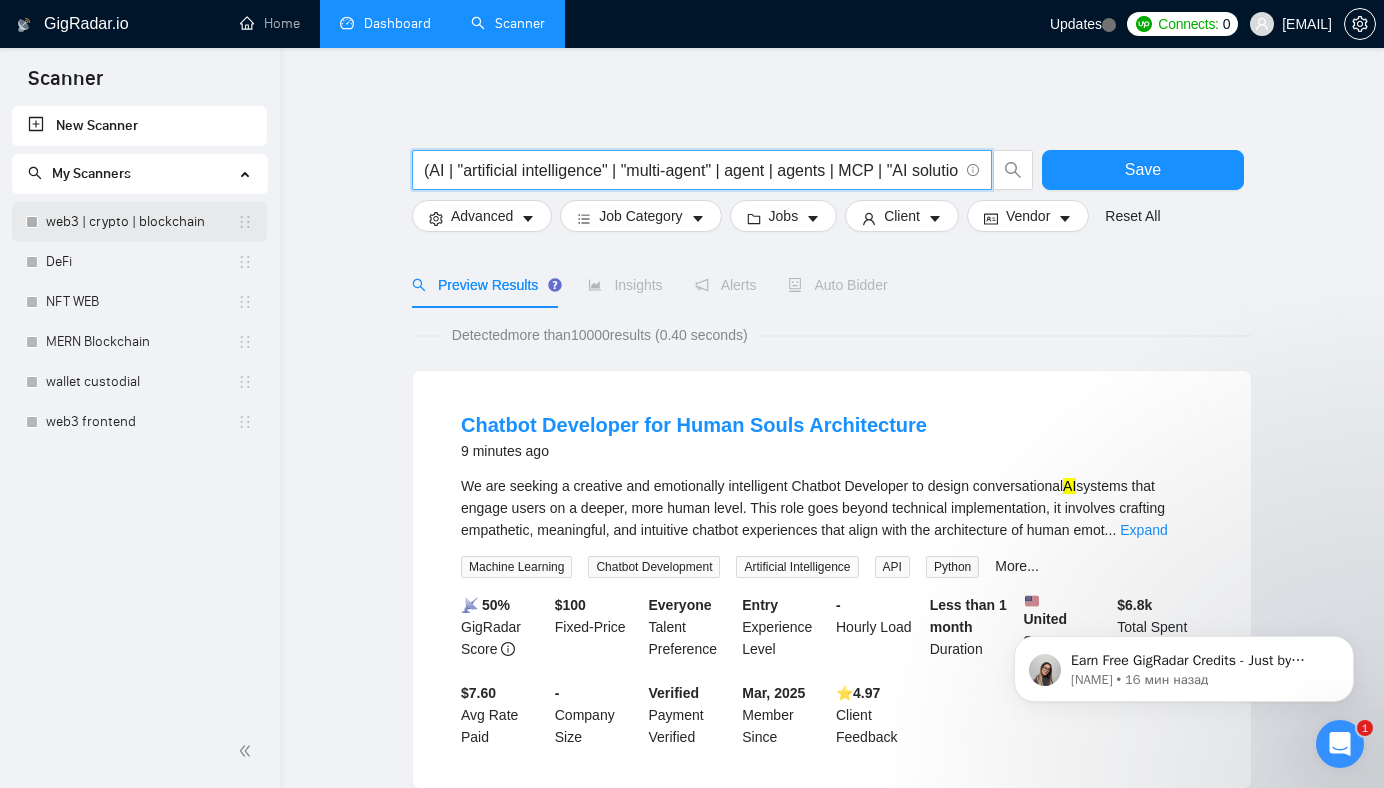 click on "web3 | crypto | blockchain" at bounding box center [141, 222] 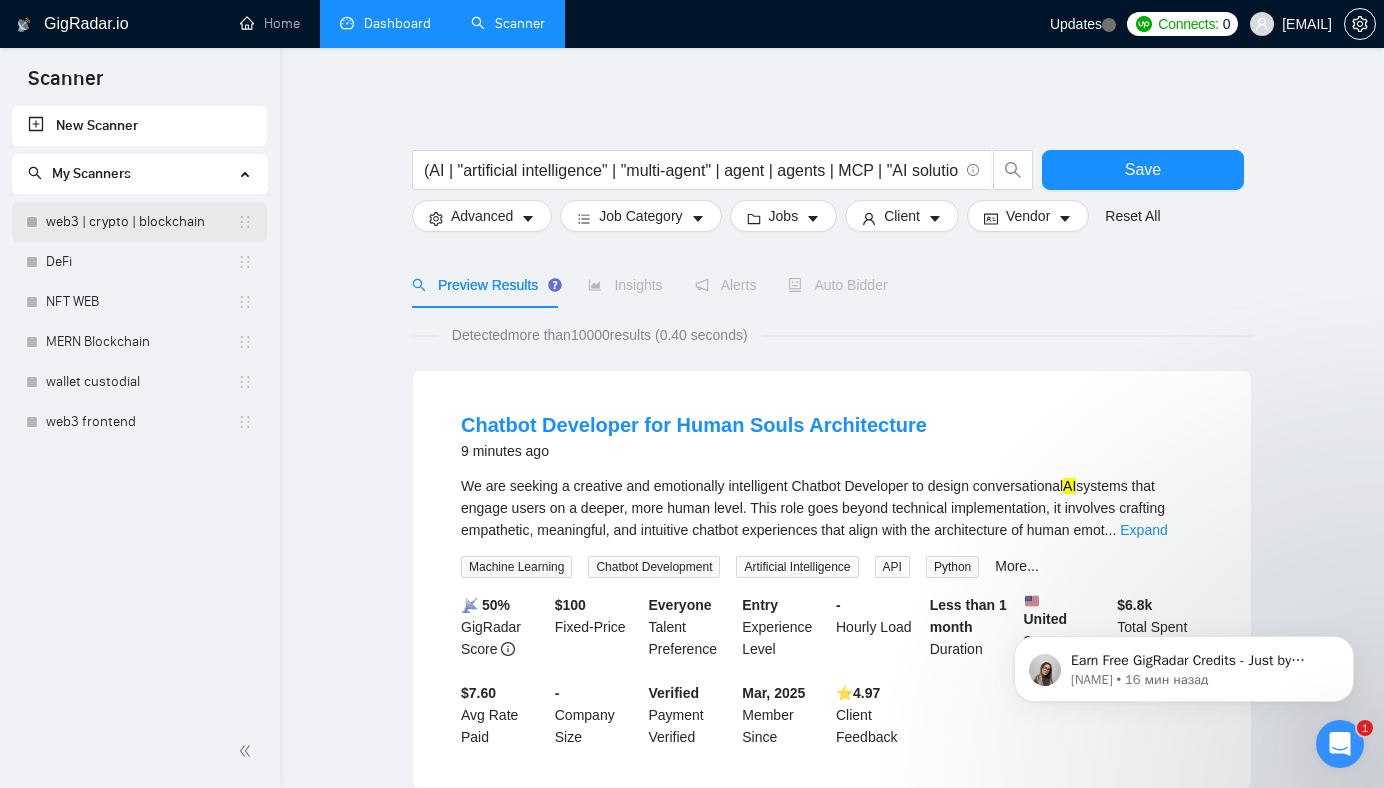 click on "web3 | crypto | blockchain" at bounding box center (141, 222) 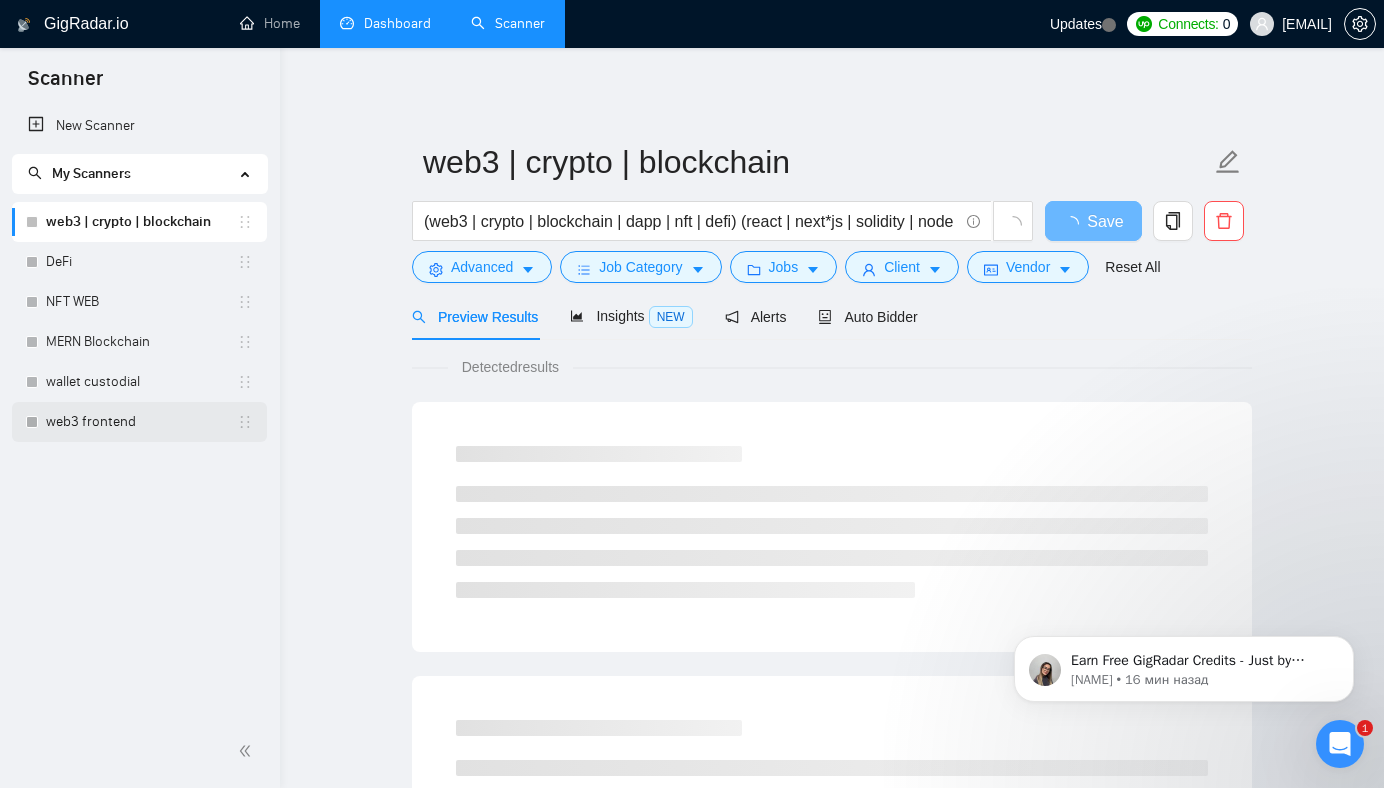click on "web3 frontend" at bounding box center (141, 422) 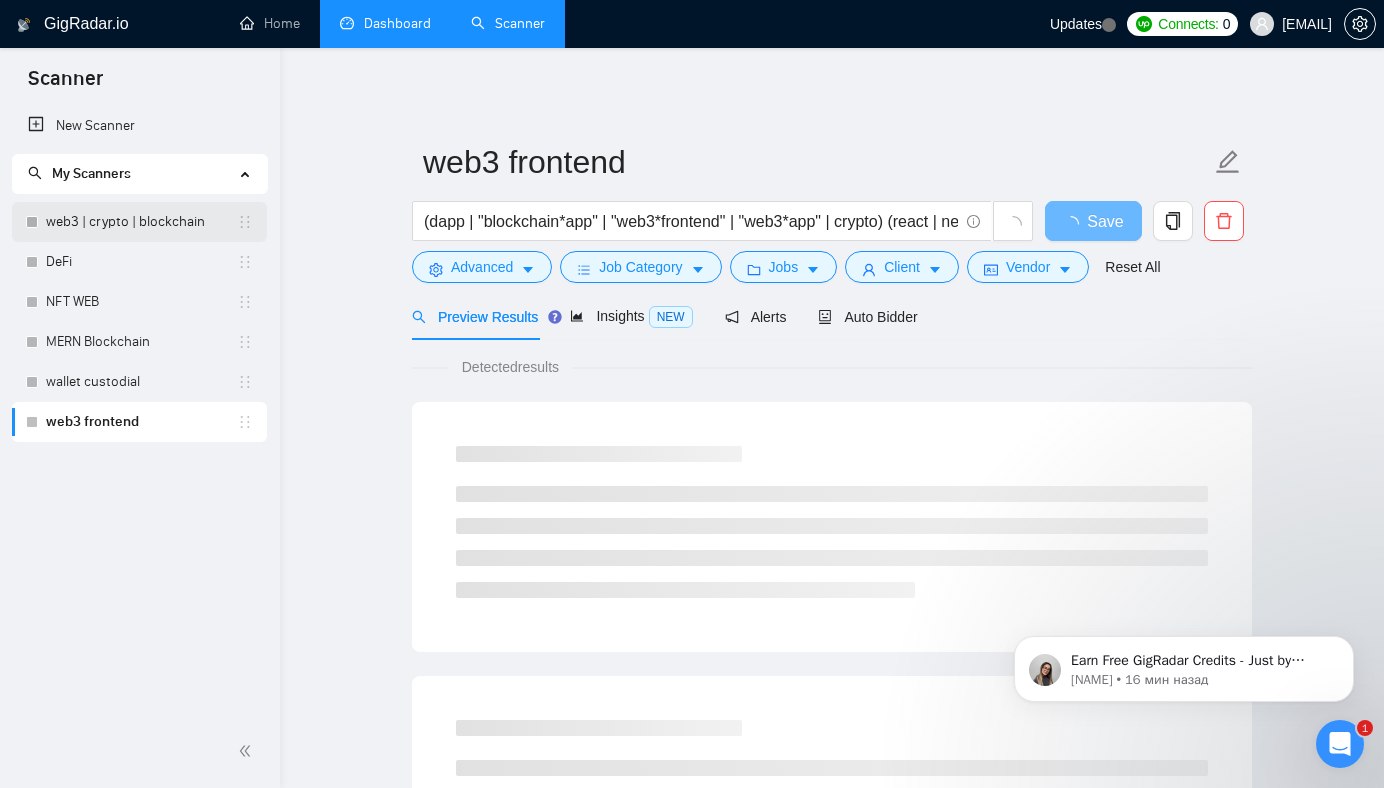 click on "web3 | crypto | blockchain" at bounding box center [141, 222] 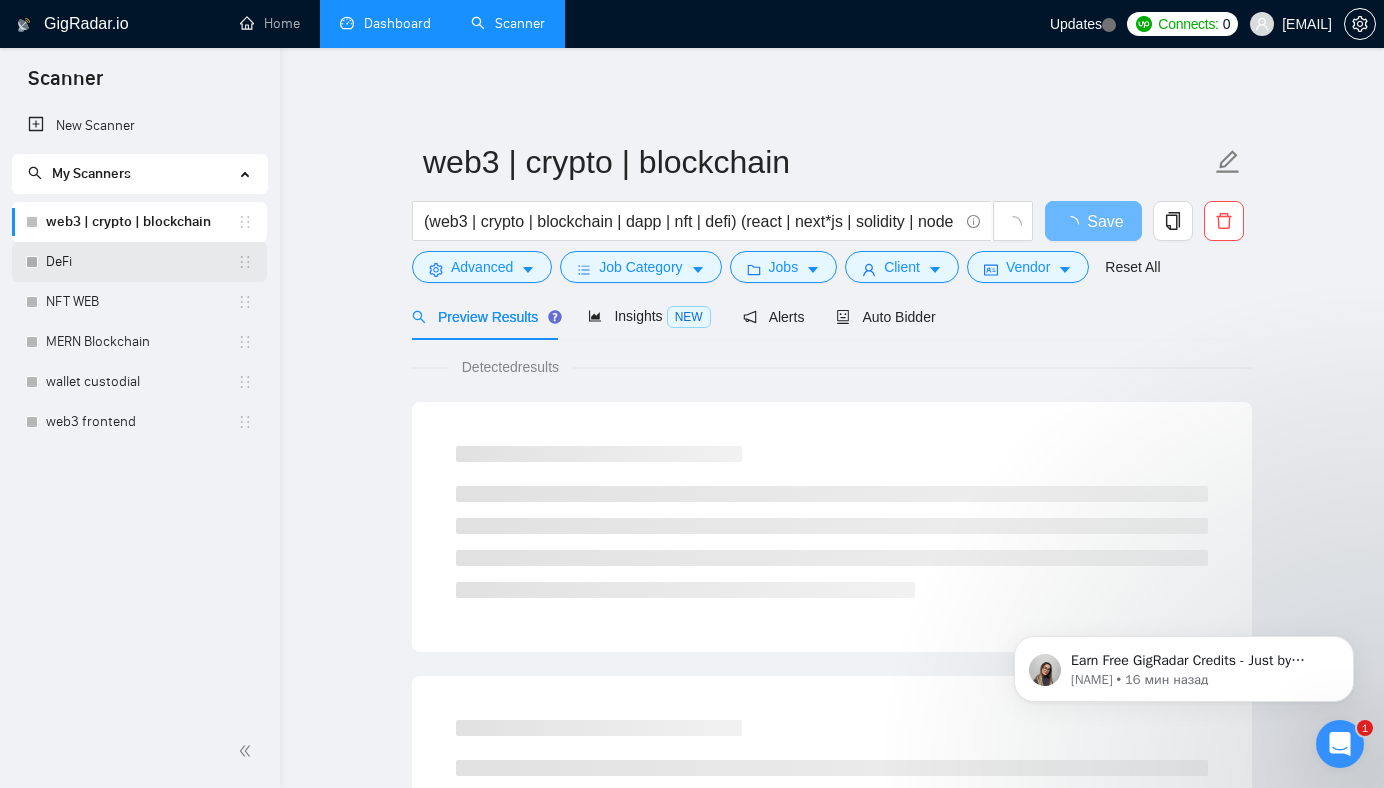 click on "DeFi" at bounding box center [141, 262] 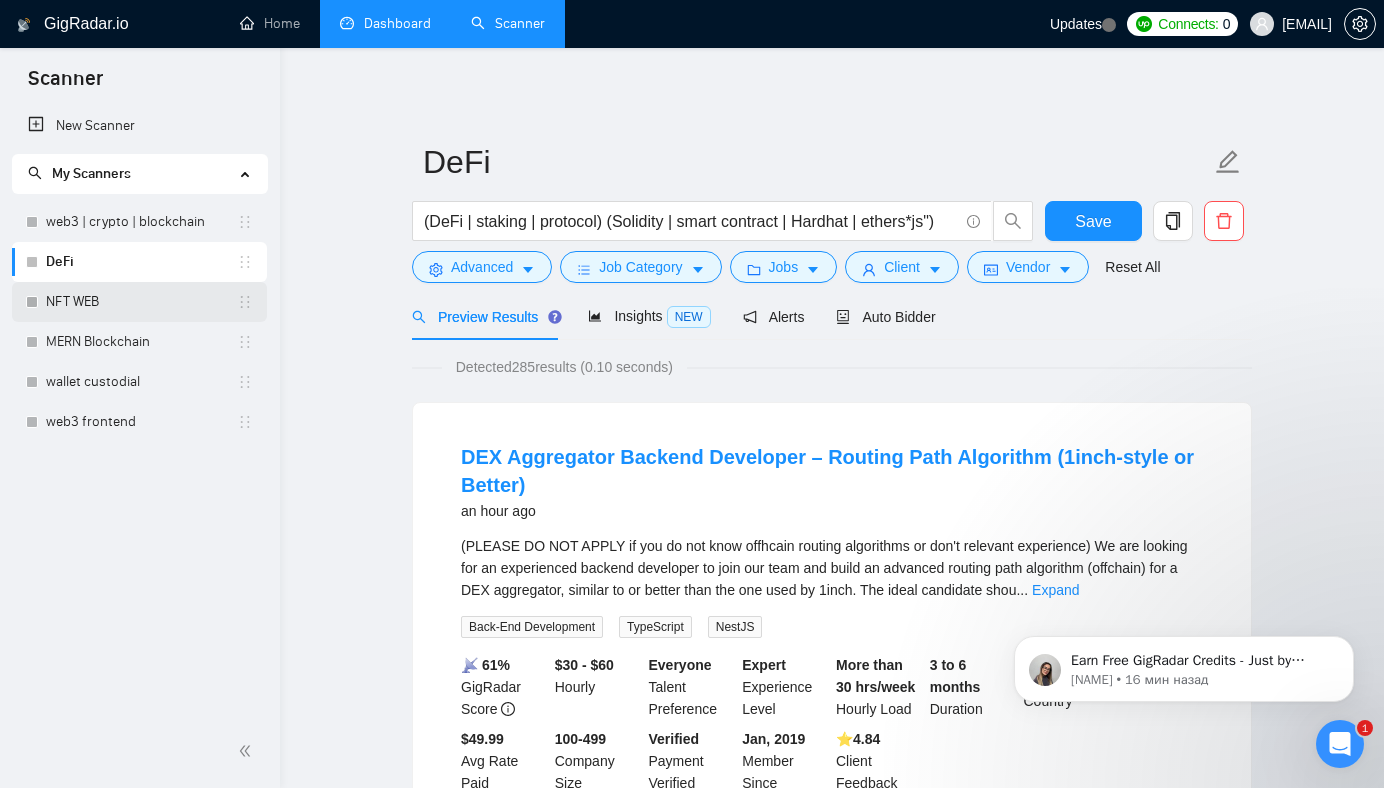 click on "NFT WEB" at bounding box center [141, 302] 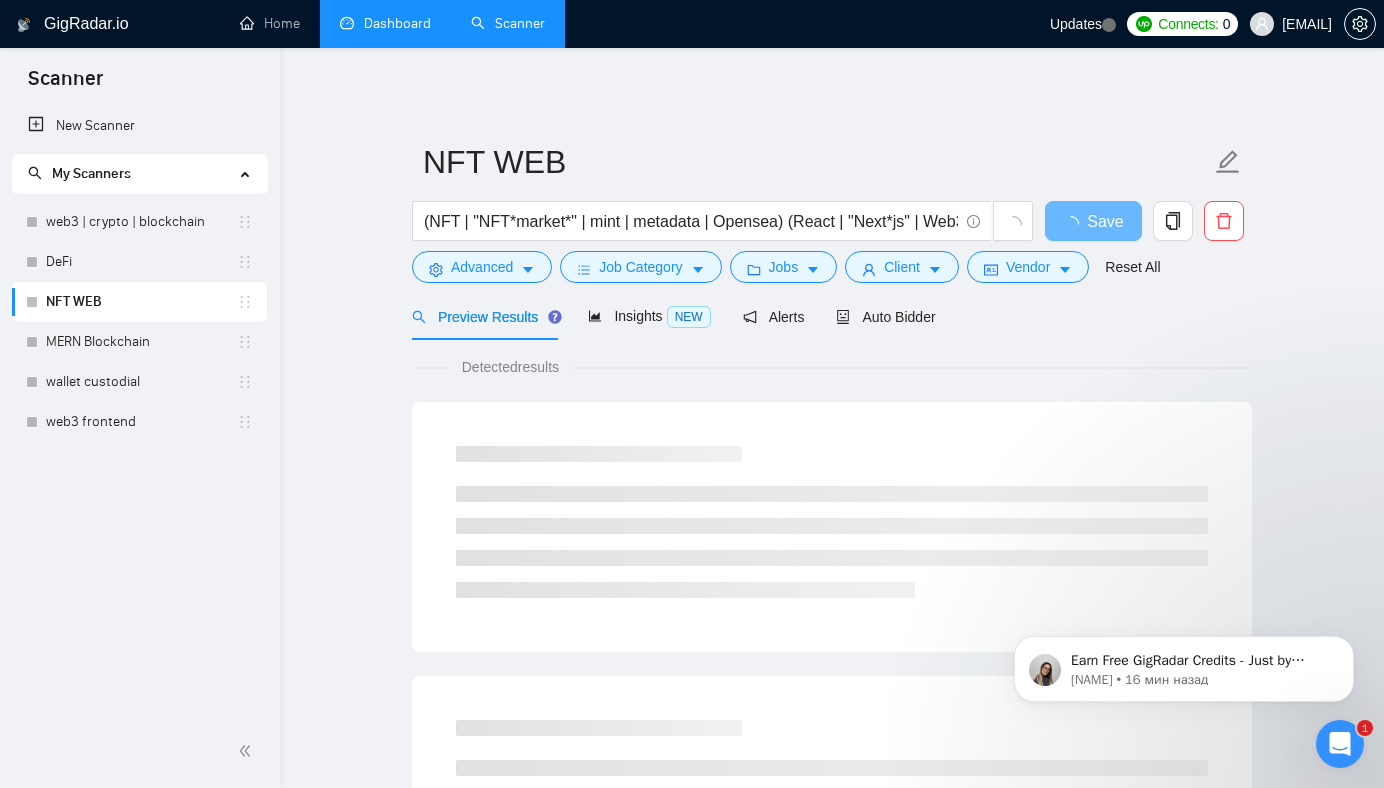 click on "(NFT | "NFT*market*" | mint | metadata | Opensea) (React | "Next*js" | Web3 | "ethers*js")" at bounding box center (702, 221) 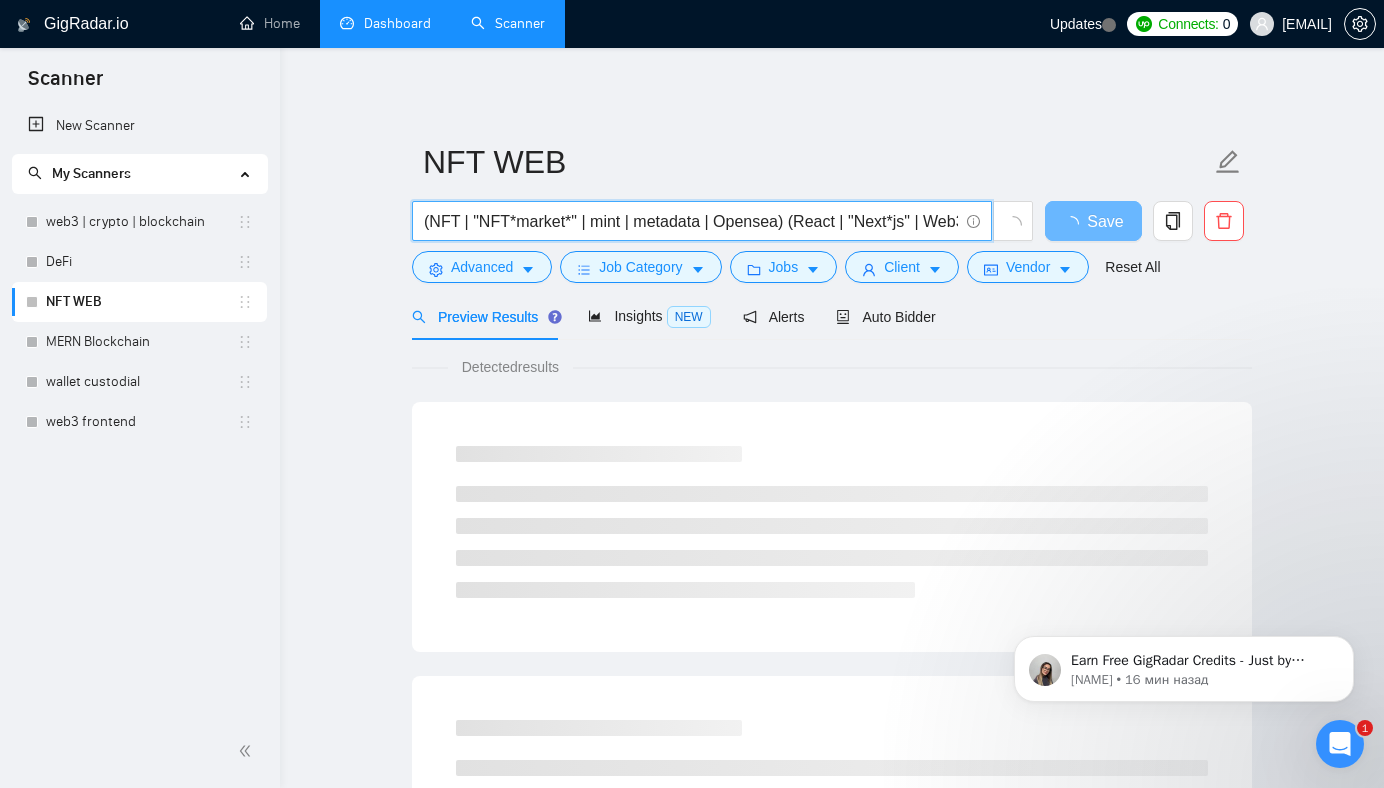 scroll, scrollTop: 0, scrollLeft: 114, axis: horizontal 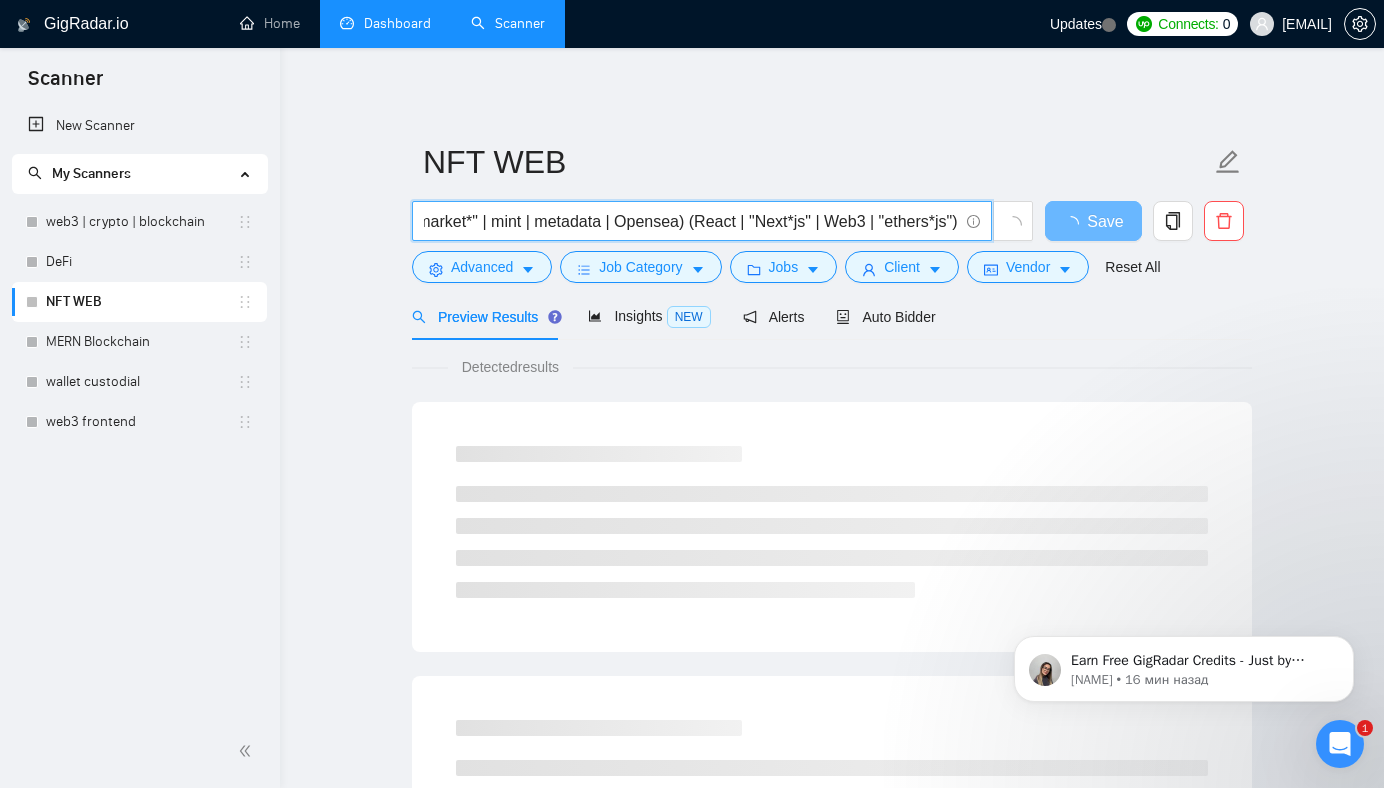 click on "(NFT | "NFT*market*" | mint | metadata | Opensea) (React | "Next*js" | Web3 | "ethers*js")" at bounding box center (691, 221) 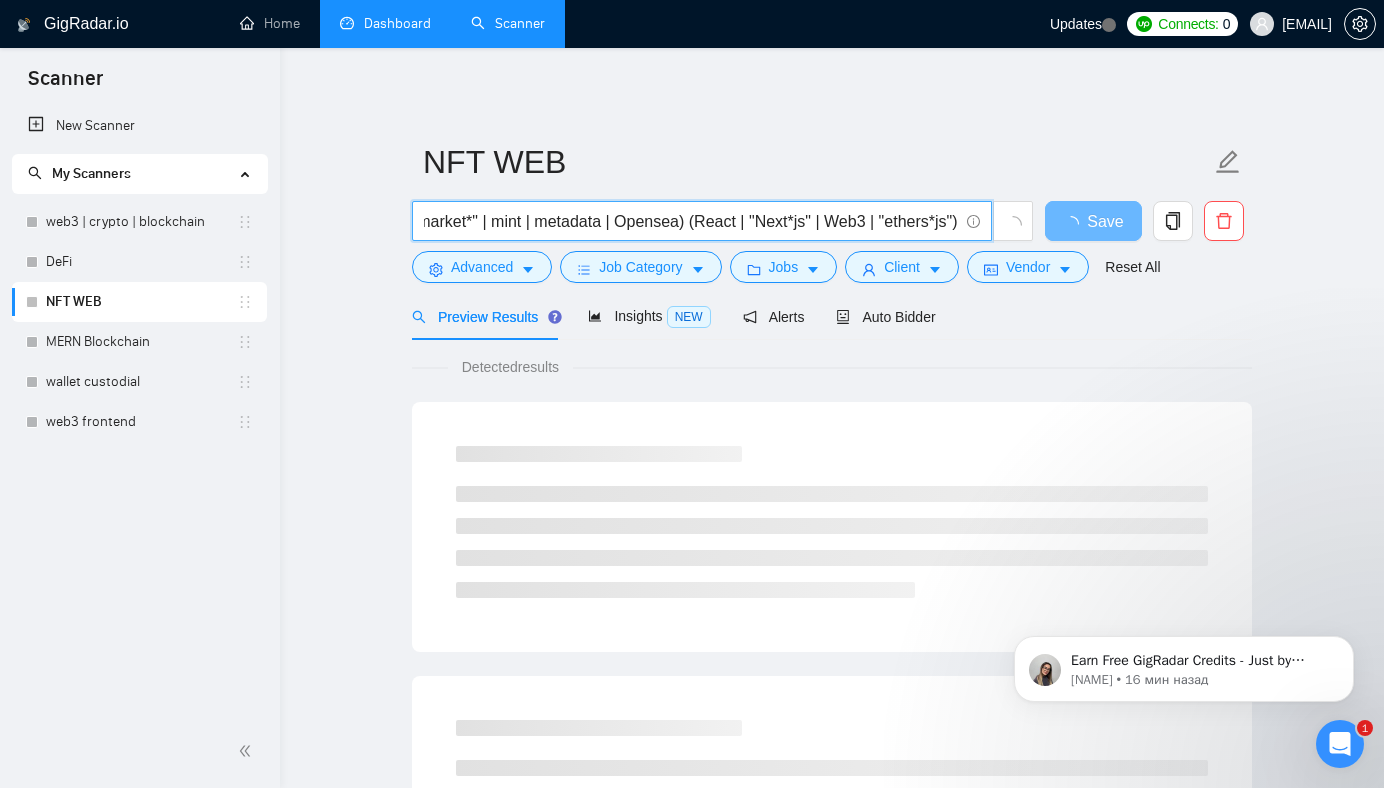 paste on "AI | "artificial intelligence" | "multi-agent" | agent | agents | MCP | "AI solution*" | "AI product*" | "intelligent system*"" 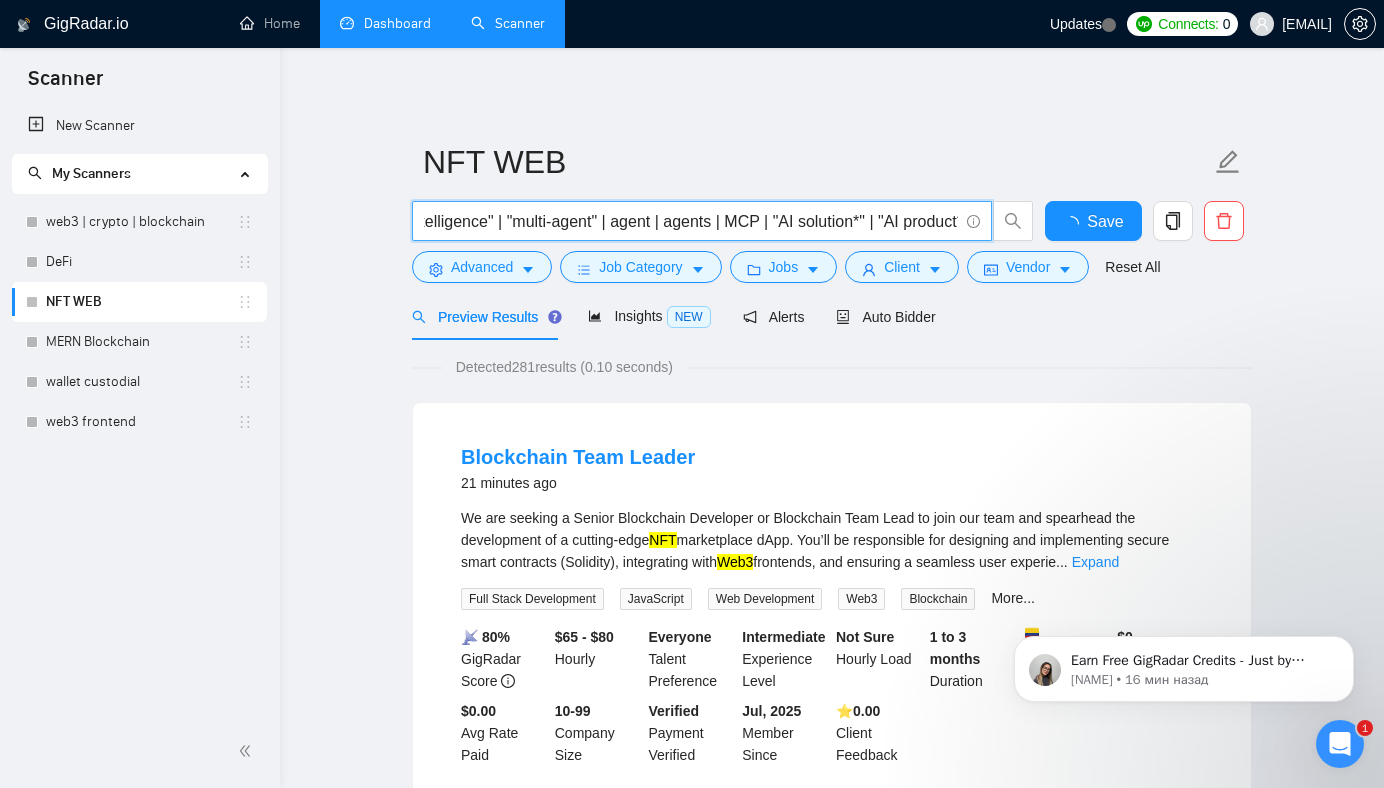 scroll, scrollTop: 0, scrollLeft: 313, axis: horizontal 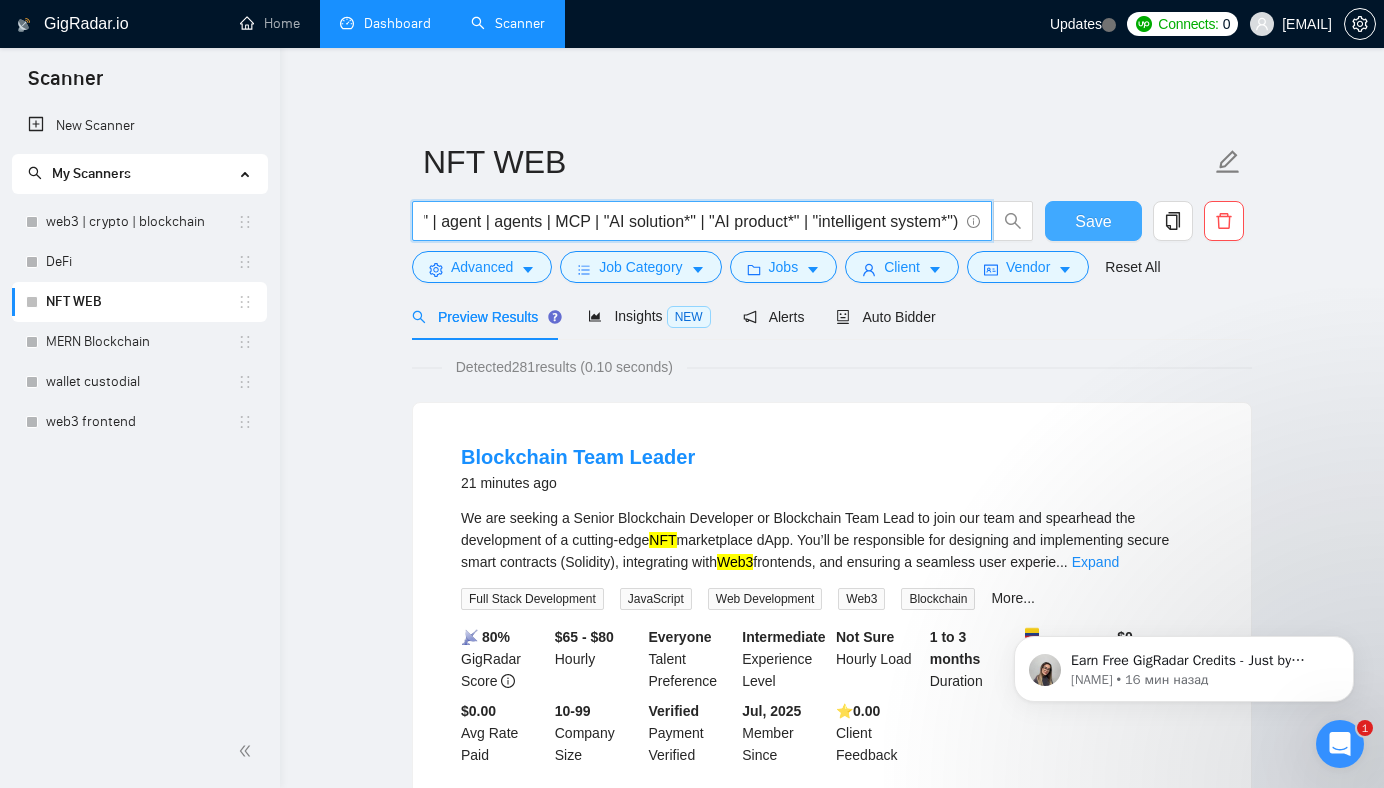 type on "(AI | "artificial intelligence" | "multi-agent" | agent | agents | MCP | "AI solution*" | "AI product*" | "intelligent system*")" 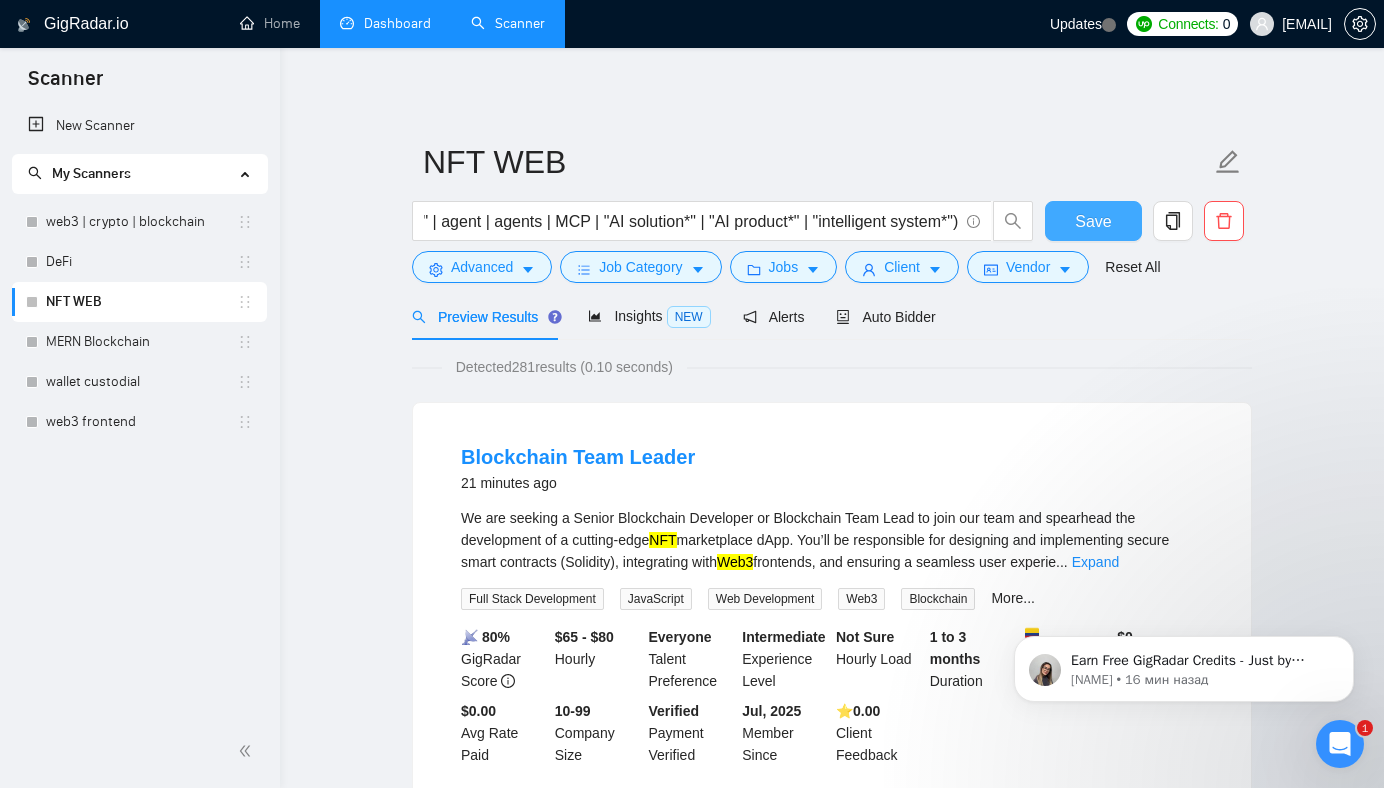 scroll, scrollTop: 0, scrollLeft: 0, axis: both 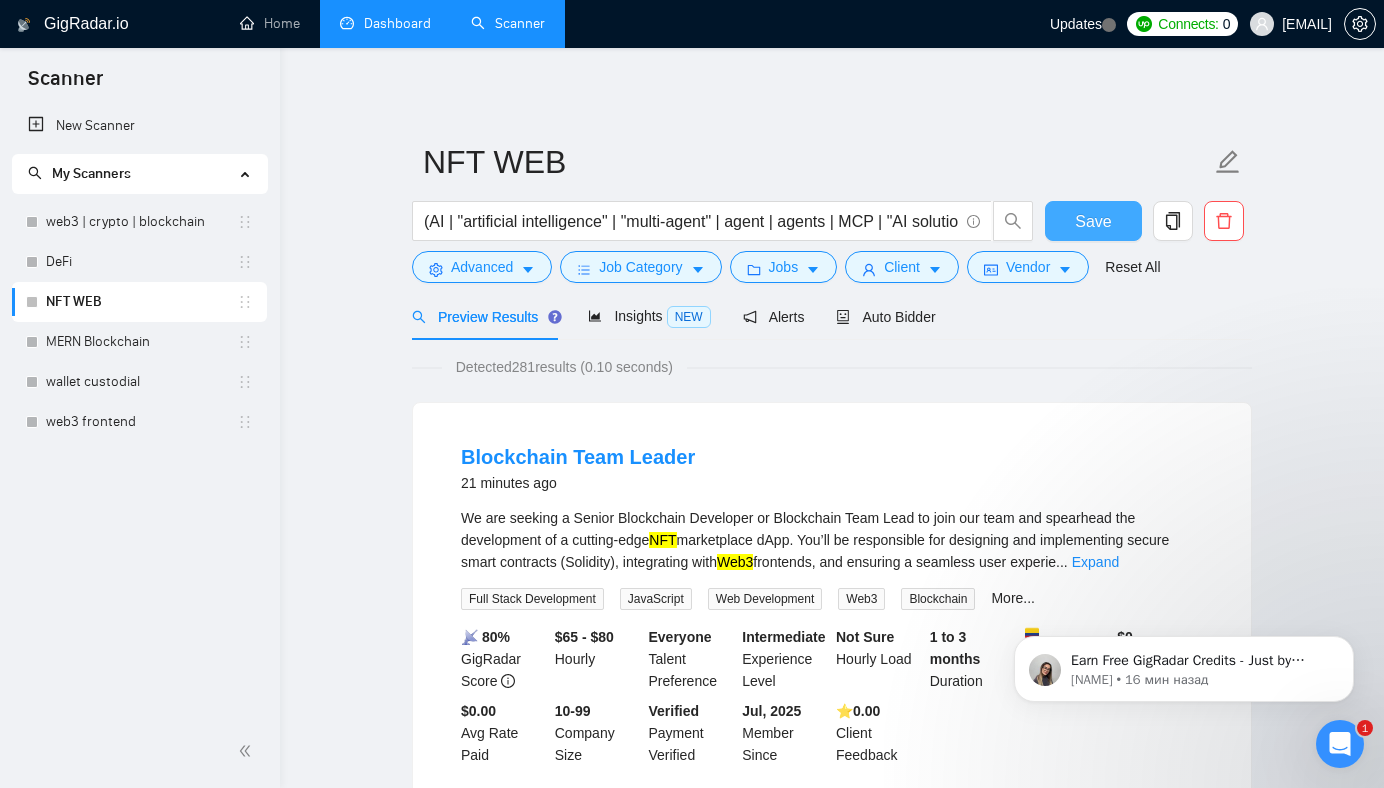 click on "Save" at bounding box center (1093, 221) 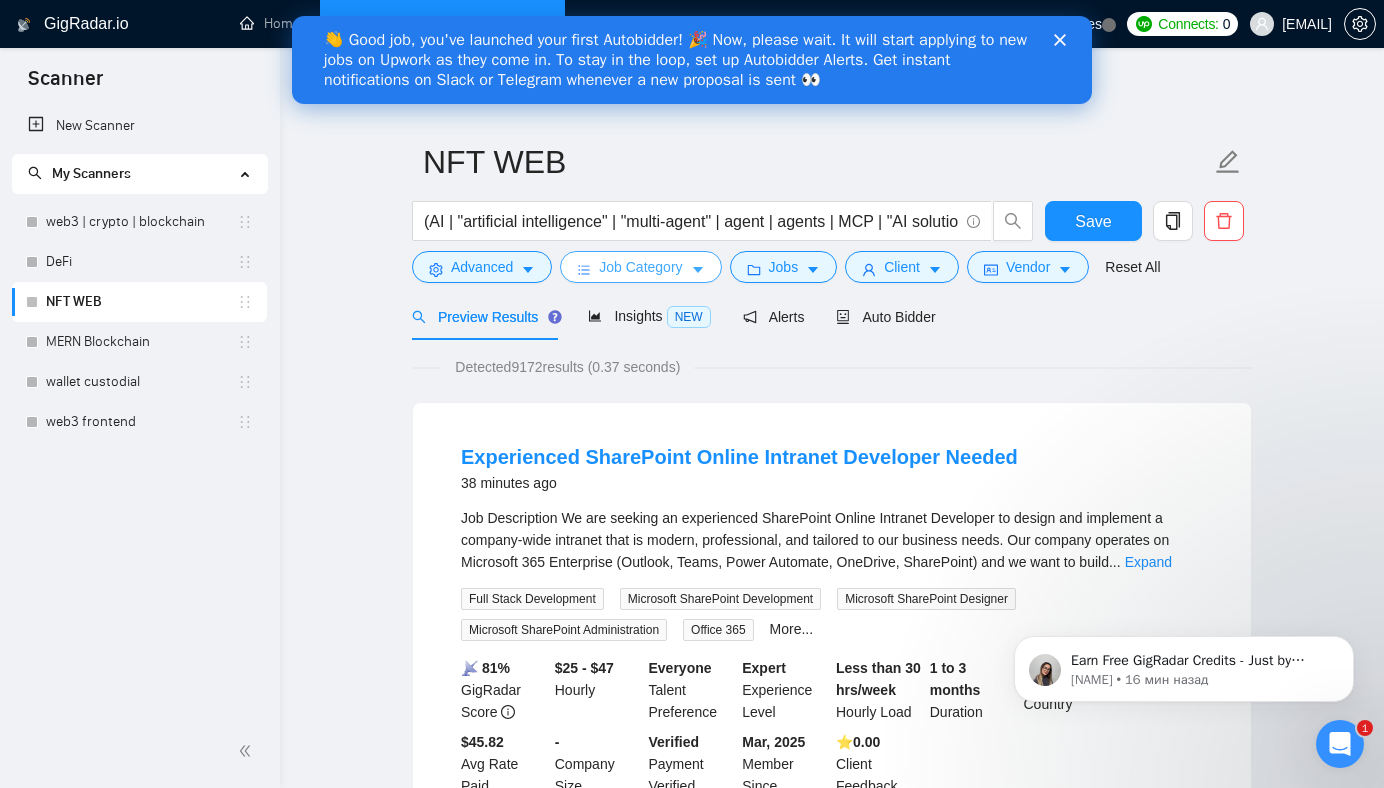 scroll, scrollTop: 0, scrollLeft: 0, axis: both 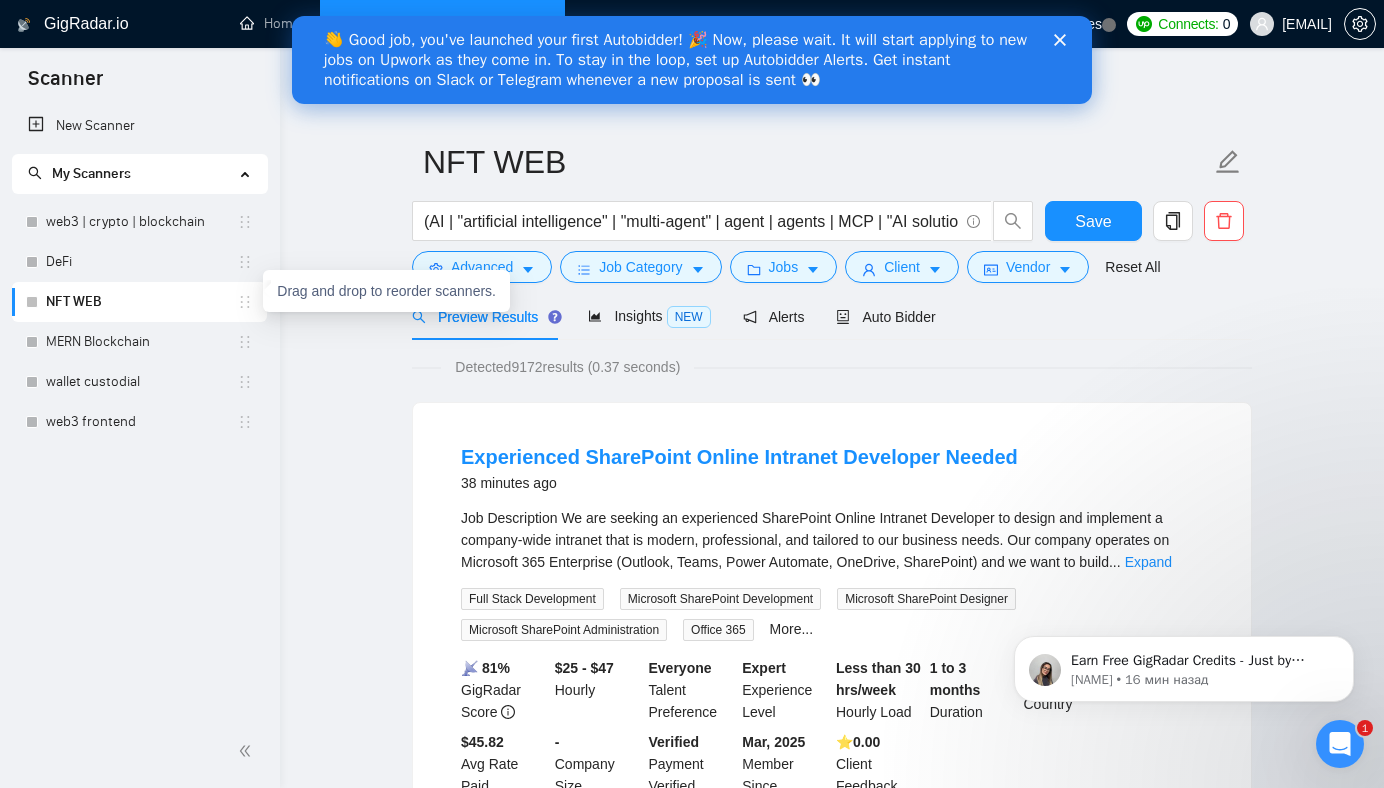 click 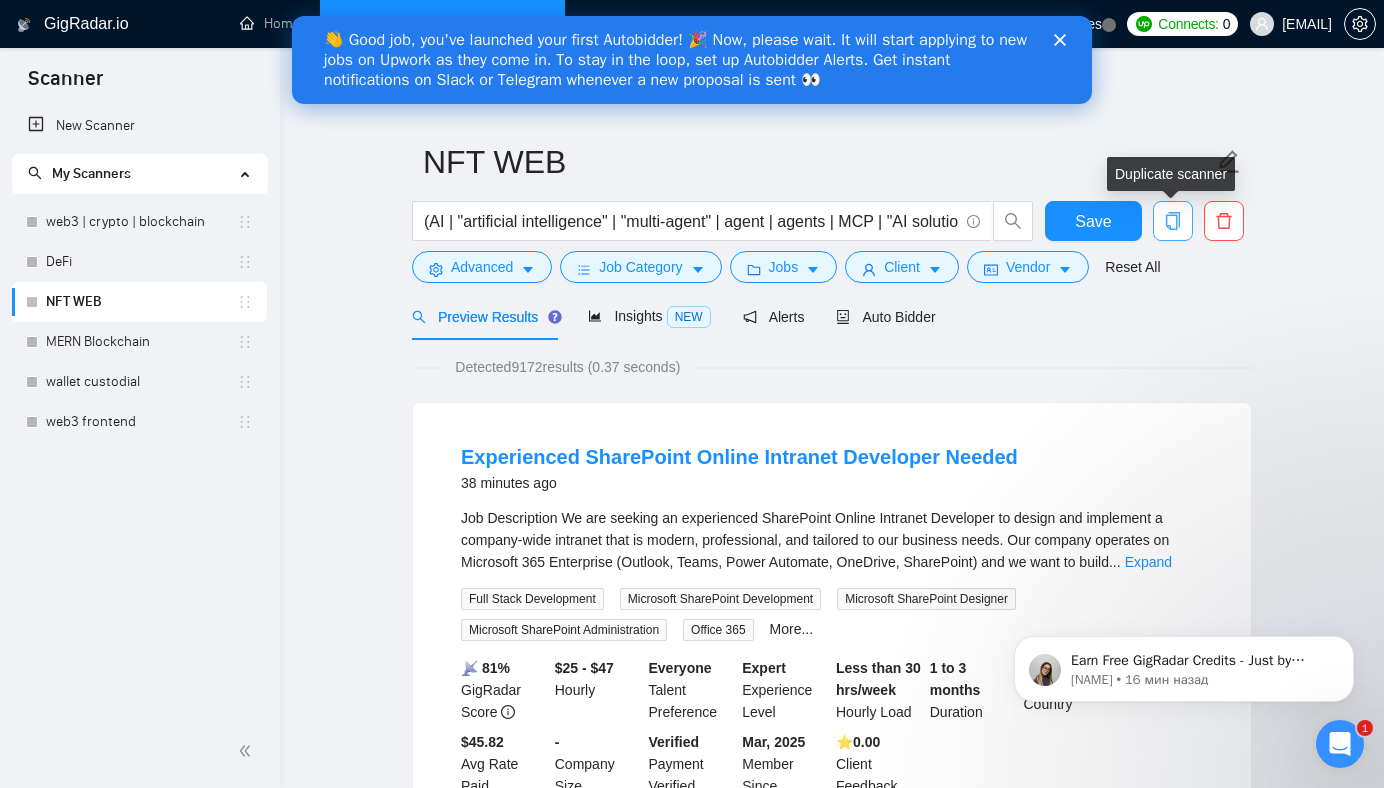 click 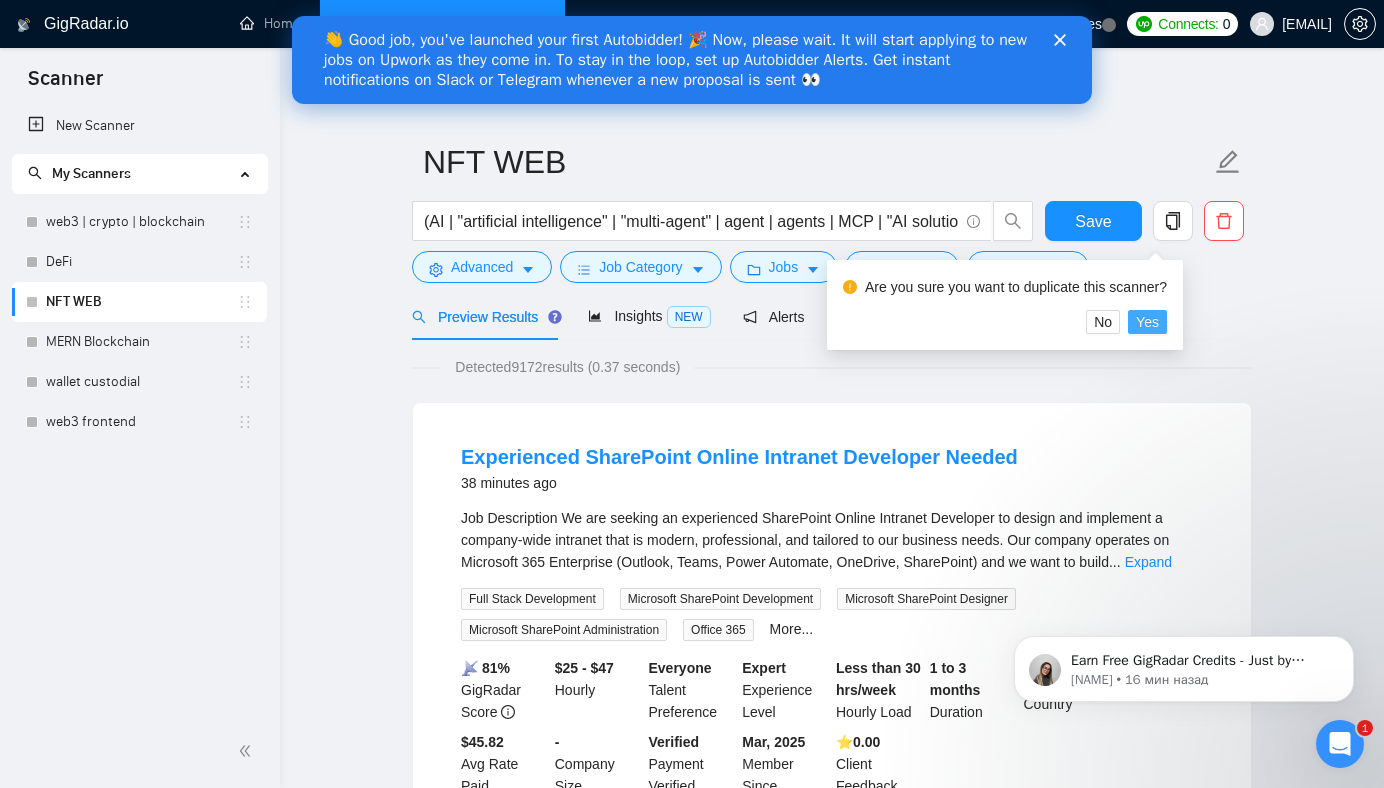click on "Yes" at bounding box center (1147, 322) 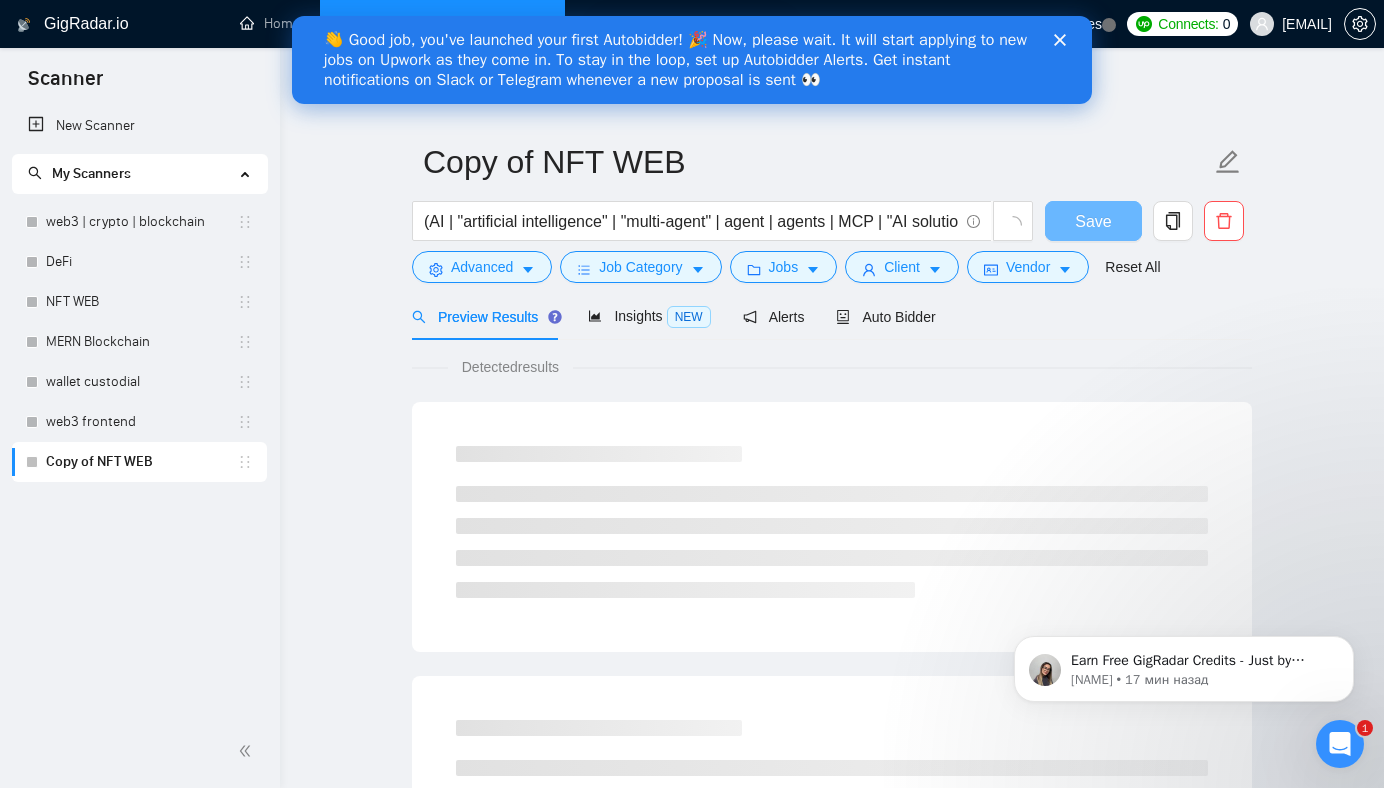 click on "Copy of NFT WEB" at bounding box center (141, 462) 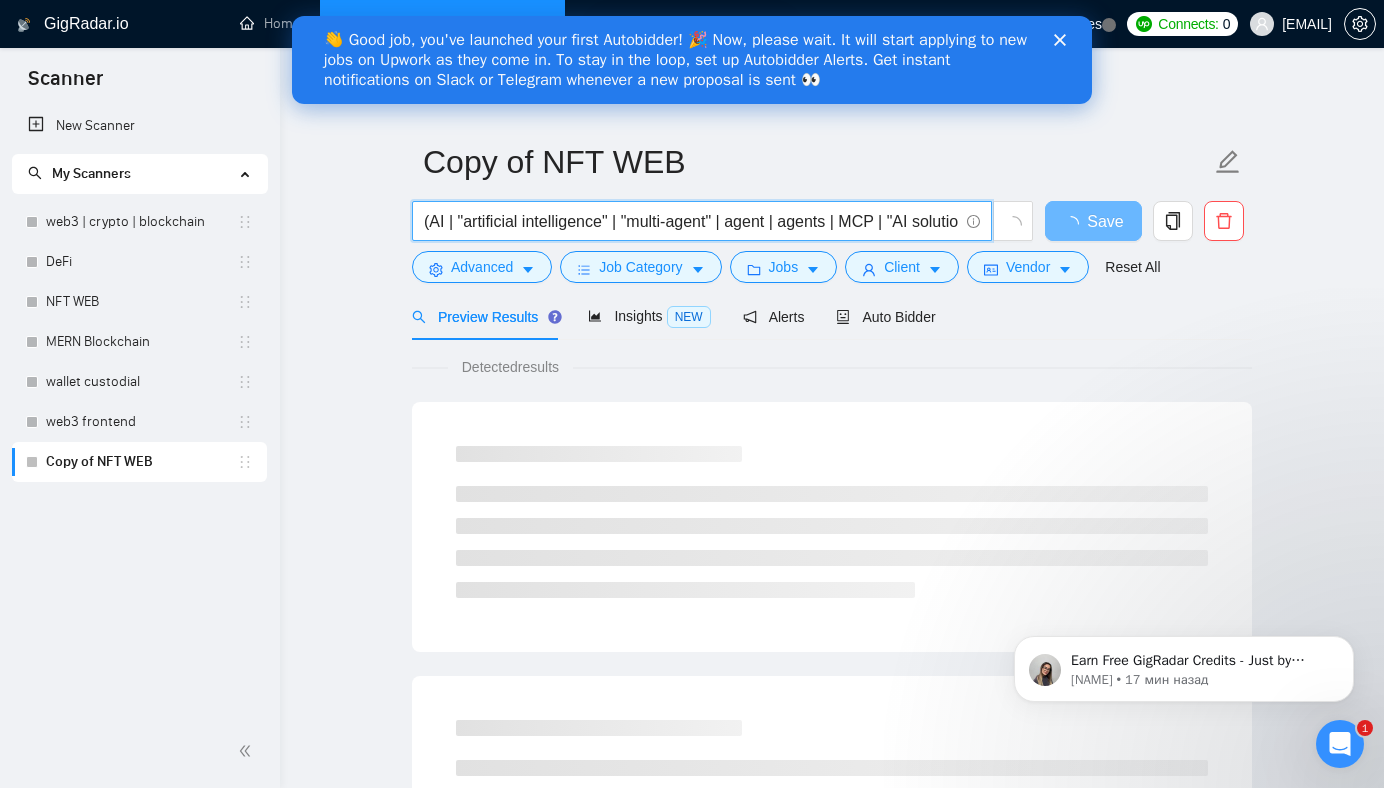 click on "(AI | "artificial intelligence" | "multi-agent" | agent | agents | MCP | "AI solution*" | "AI product*" | "intelligent system*")" at bounding box center (691, 221) 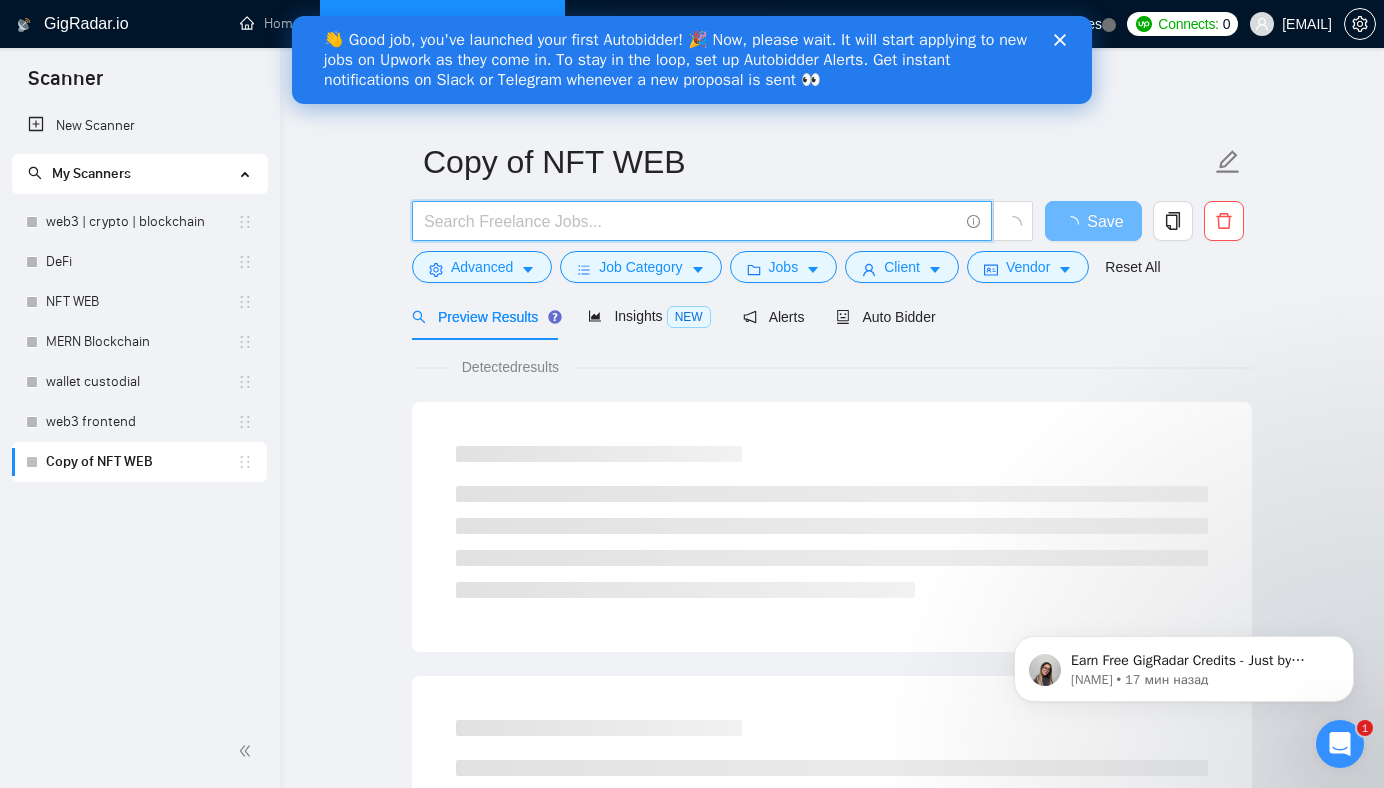 paste on "(Python | LangChain | LLM | OpenAI | FastAPI | "machine learning" | "deep learning" | vector | embedding | agentic)" 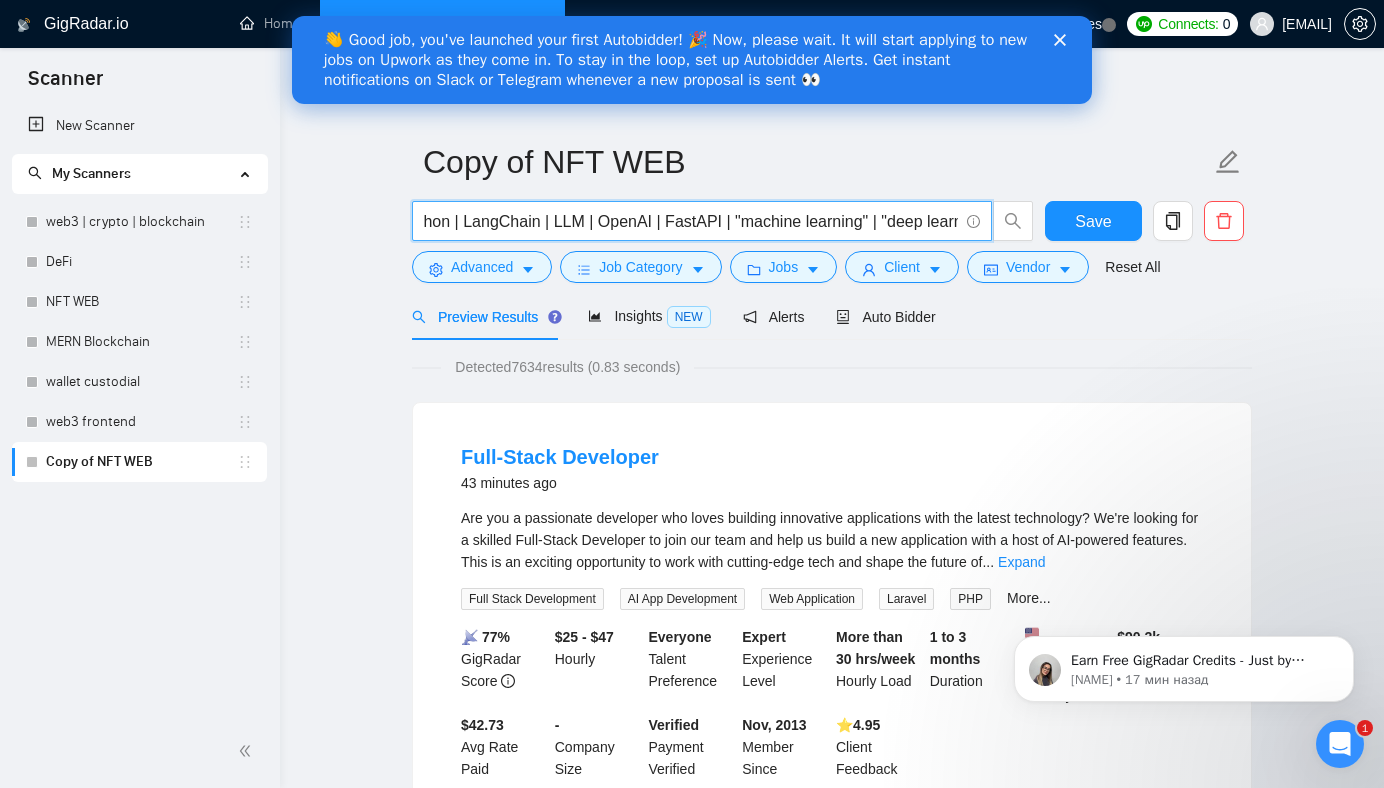 scroll, scrollTop: 0, scrollLeft: 0, axis: both 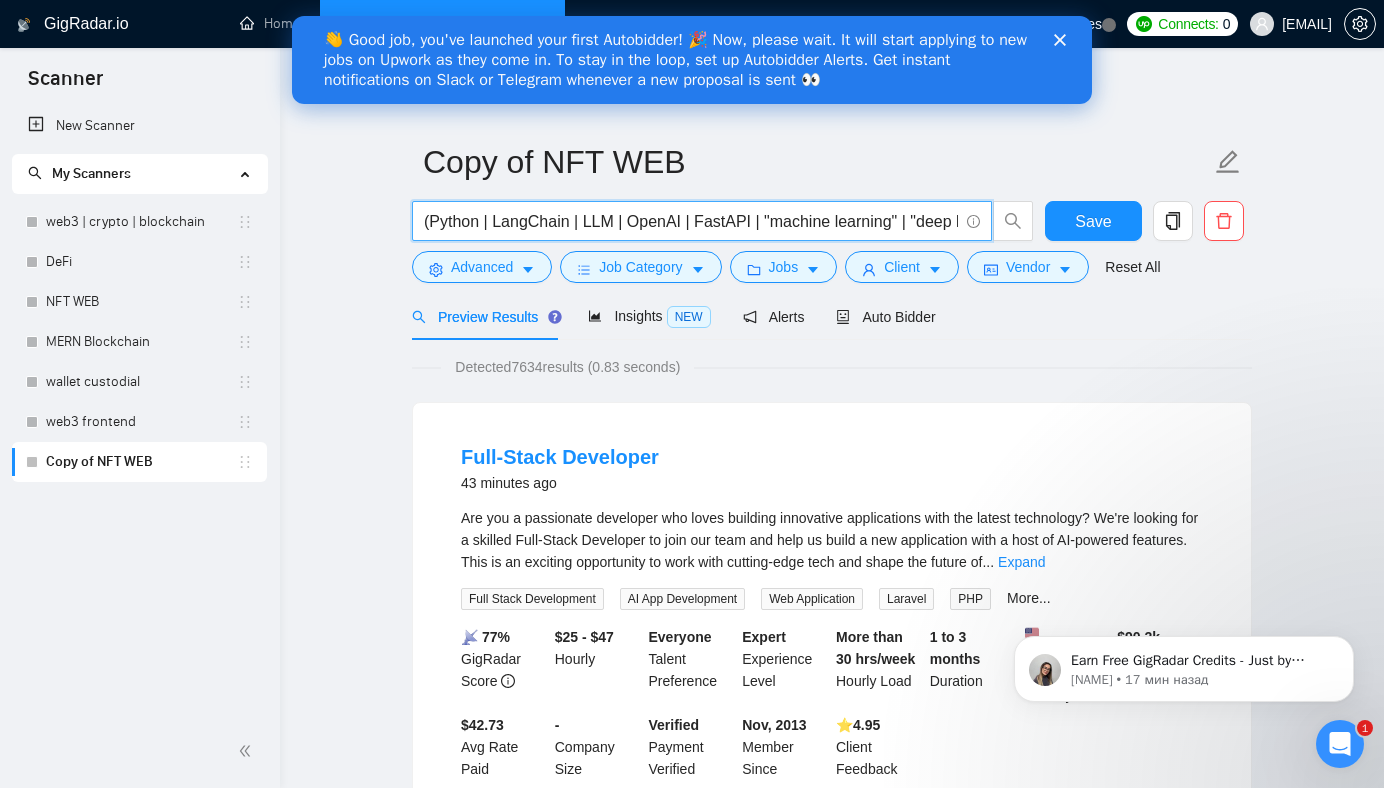 drag, startPoint x: 762, startPoint y: 222, endPoint x: 410, endPoint y: 228, distance: 352.05115 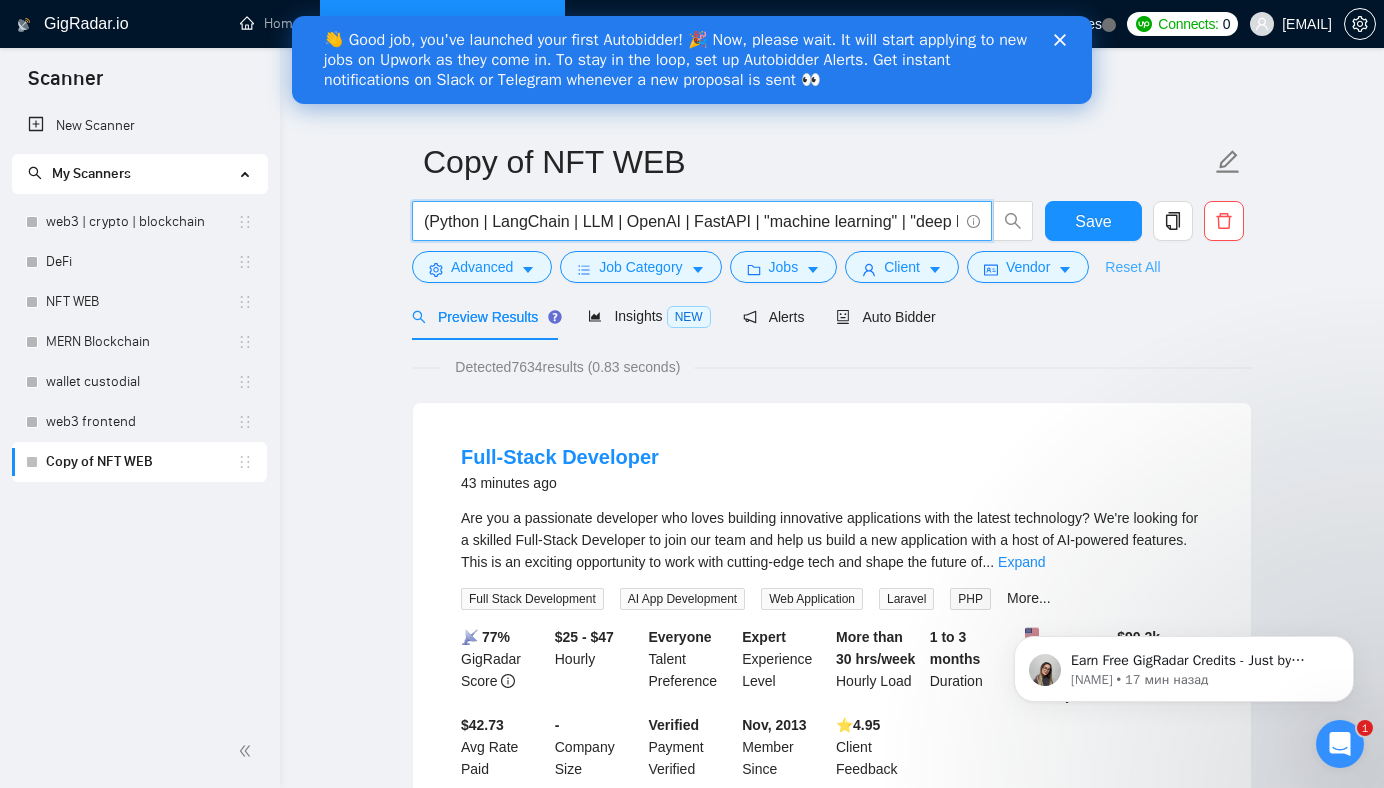 scroll, scrollTop: 0, scrollLeft: 289, axis: horizontal 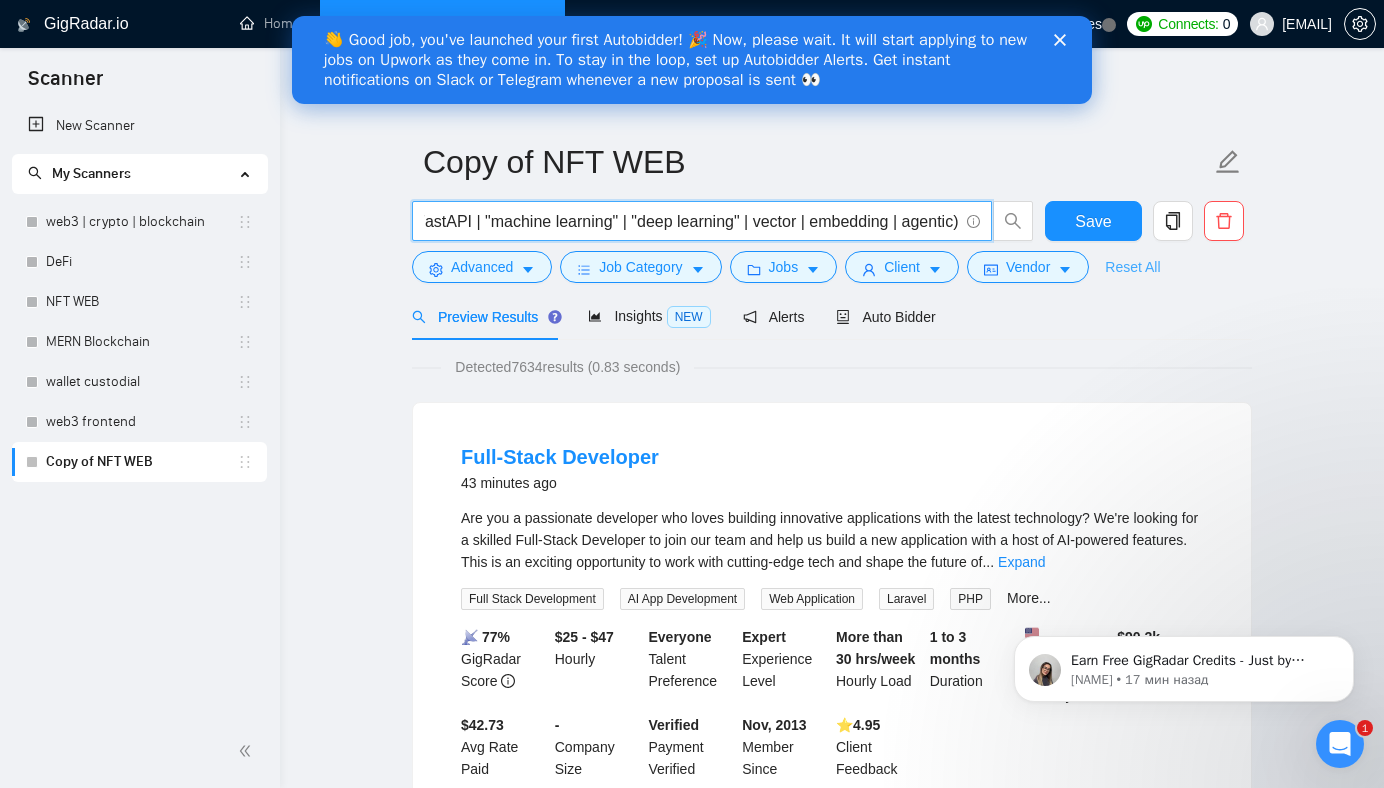 drag, startPoint x: 450, startPoint y: 224, endPoint x: 1165, endPoint y: 263, distance: 716.06287 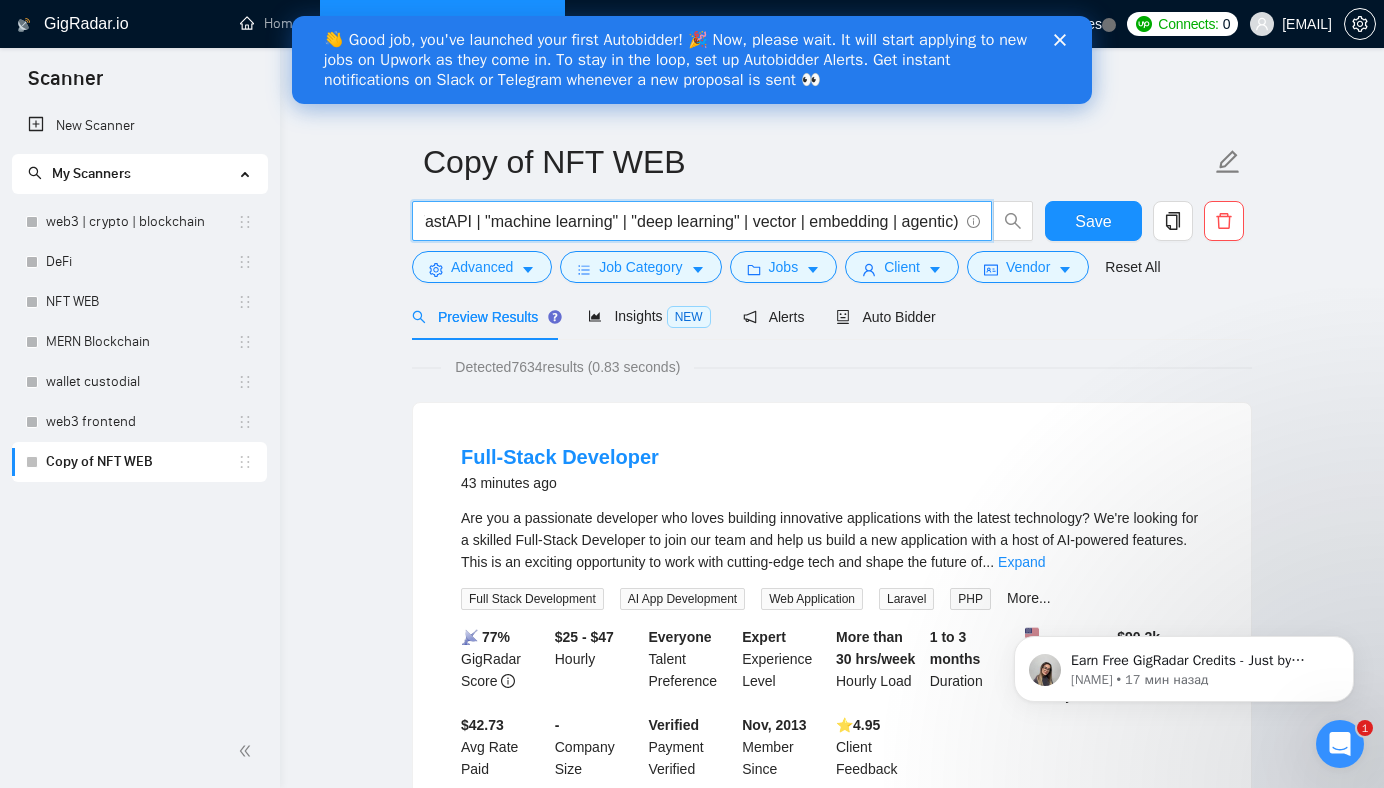 type on "(Python | LangChain | LLM | OpenAI | FastAPI | "machine learning" | "deep learning" | vector | embedding | agentic)" 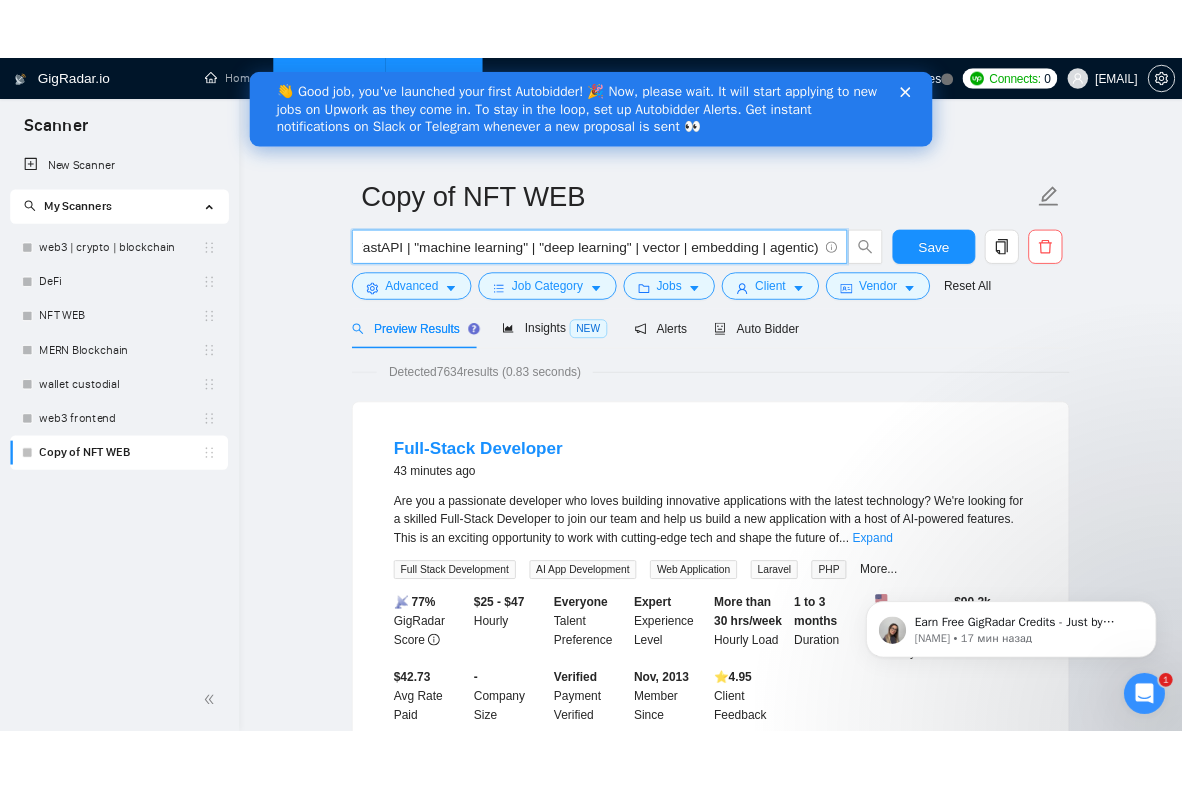 scroll, scrollTop: 0, scrollLeft: 0, axis: both 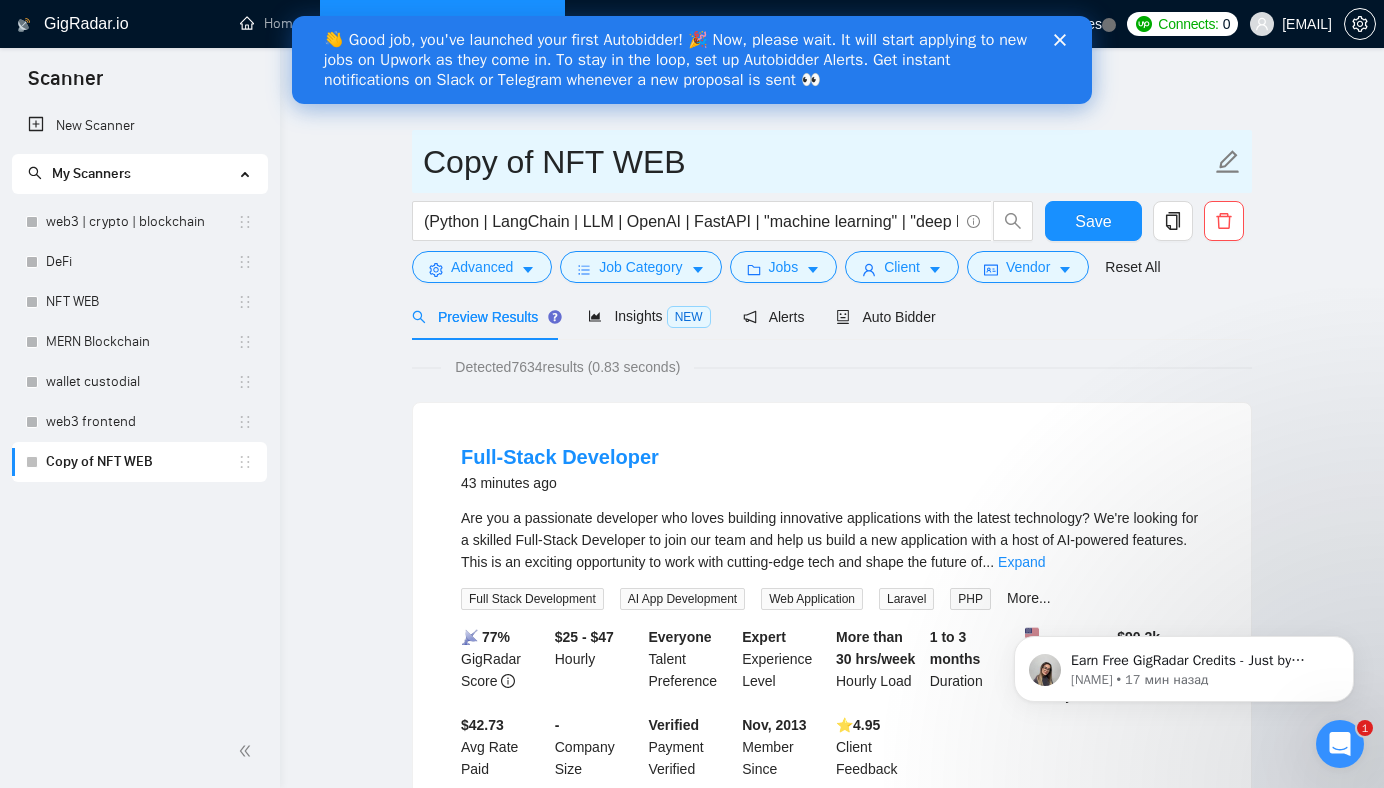 click on "Copy of NFT WEB" at bounding box center [817, 162] 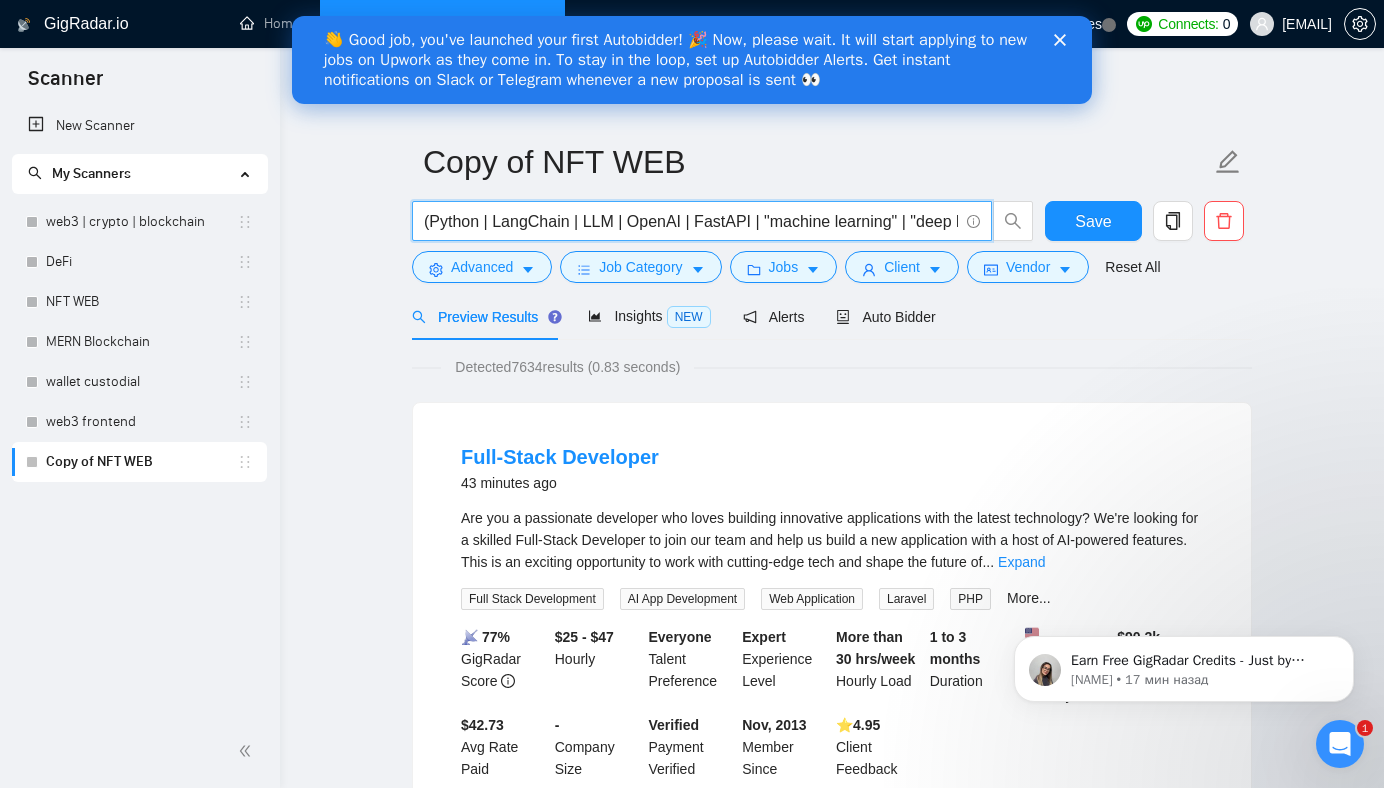 drag, startPoint x: 584, startPoint y: 222, endPoint x: 681, endPoint y: 221, distance: 97.00516 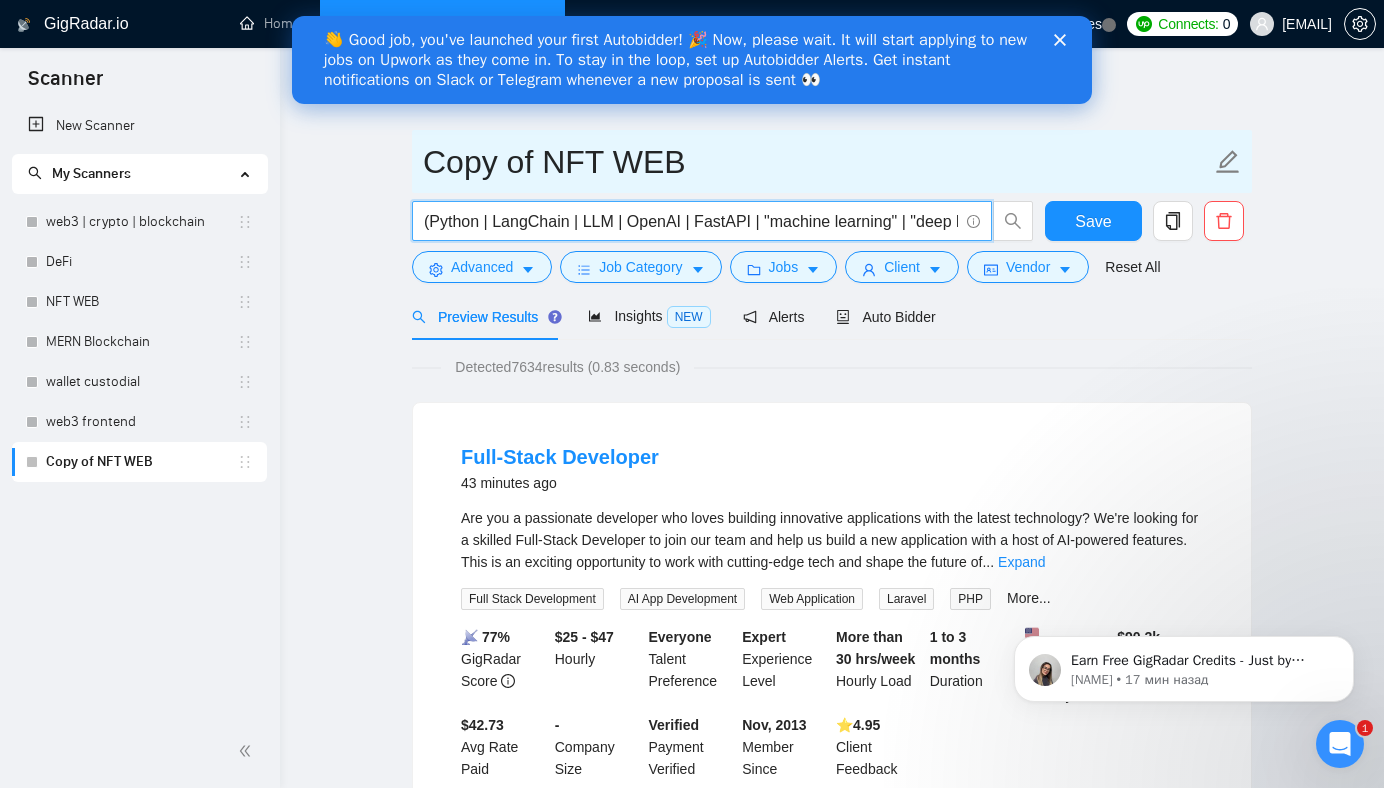 click on "Copy of NFT WEB" at bounding box center (817, 162) 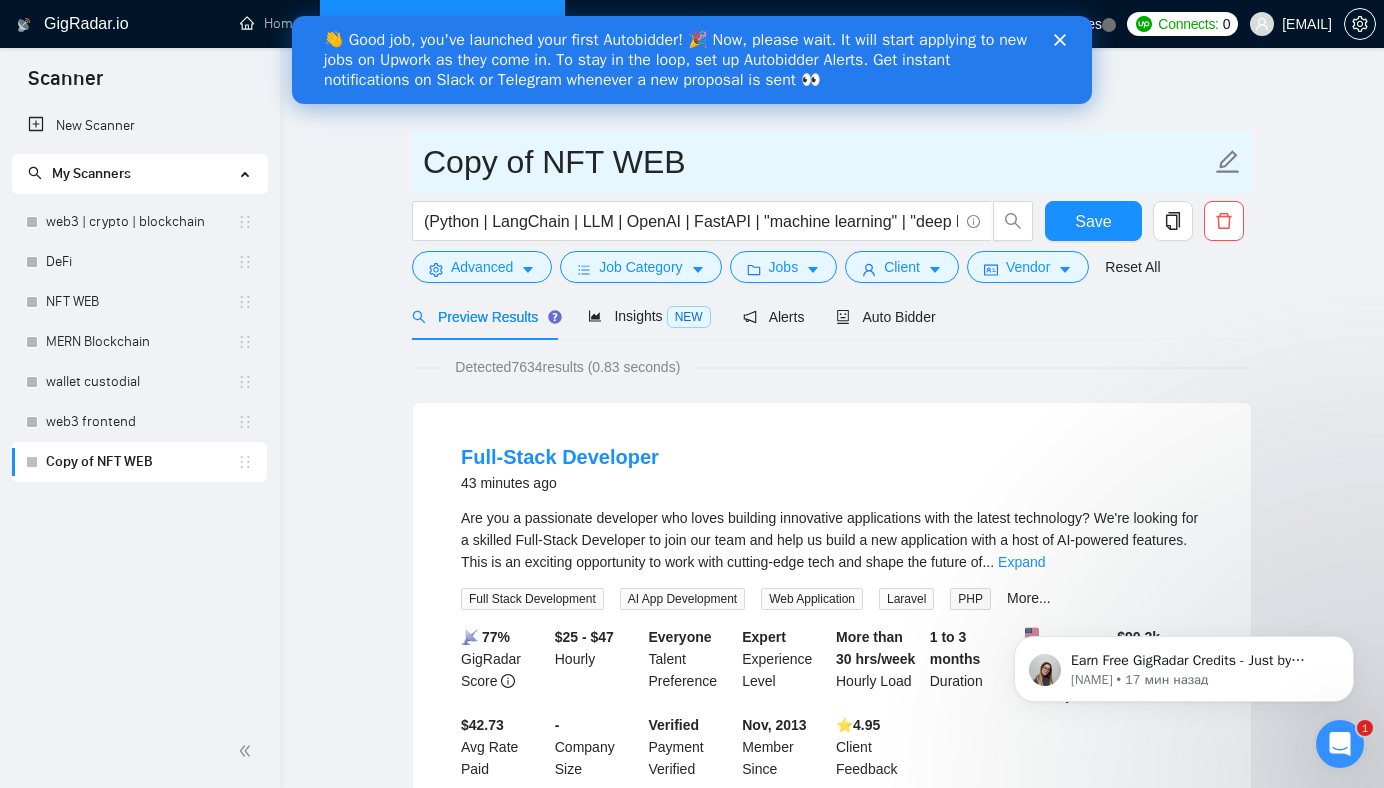drag, startPoint x: 682, startPoint y: 155, endPoint x: 378, endPoint y: 150, distance: 304.0411 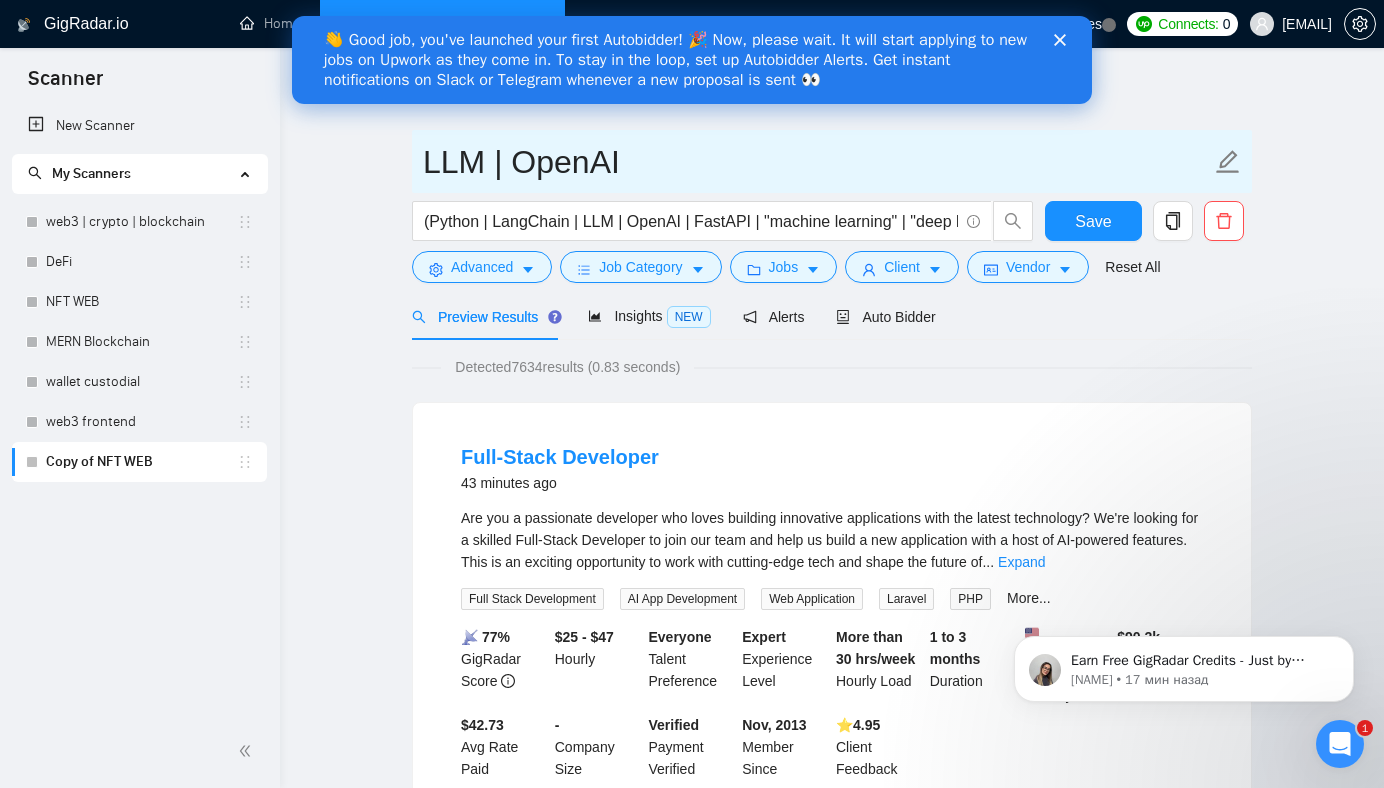 click on "LLM | OpenAI" at bounding box center (817, 162) 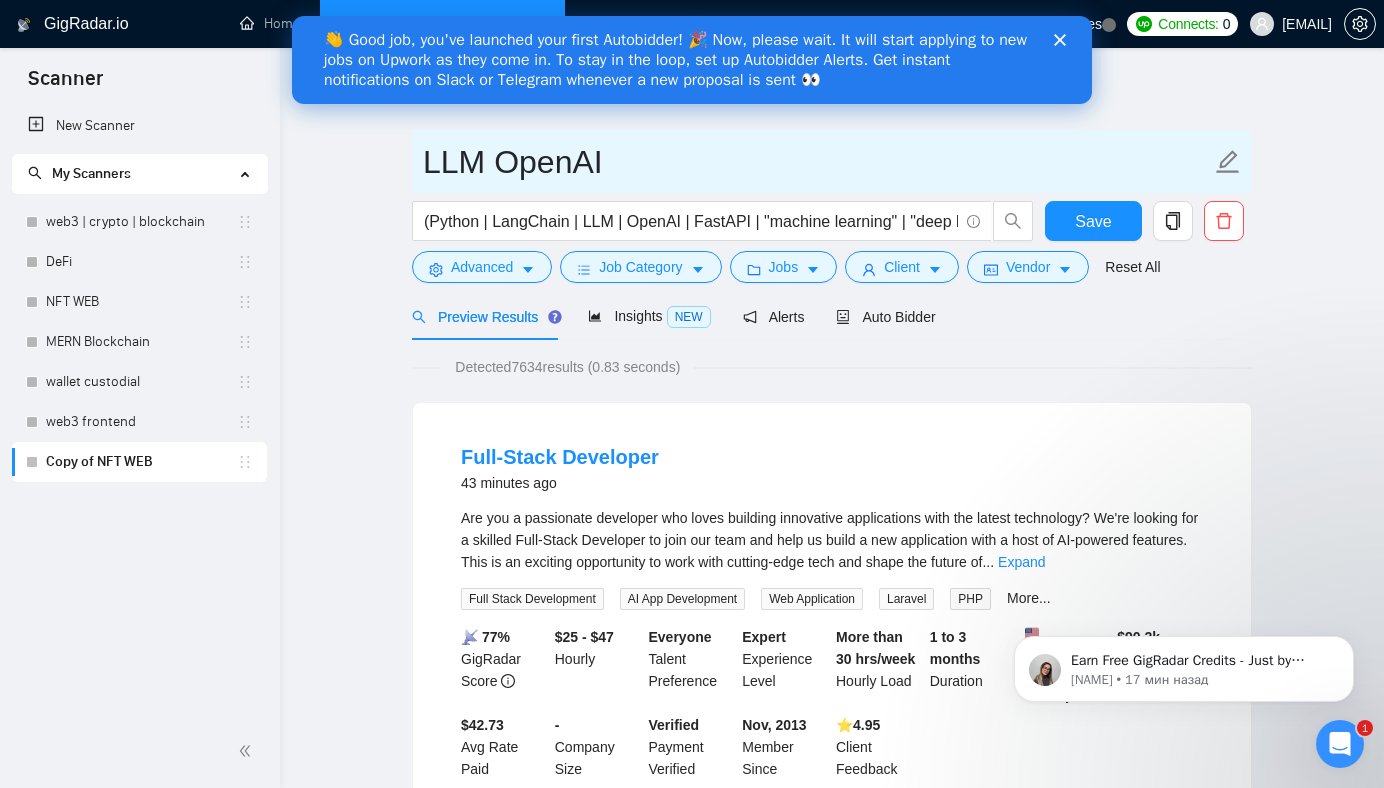 click on "LLM OpenAI" at bounding box center (817, 162) 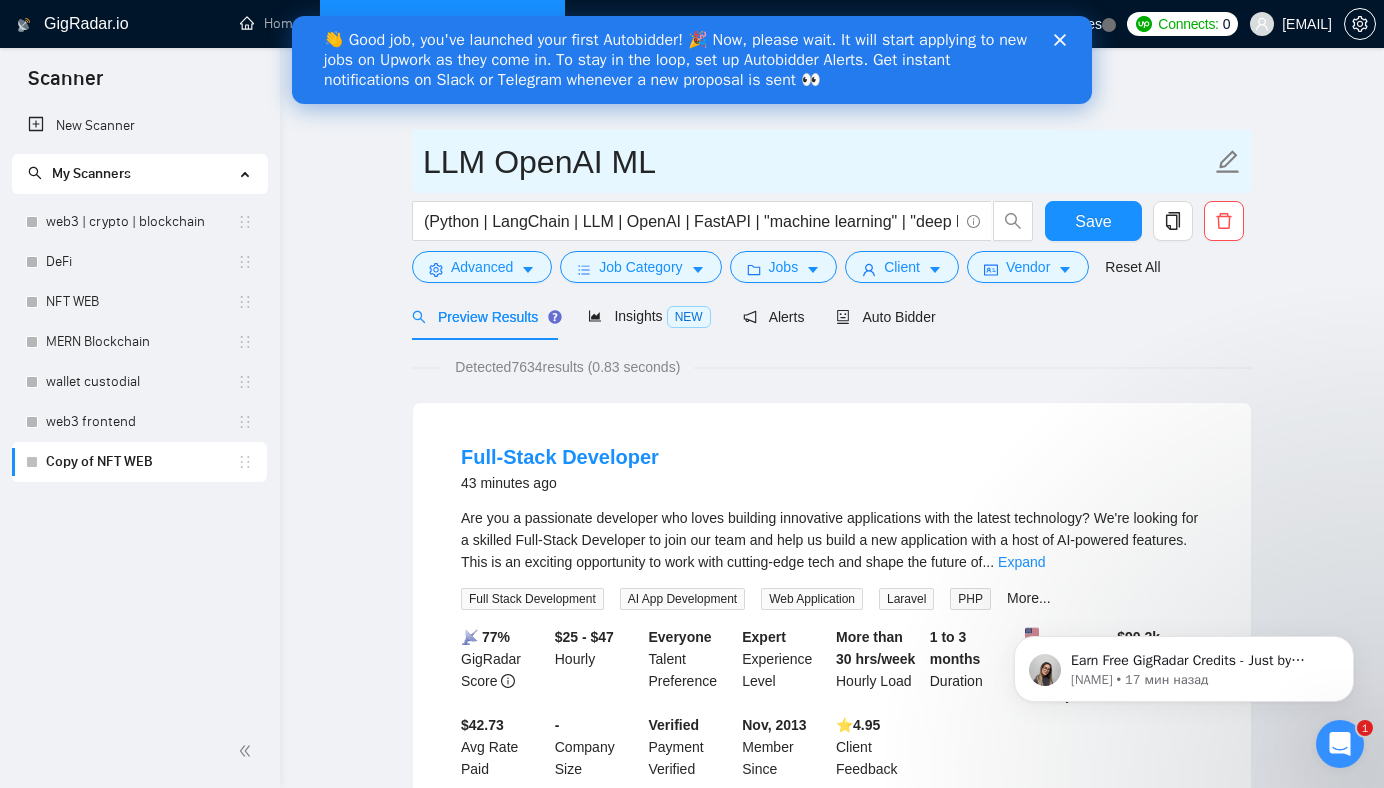 type on "LLM OpenAI ML" 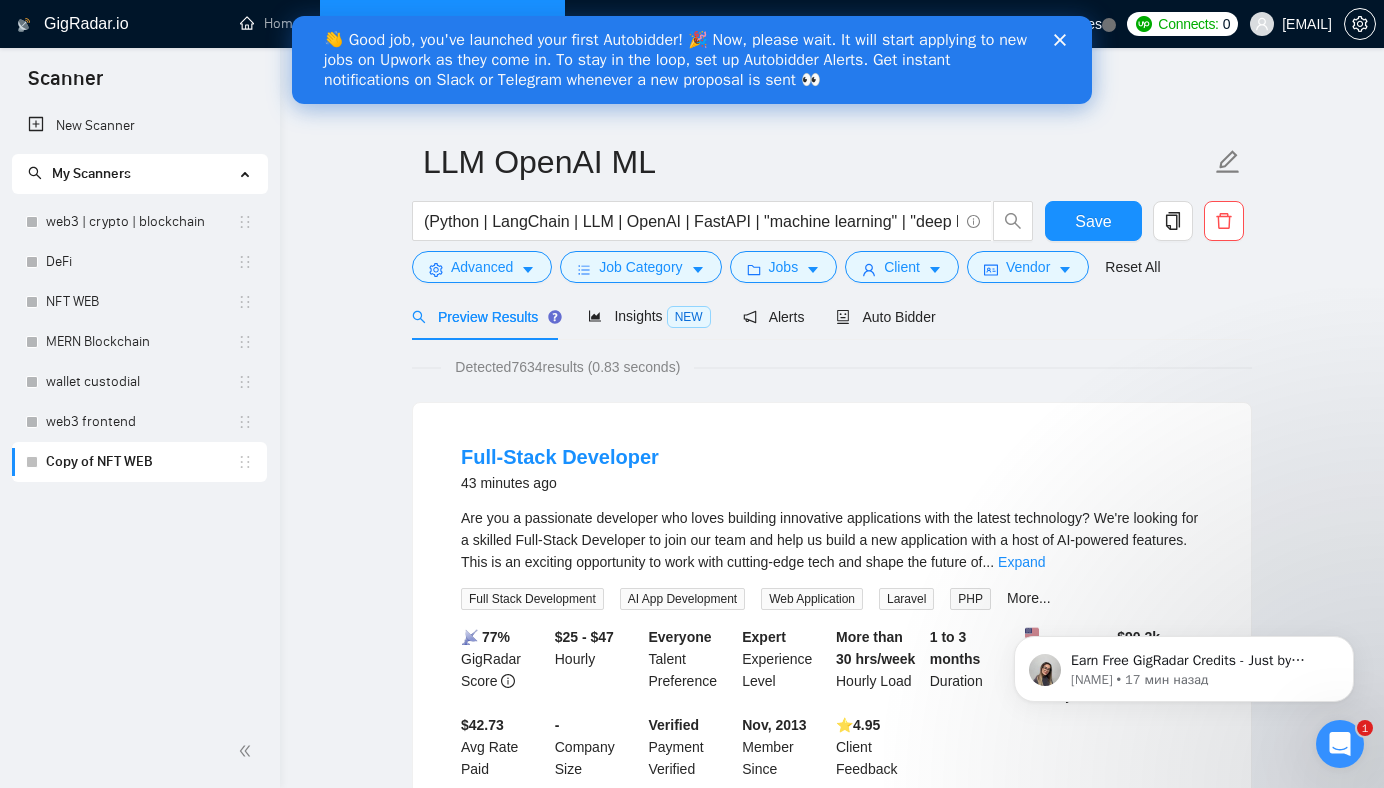 click on "Save" at bounding box center (1093, 226) 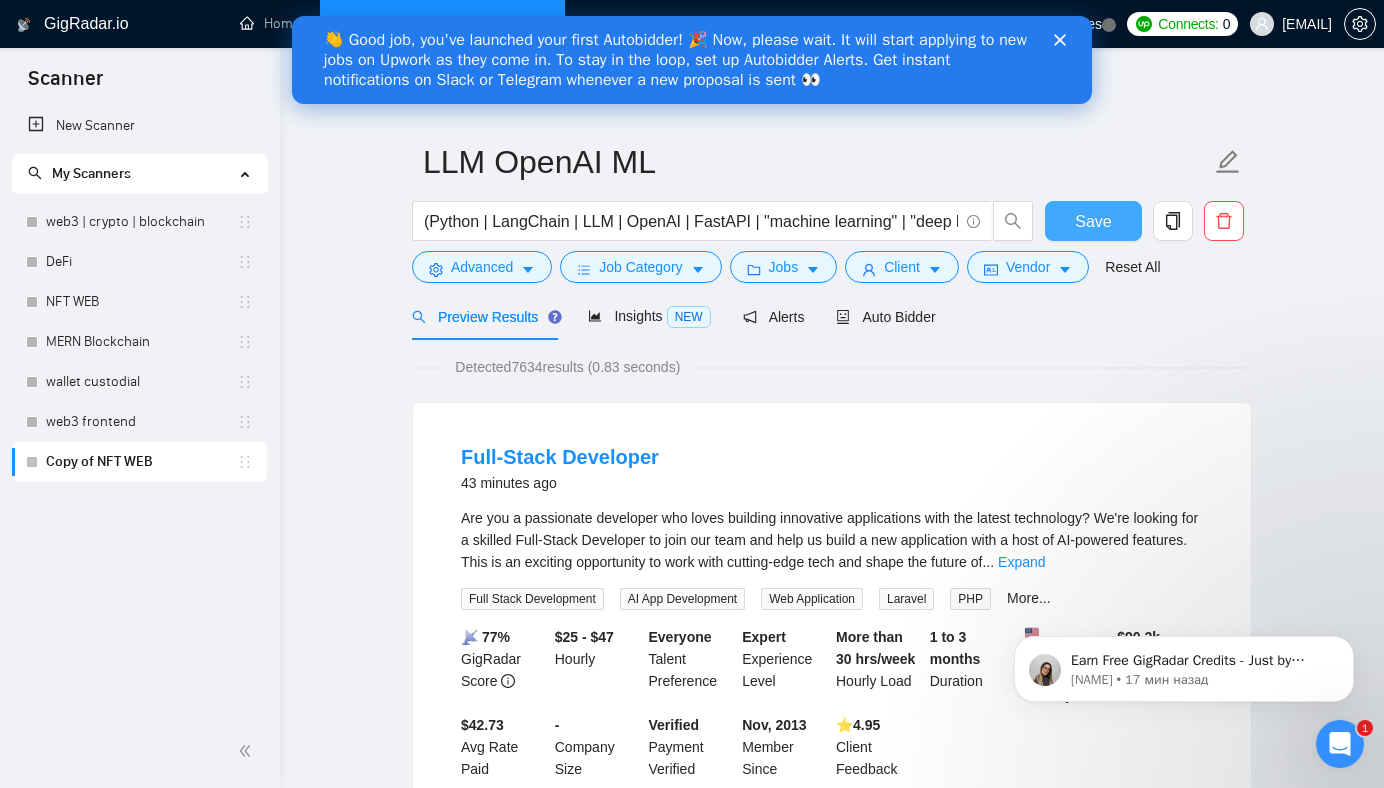 click on "Save" at bounding box center (1093, 221) 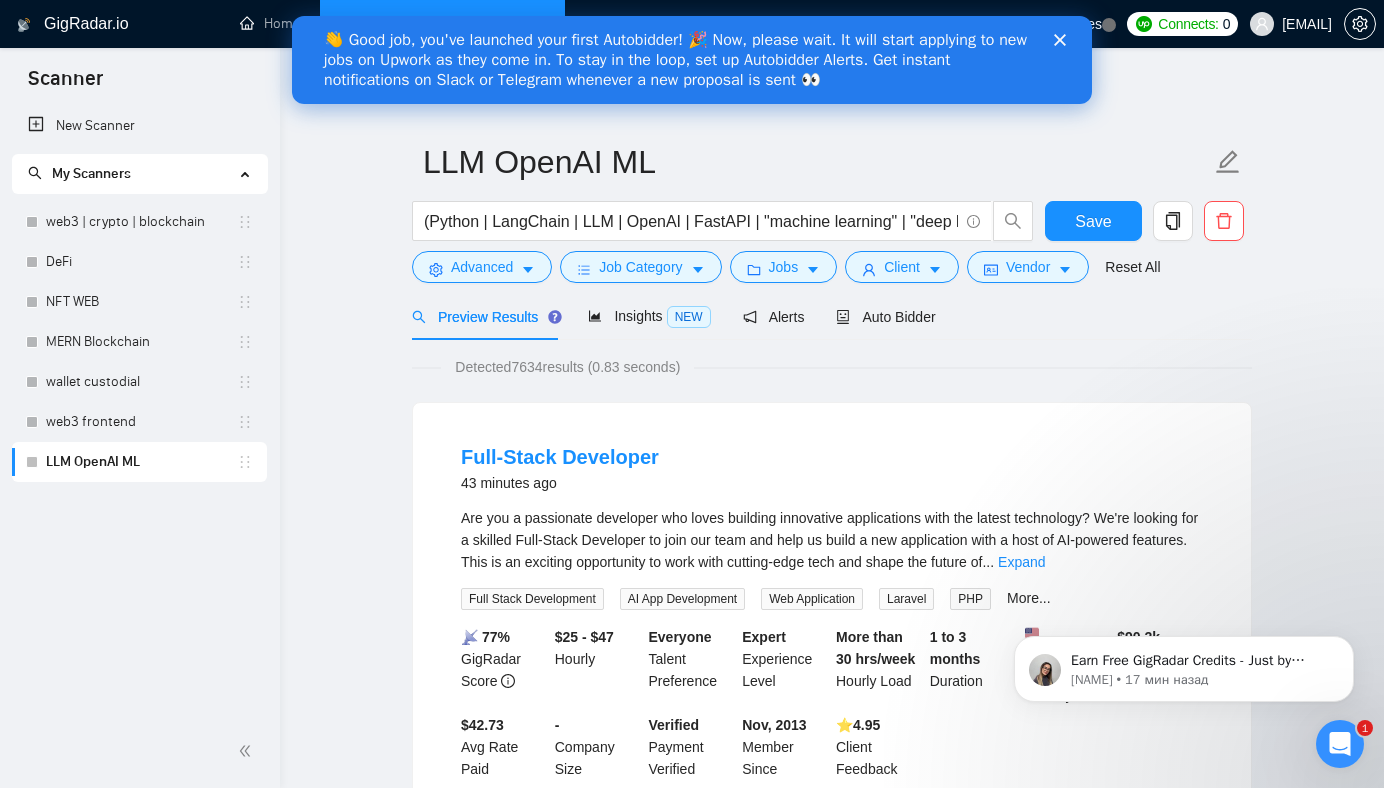 click 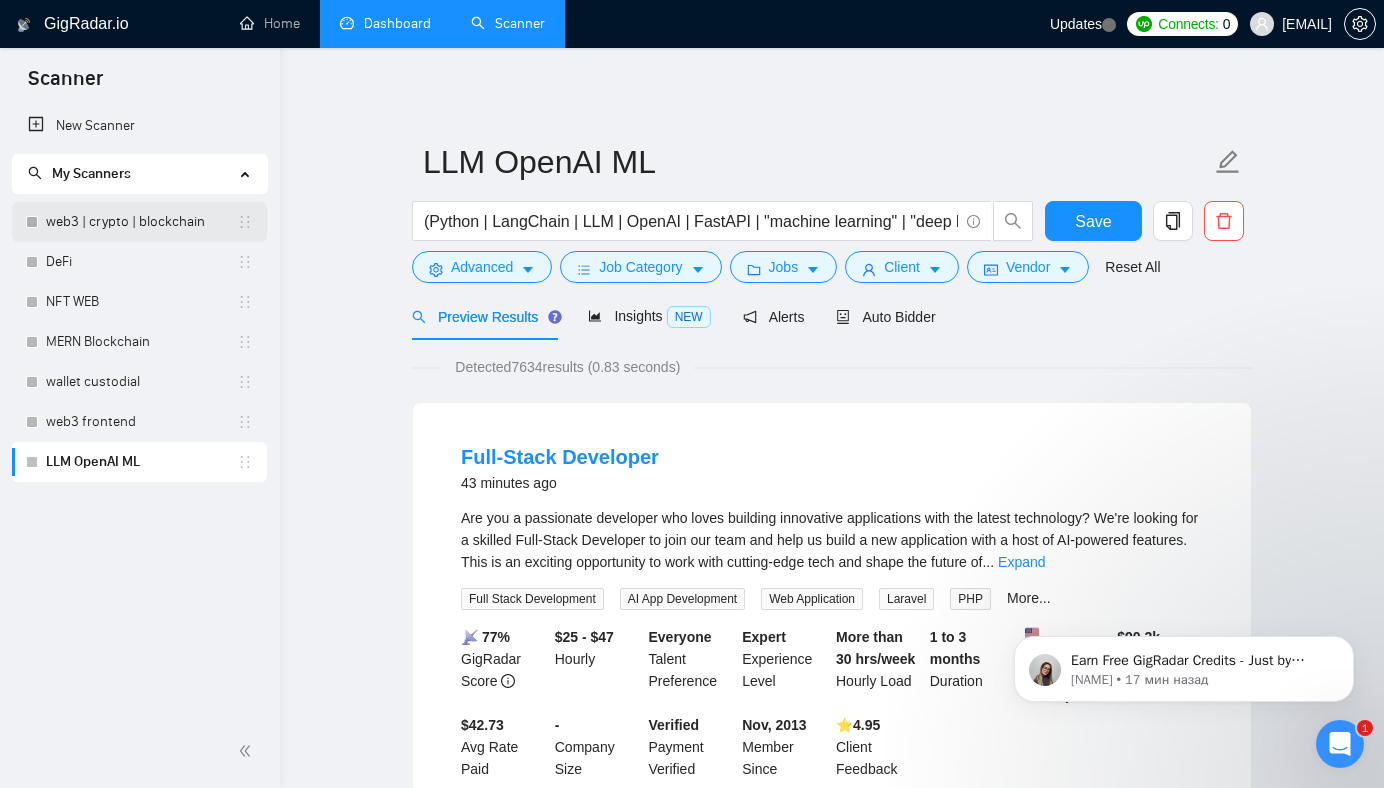 click on "web3 | crypto | blockchain" at bounding box center [141, 222] 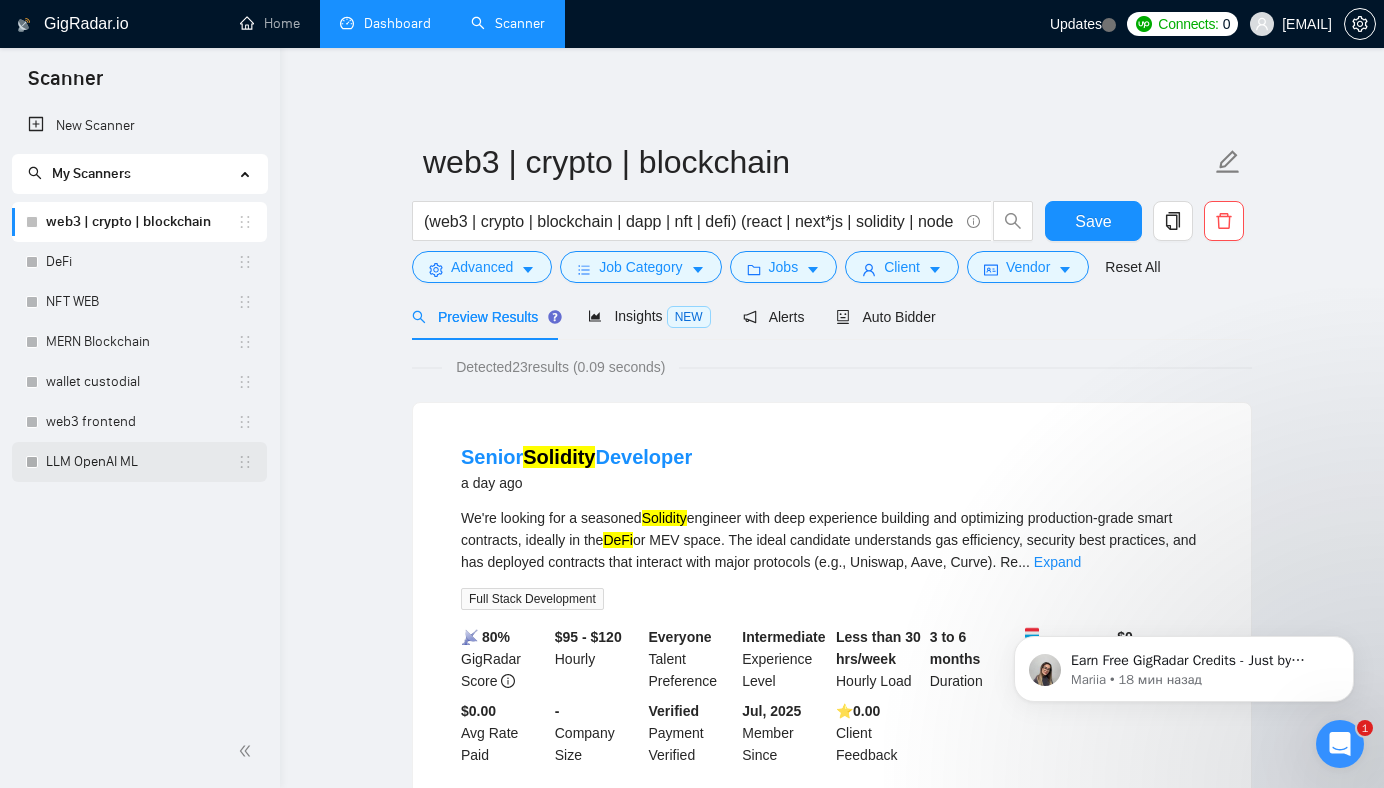 click on "LLM OpenAI ML" at bounding box center (141, 462) 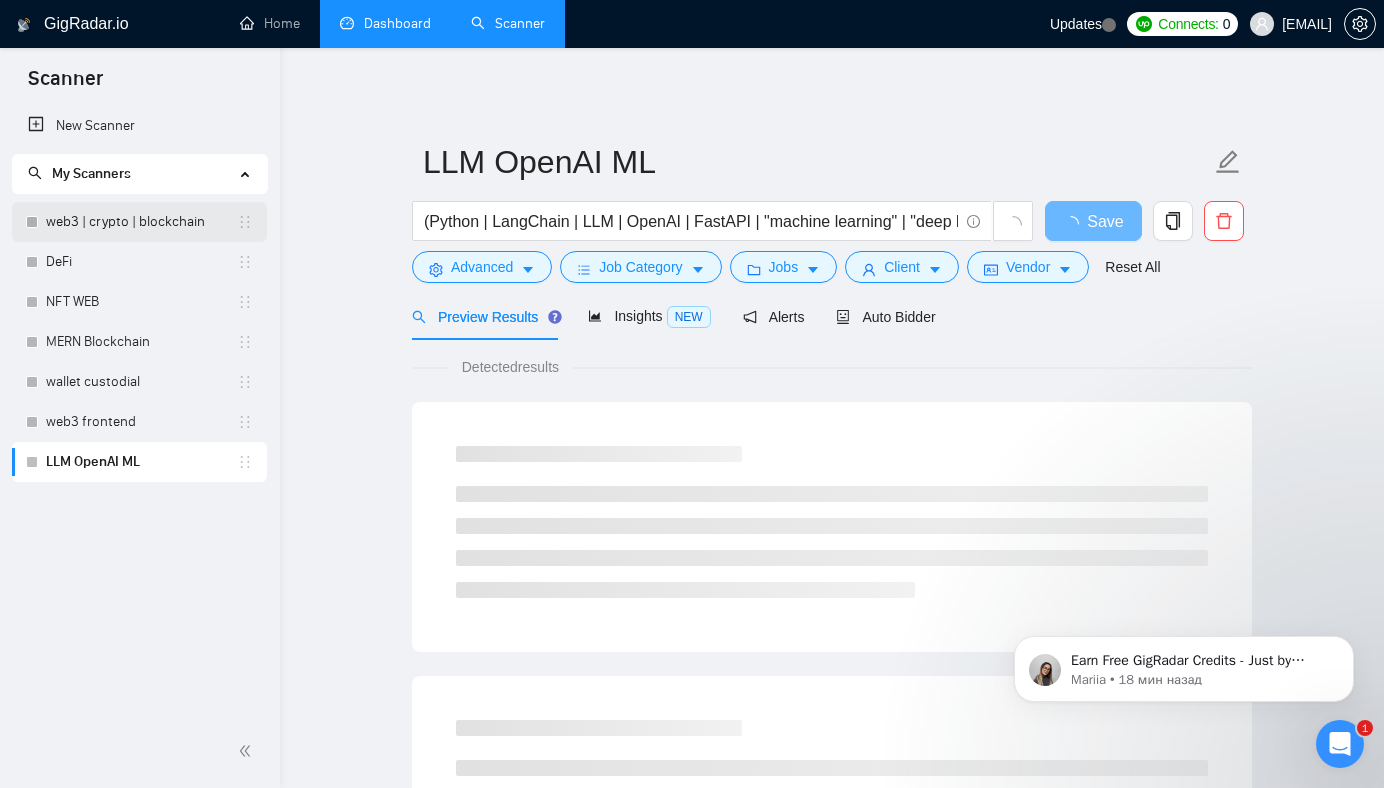 click on "web3 | crypto | blockchain" at bounding box center (141, 222) 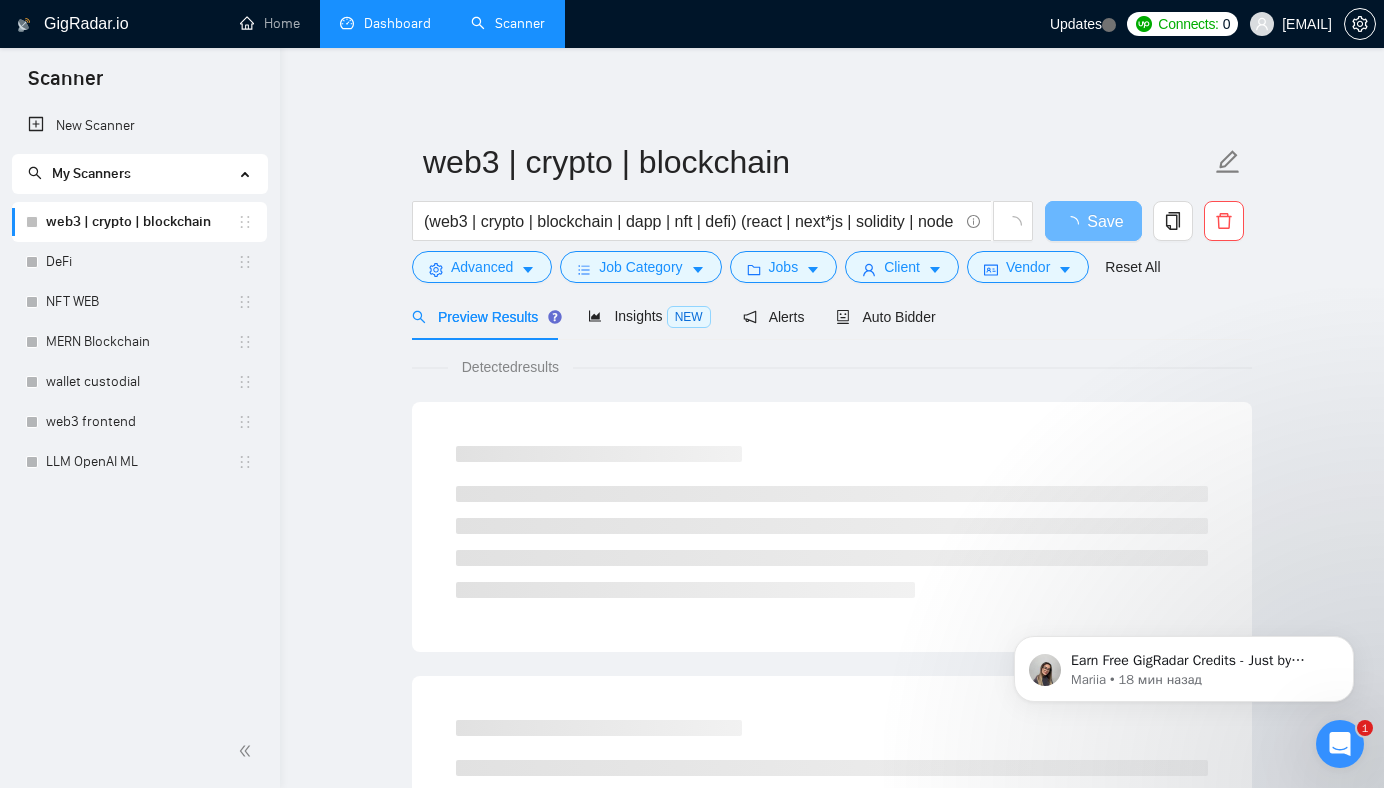click on "web3 | crypto | blockchain" at bounding box center (141, 222) 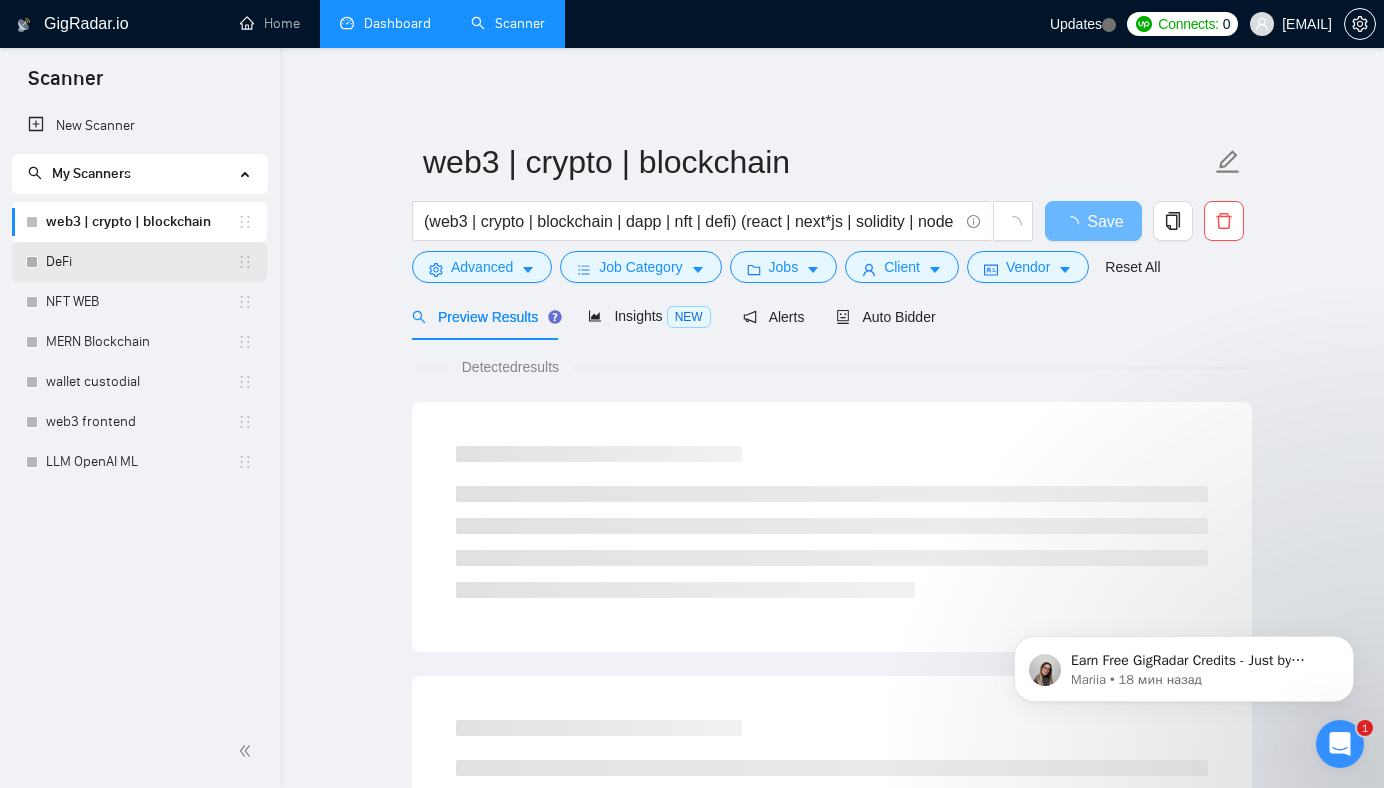click on "DeFi" at bounding box center (141, 262) 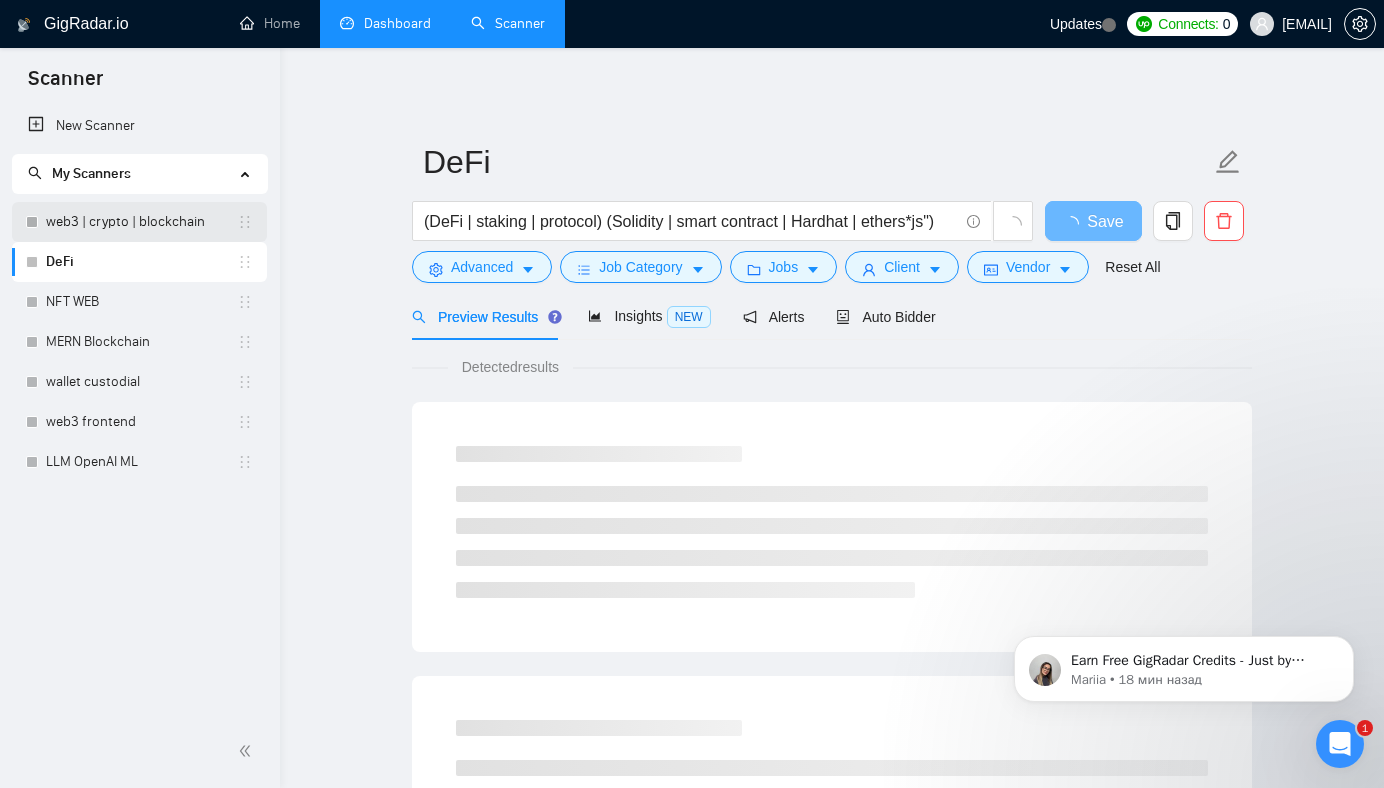 click on "web3 | crypto | blockchain" at bounding box center [141, 222] 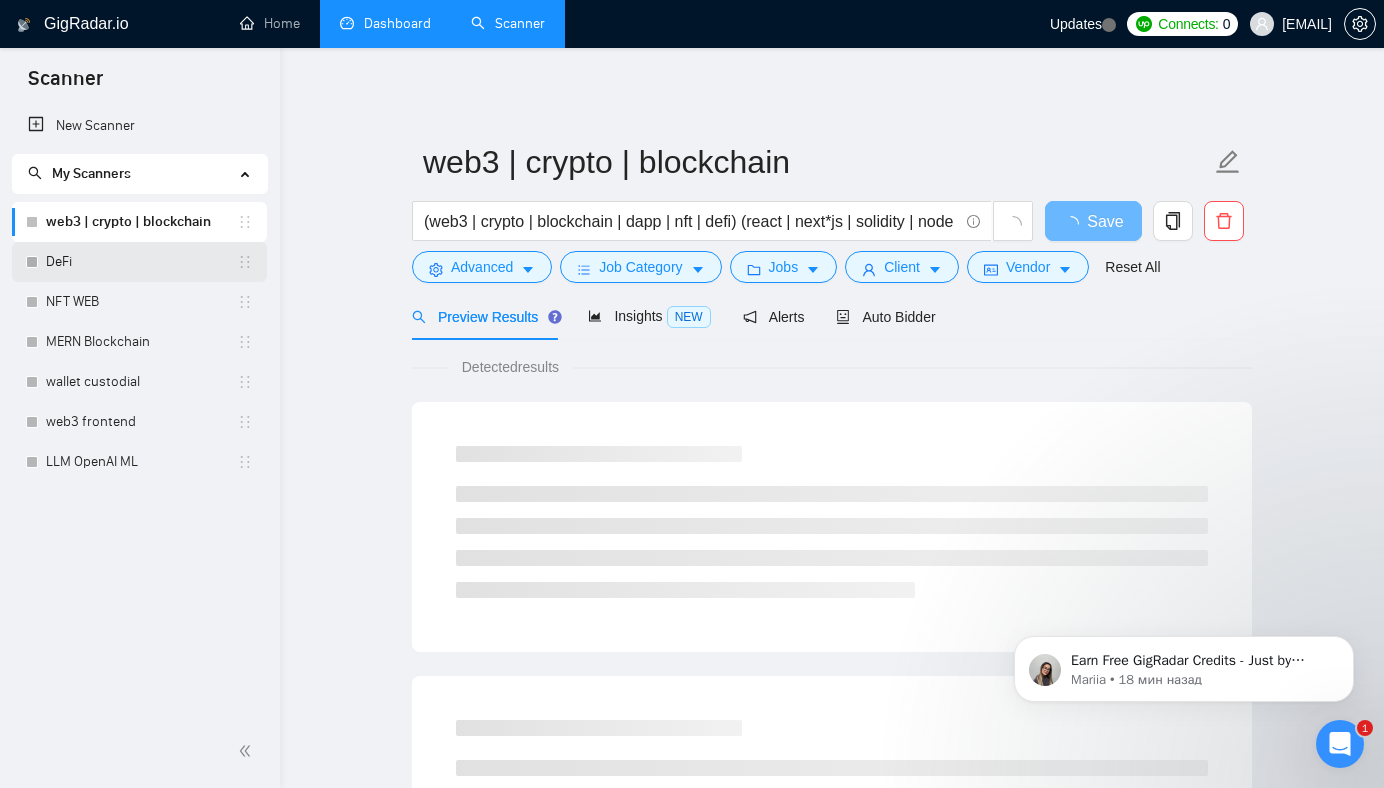 click on "DeFi" at bounding box center (141, 262) 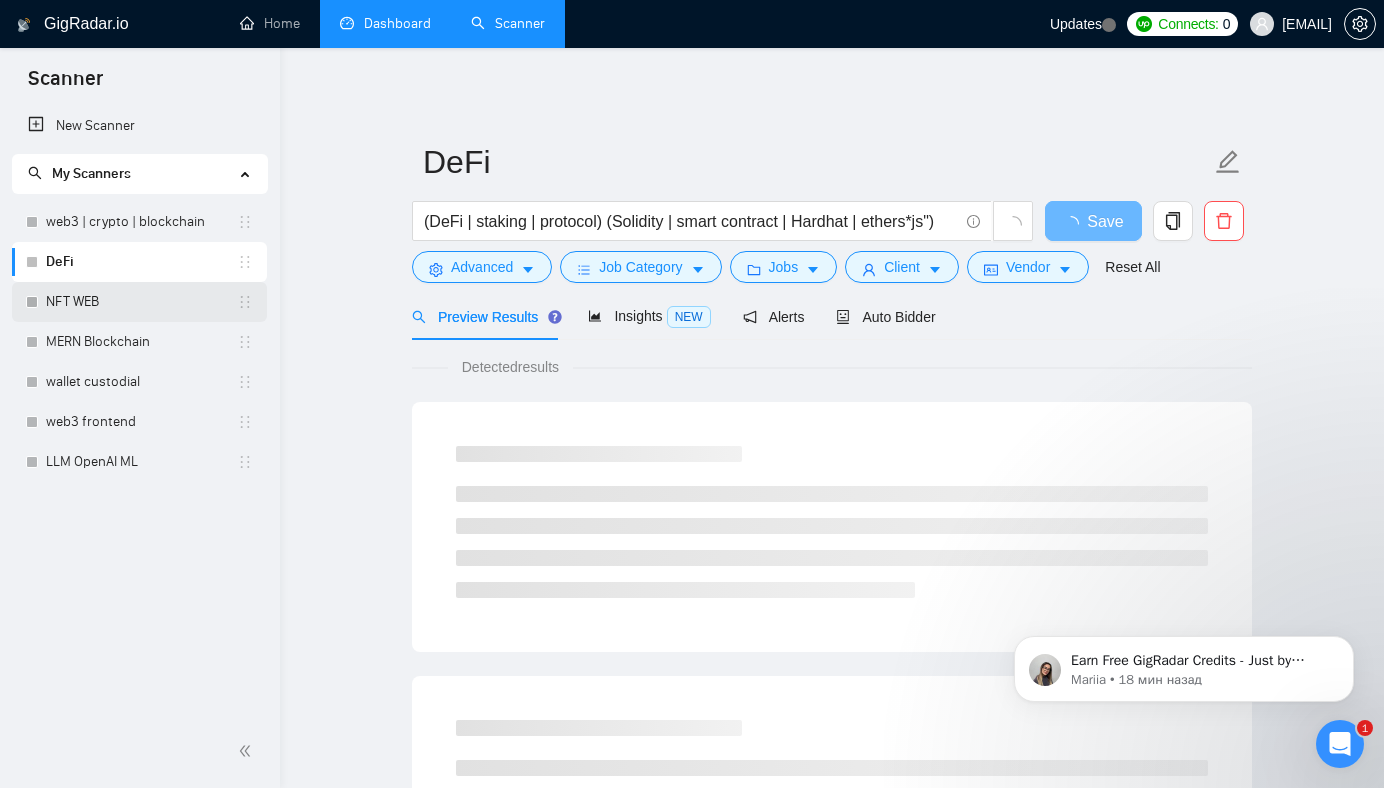 click on "NFT WEB" at bounding box center (141, 302) 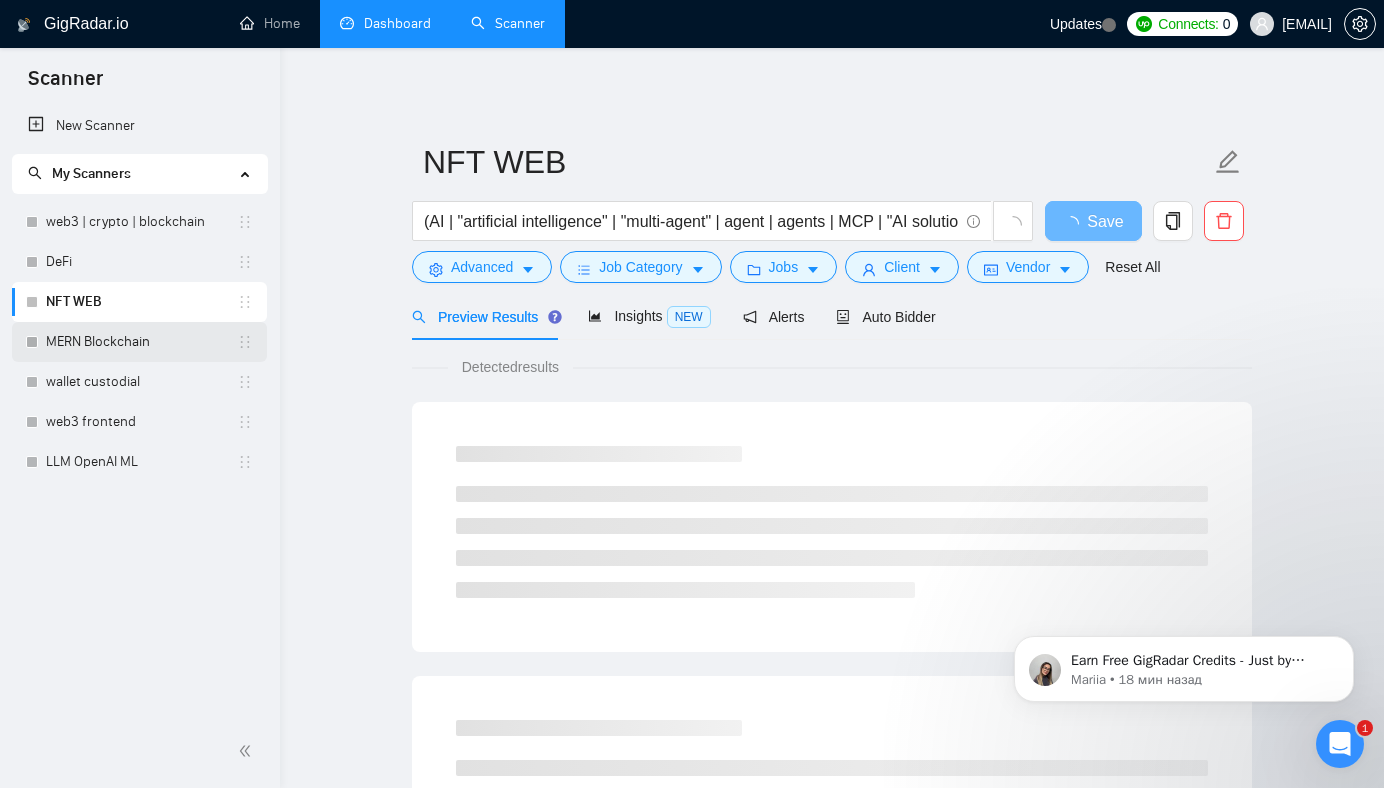 click on "MERN Blockchain" at bounding box center [141, 342] 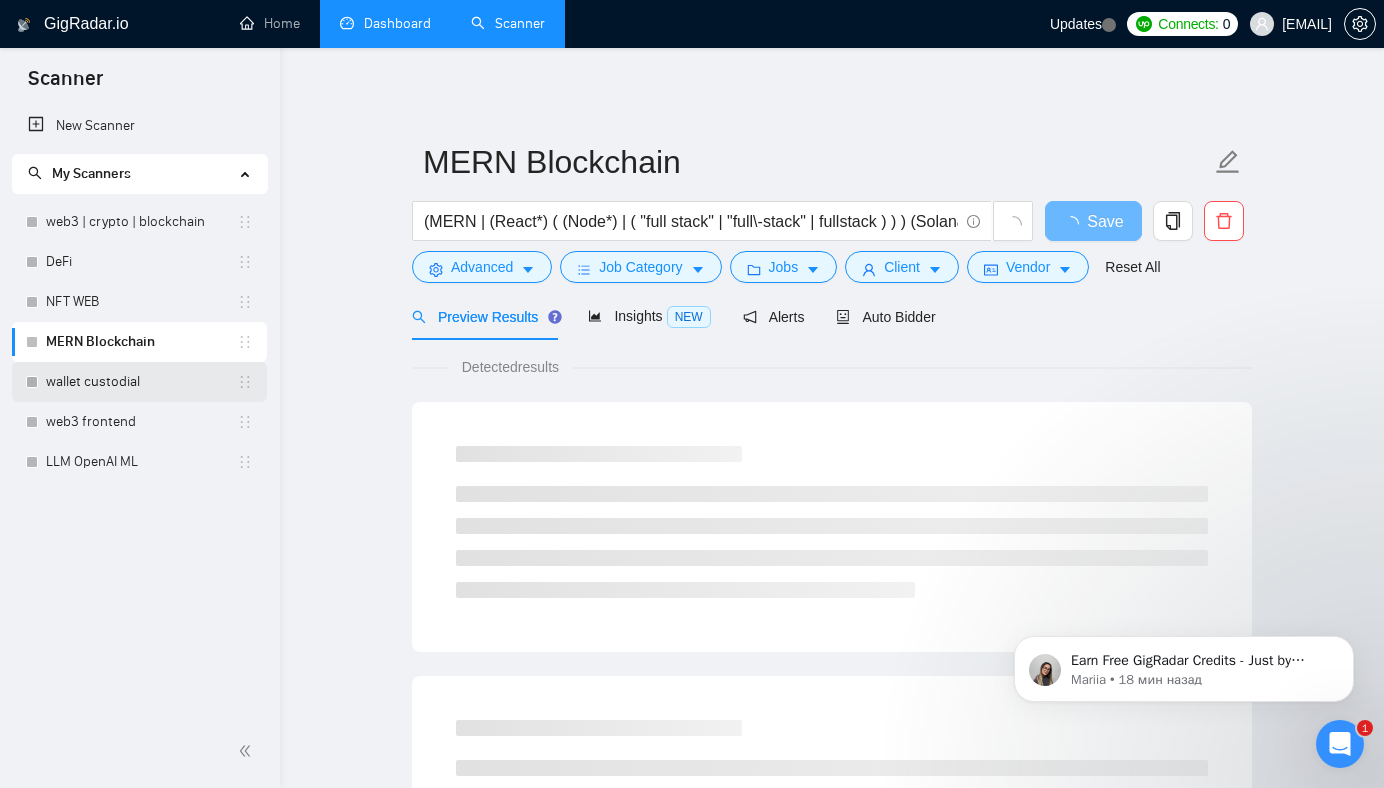 click on "wallet  custodial" at bounding box center [141, 382] 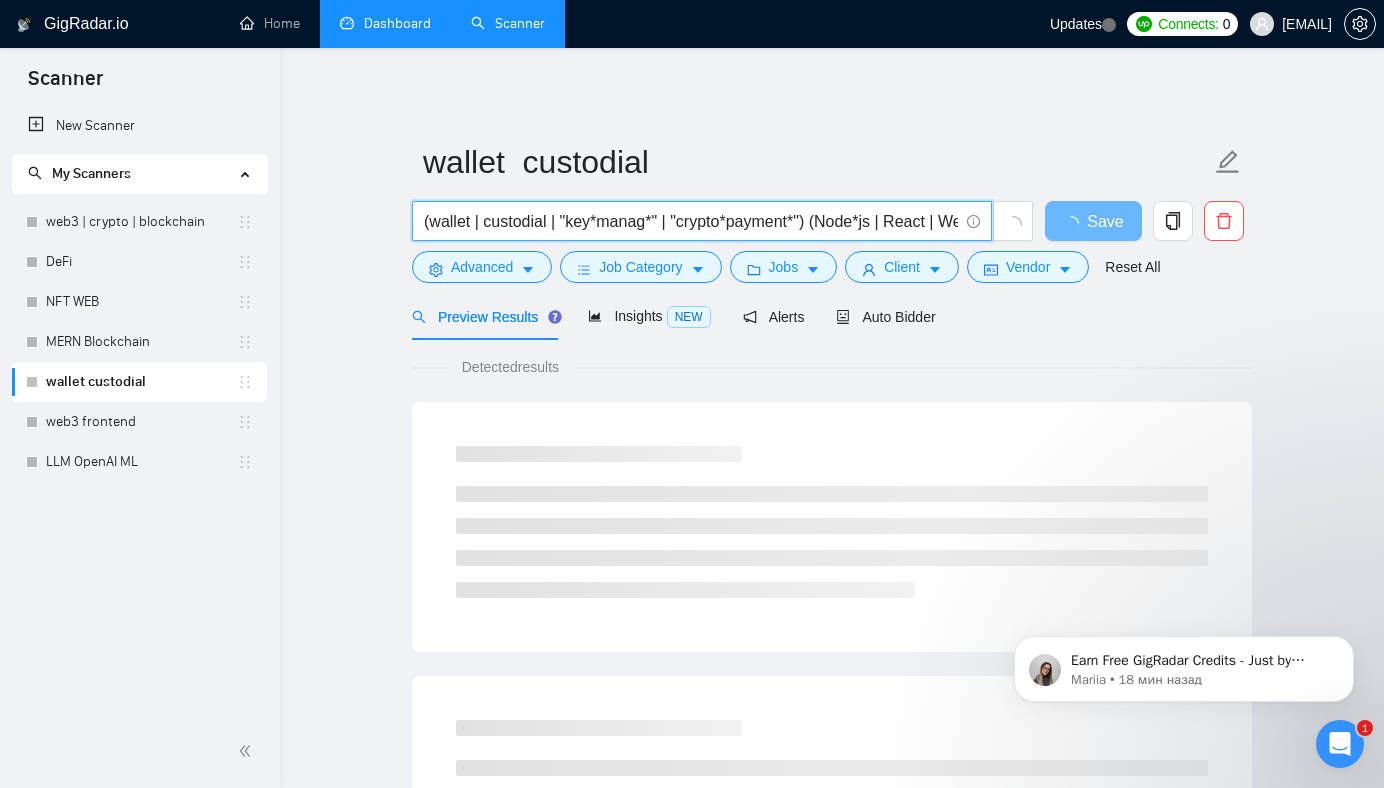 drag, startPoint x: 743, startPoint y: 221, endPoint x: 912, endPoint y: 219, distance: 169.01184 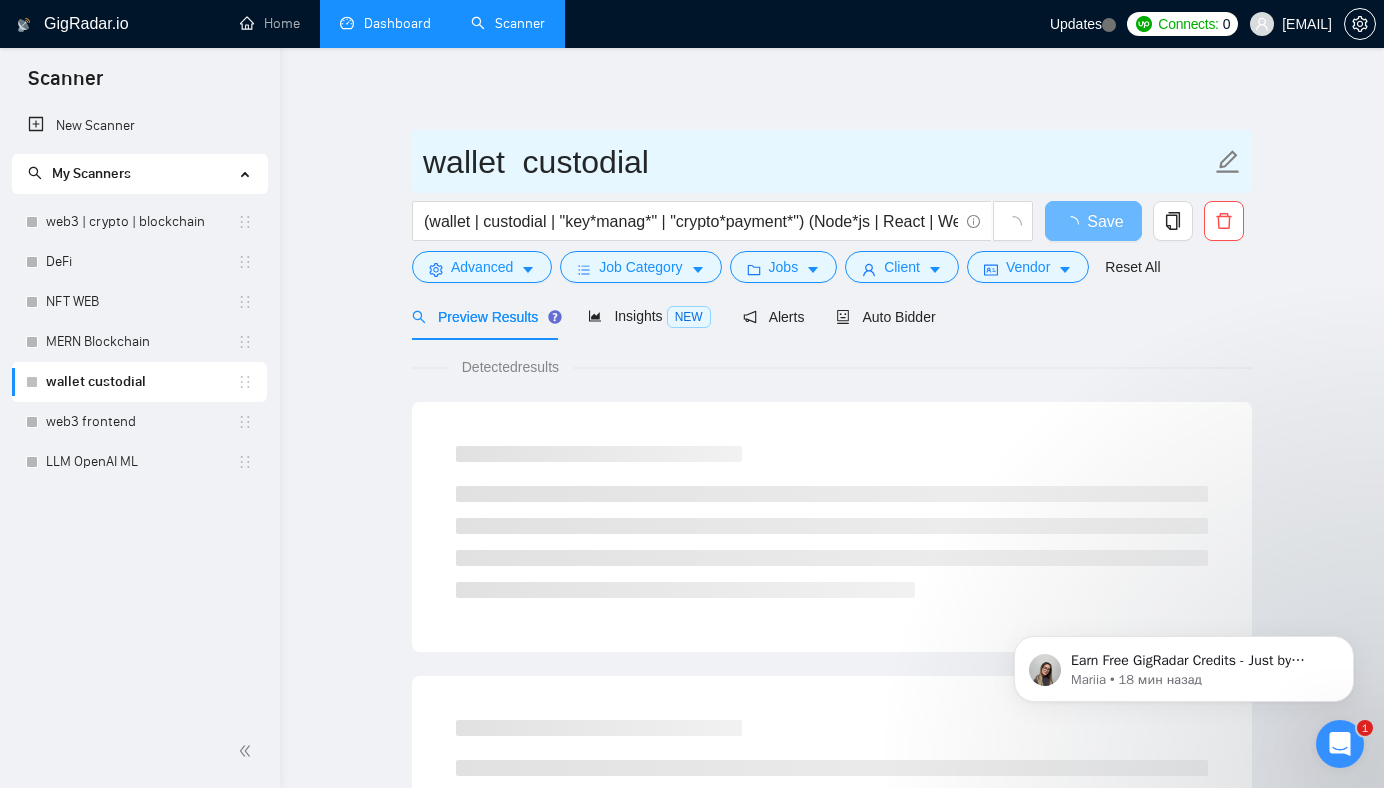 click on "wallet  custodial" at bounding box center [832, 161] 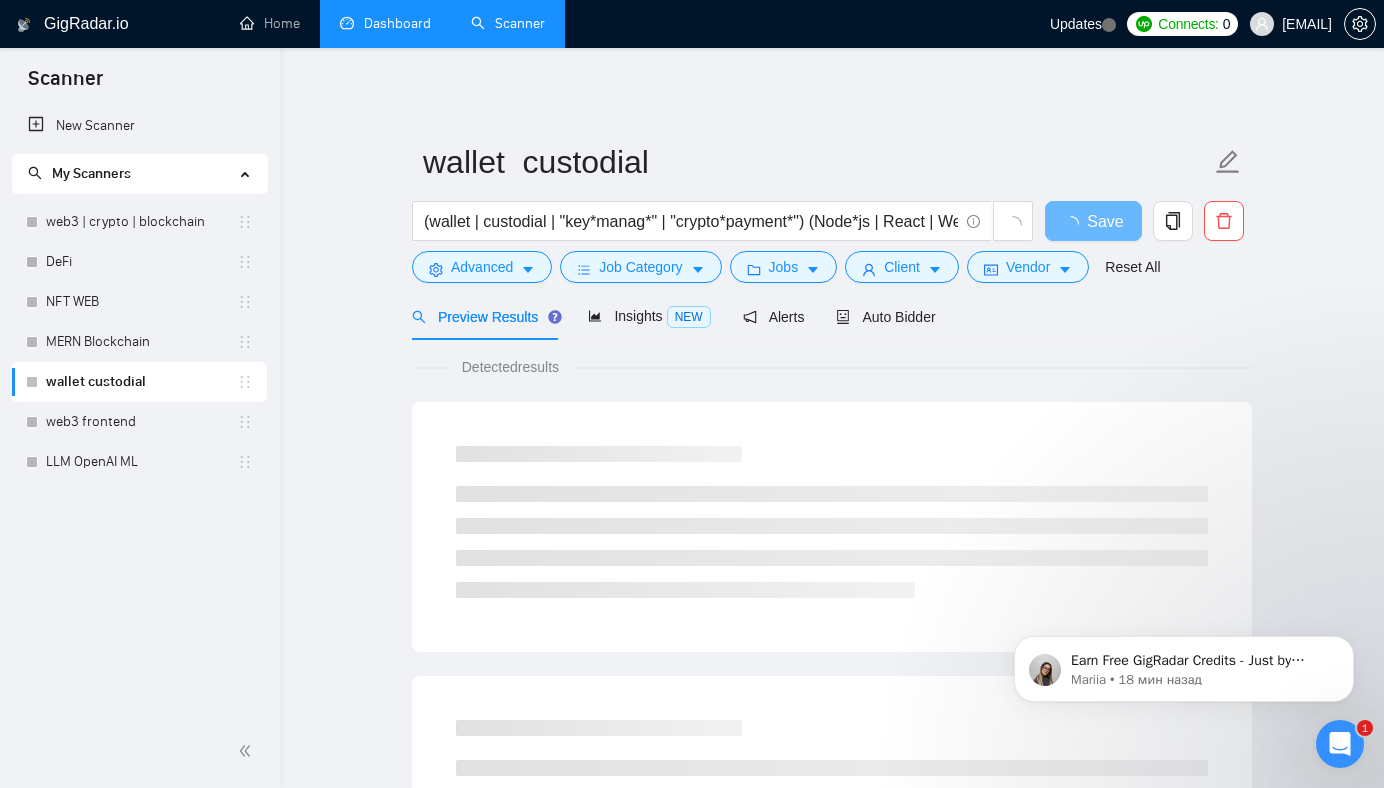 click on "wallet  custodial (wallet | custodial | "key*manag*" | "crypto*payment*") (Node*js | React | Web3 | secur*) Save Advanced   Job Category   Jobs   Client   Vendor   Reset All Preview Results Insights NEW Alerts Auto Bidder Detected   results" at bounding box center (832, 914) 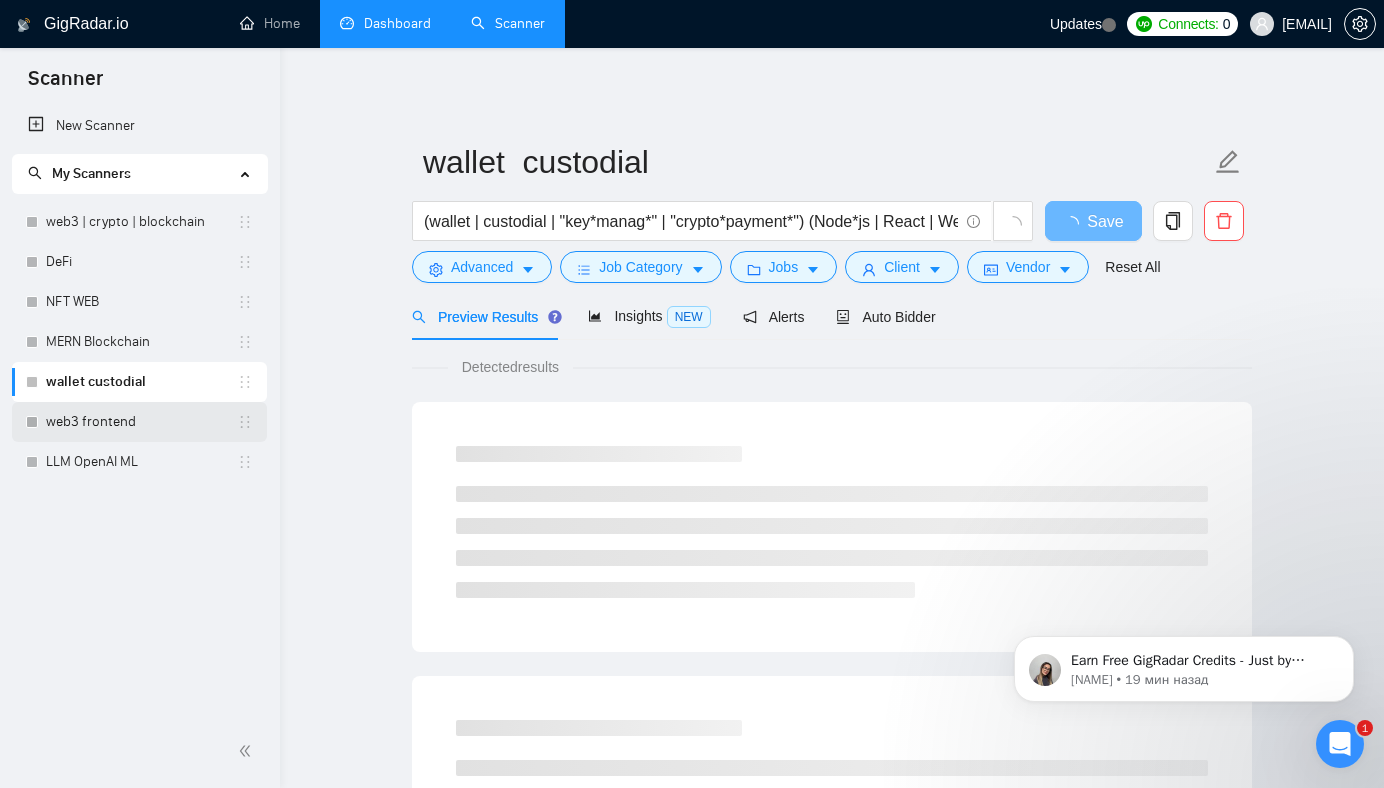 click on "web3 frontend" at bounding box center (141, 422) 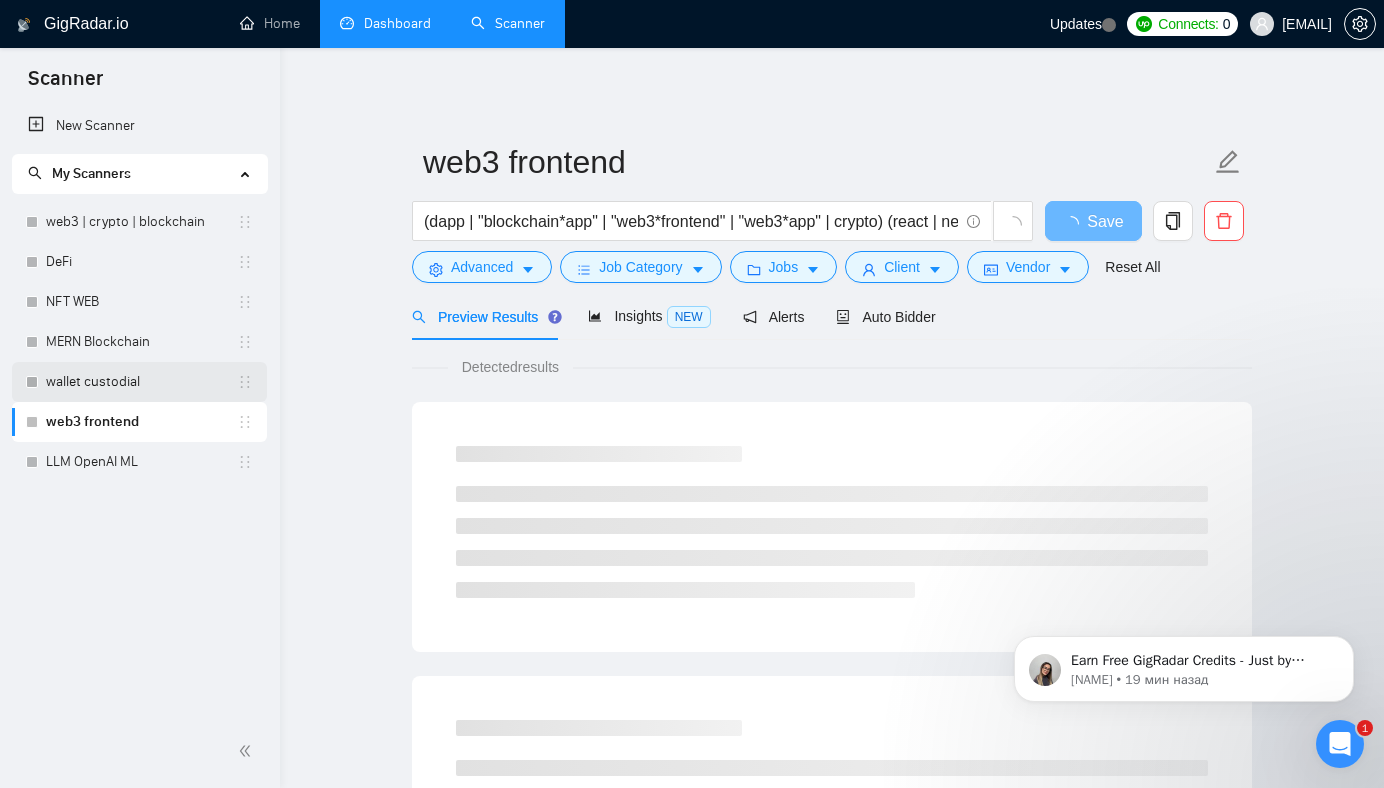 click on "wallet  custodial" at bounding box center (141, 382) 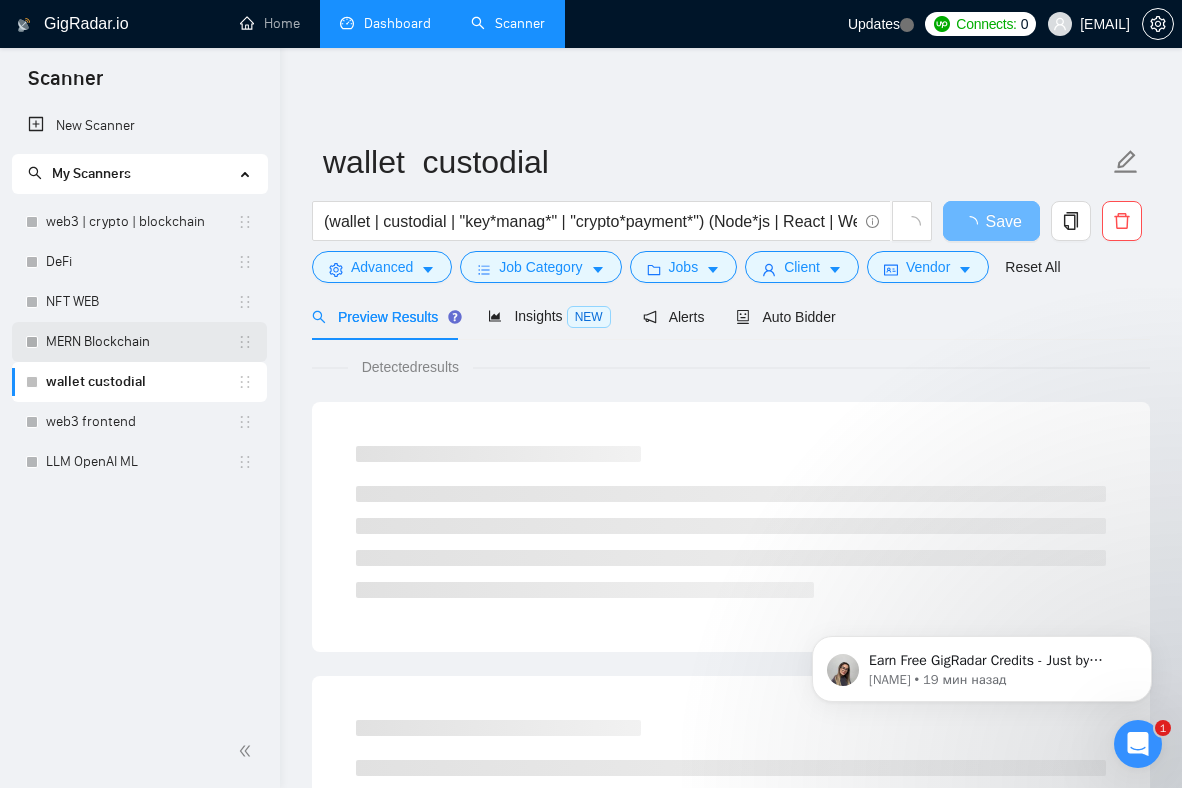 click on "MERN Blockchain" at bounding box center [141, 342] 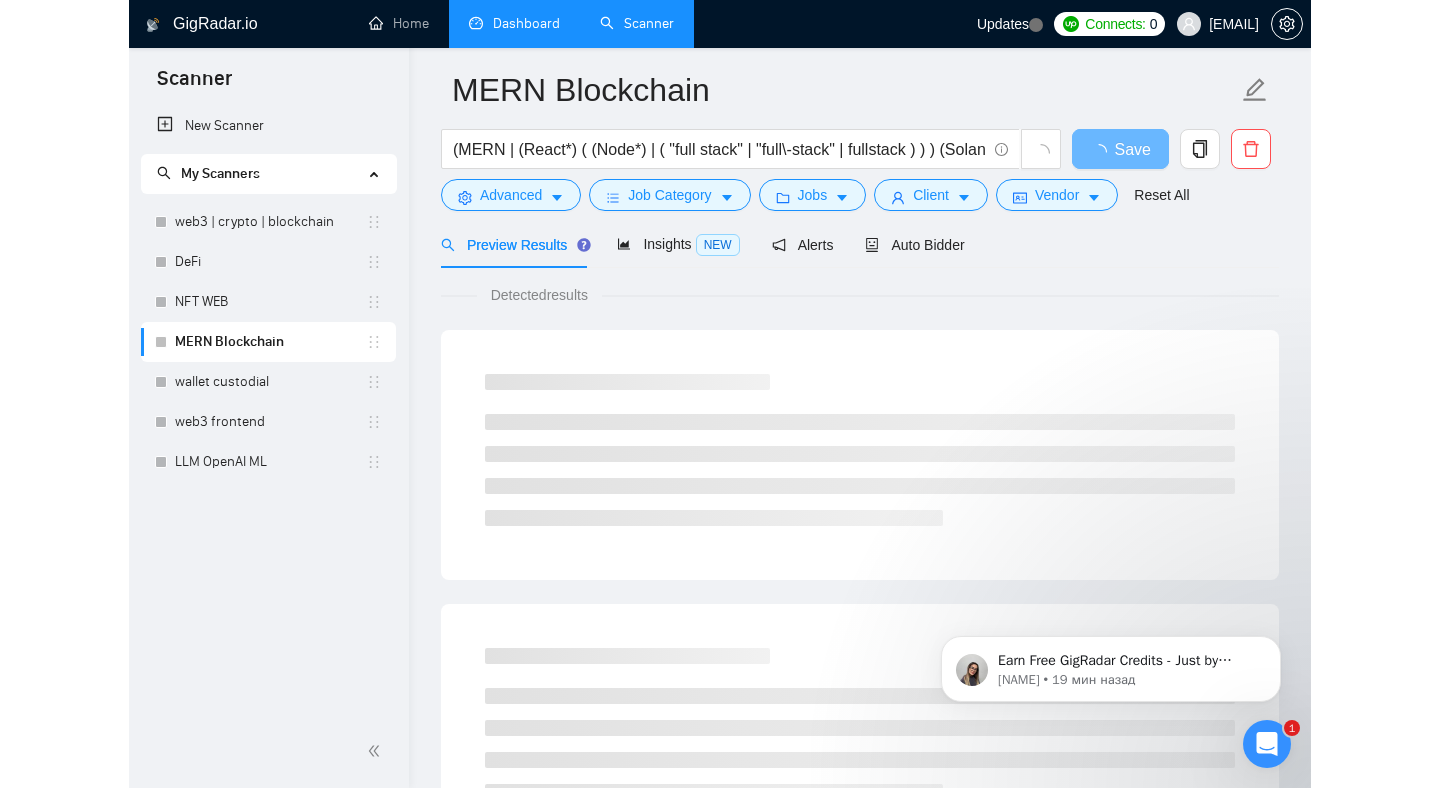 scroll, scrollTop: 0, scrollLeft: 0, axis: both 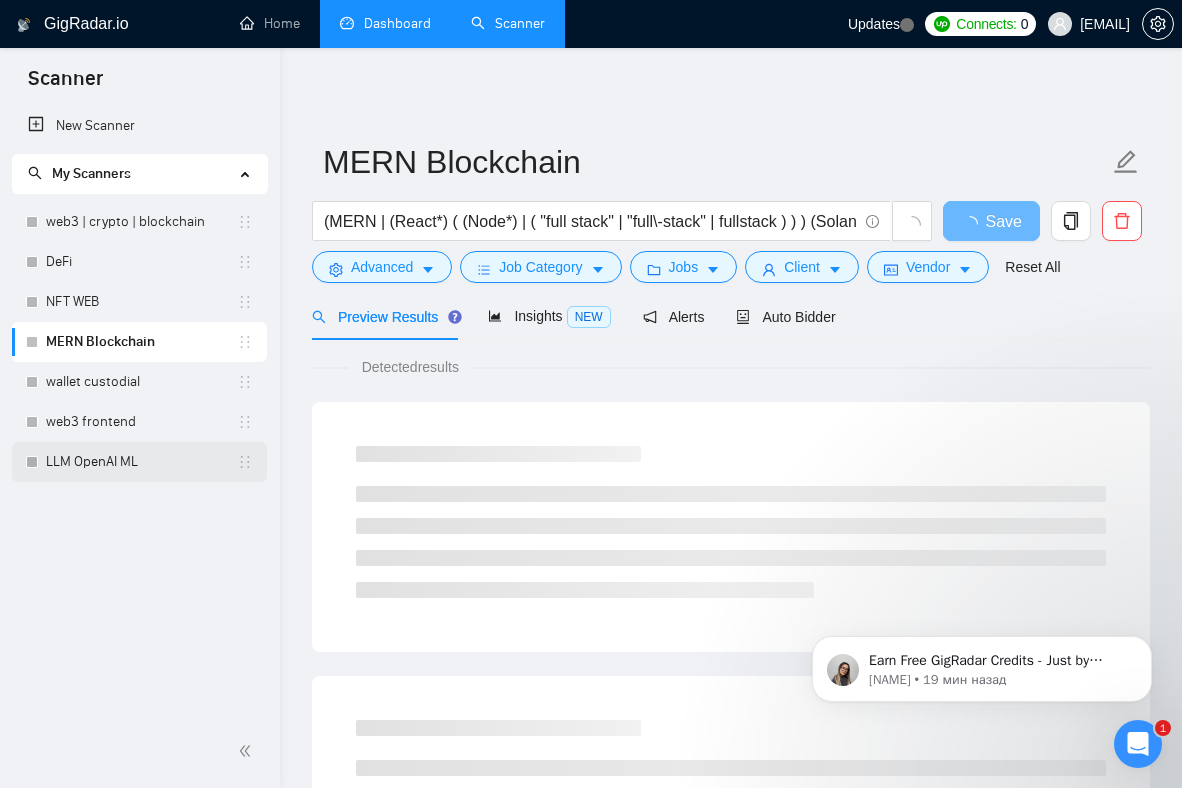 click on "LLM OpenAI ML" at bounding box center (141, 462) 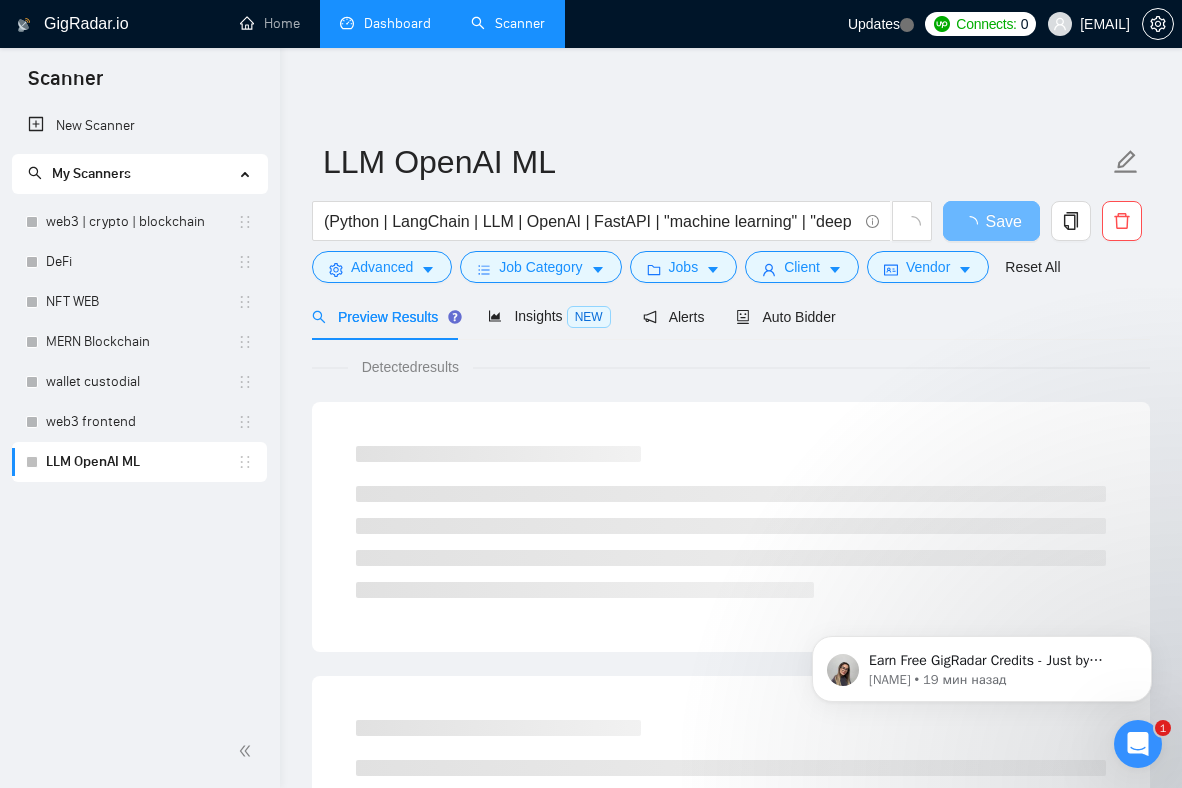 click on "LLM OpenAI ML (Python | LangChain | LLM | OpenAI | FastAPI | "machine learning" | "deep learning" | vector | embedding | agentic) Save Advanced   Job Category   Jobs   Client   Vendor   Reset All Preview Results Insights NEW Alerts Auto Bidder Detected   results" at bounding box center [731, 914] 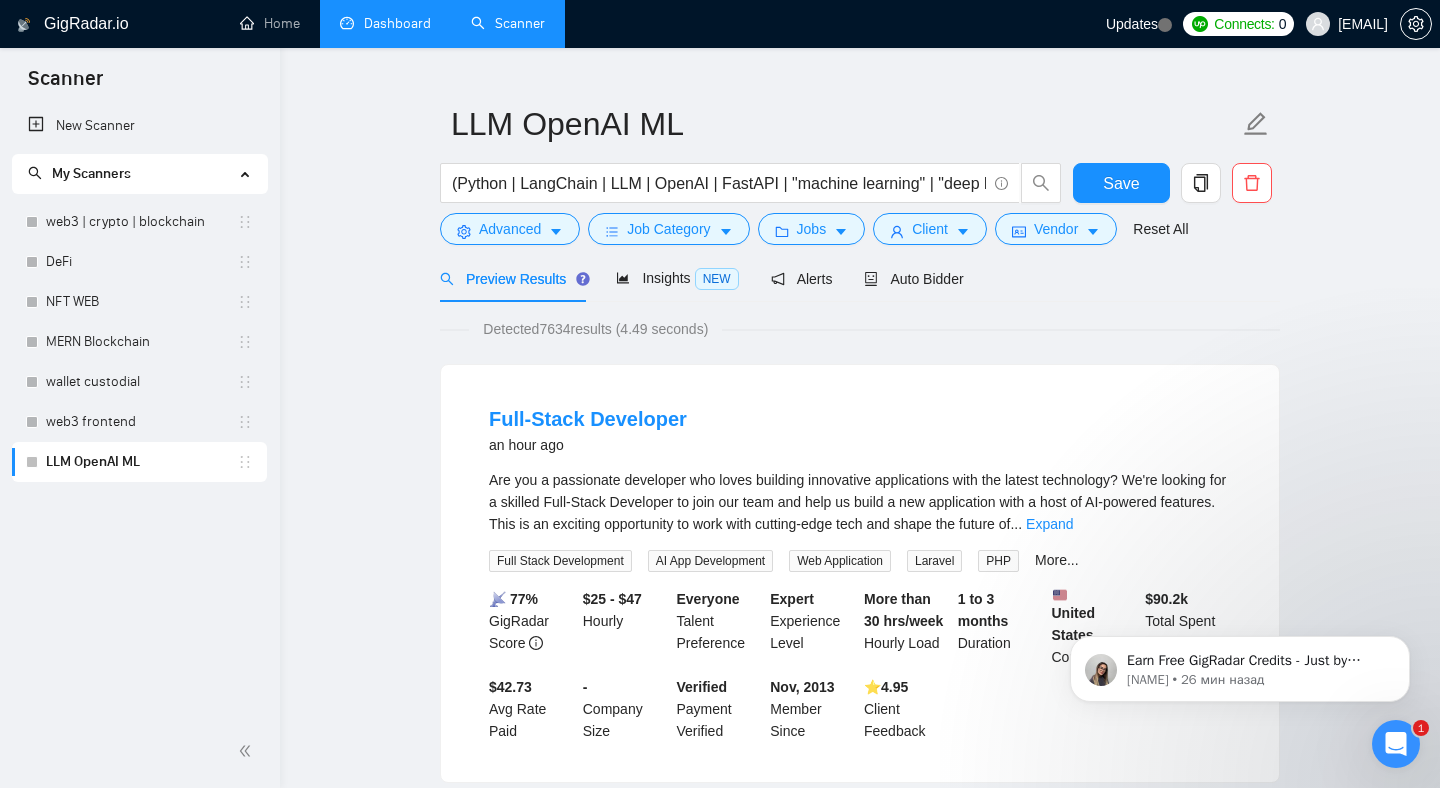 scroll, scrollTop: 0, scrollLeft: 0, axis: both 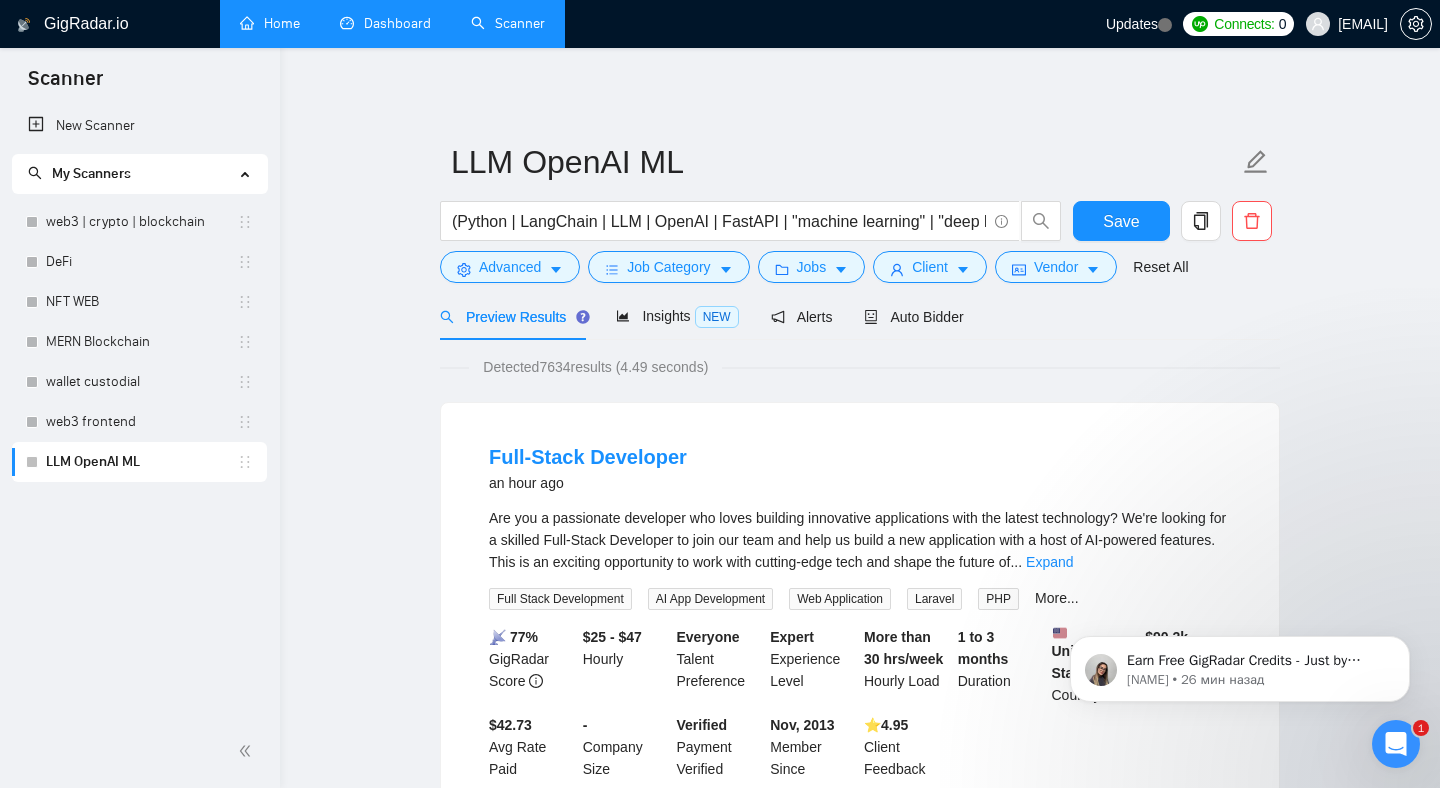click on "Home" at bounding box center [270, 23] 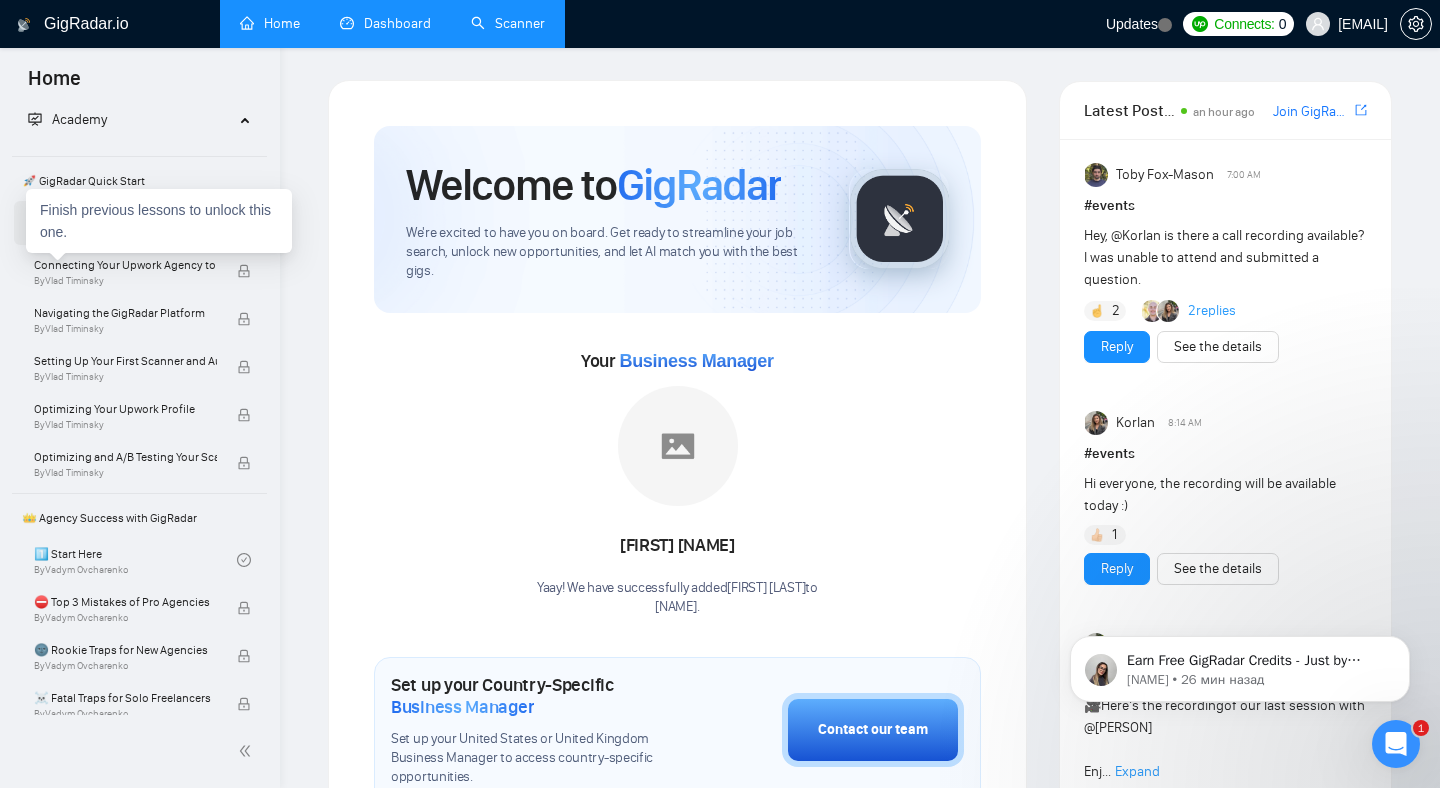 scroll, scrollTop: 53, scrollLeft: 0, axis: vertical 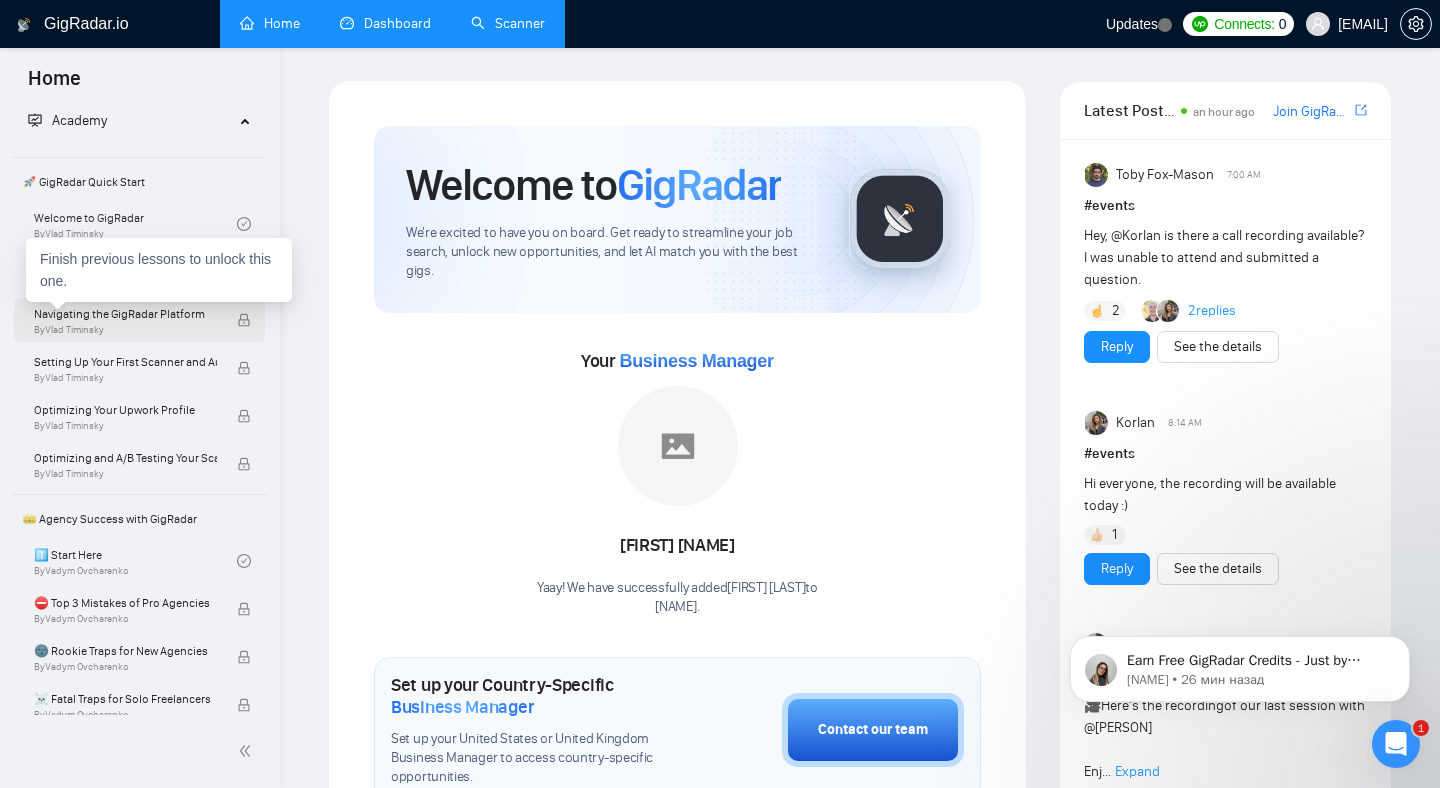 click on "Navigating the GigRadar Platform" at bounding box center (125, 314) 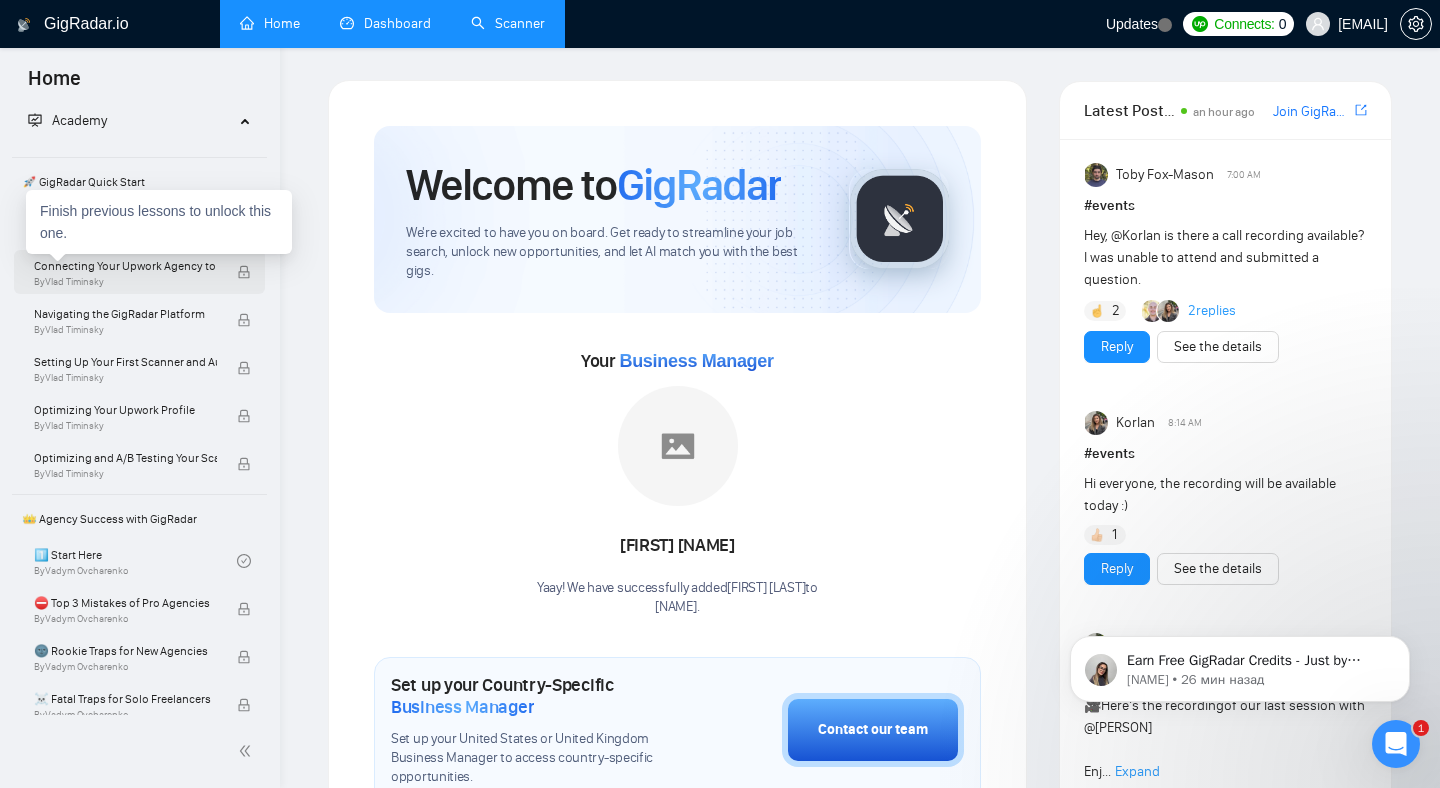 click on "Home Getting Started Academy 🚀 GigRadar Quick Start Welcome to GigRadar By  [PERSON] Connecting Your Upwork Agency to GigRadar By  [PERSON] Navigating the GigRadar Platform By  [PERSON] Setting Up Your First Scanner and Auto-Bidder By  [PERSON] Optimizing Your Upwork Profile By  [PERSON] Optimizing and A/B Testing Your Scanner for Better Results By  [PERSON] 👑 Agency Success with GigRadar 1️⃣ Start Here By  [PERSON] ⛔ Top 3 Mistakes of Pro Agencies By  [PERSON] 🌚 Rookie Traps for New Agencies By  [PERSON] ☠️ Fatal Traps for Solo Freelancers By  [PERSON] ❌ How to get banned on Upwork By  [PERSON] 😭 Account blocked: what to do? By  [PERSON] 🔓 Unblocked cases: review By  [PERSON] 🙈 Getting over Upwork? By  [PERSON] 🧲 Upwork Lead Magnet By  [PERSON] 🚀 10× Job Reach By  [PERSON] 📈 Reply Rate Boost By  [PERSON] 🗂️ Quality Reply Filter By  [PERSON] By" at bounding box center (720, 394) 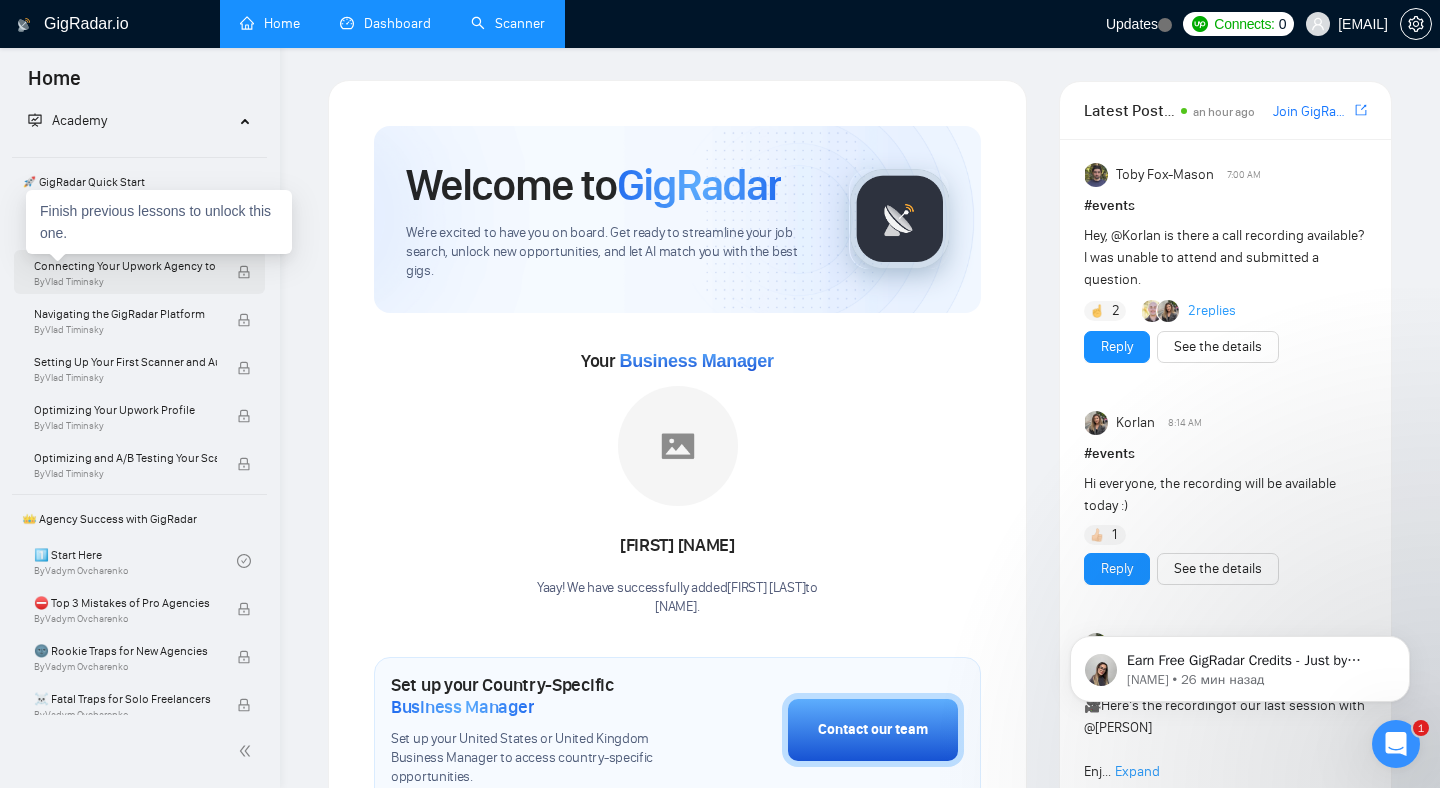 click on "By [NAME]" at bounding box center [125, 282] 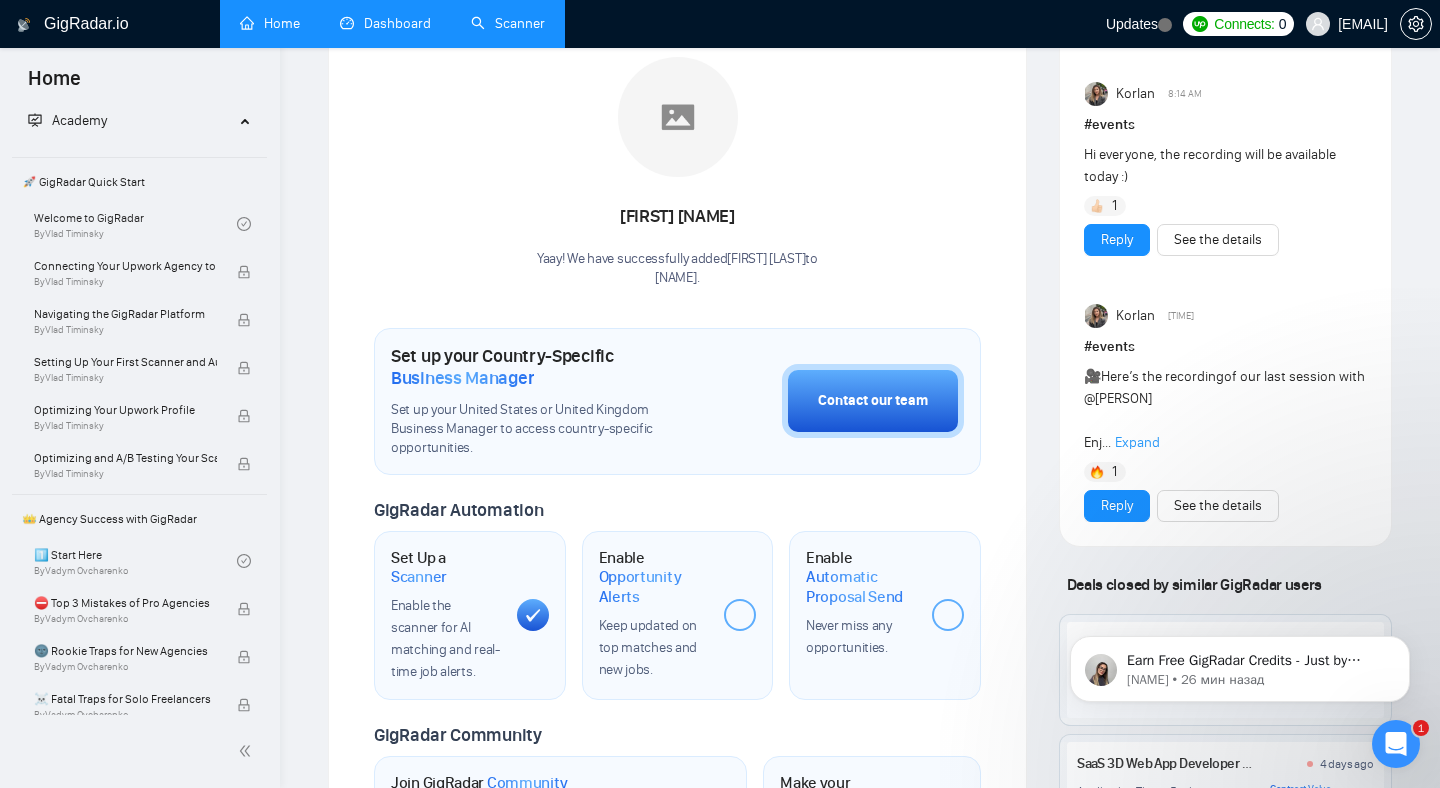 scroll, scrollTop: 257, scrollLeft: 0, axis: vertical 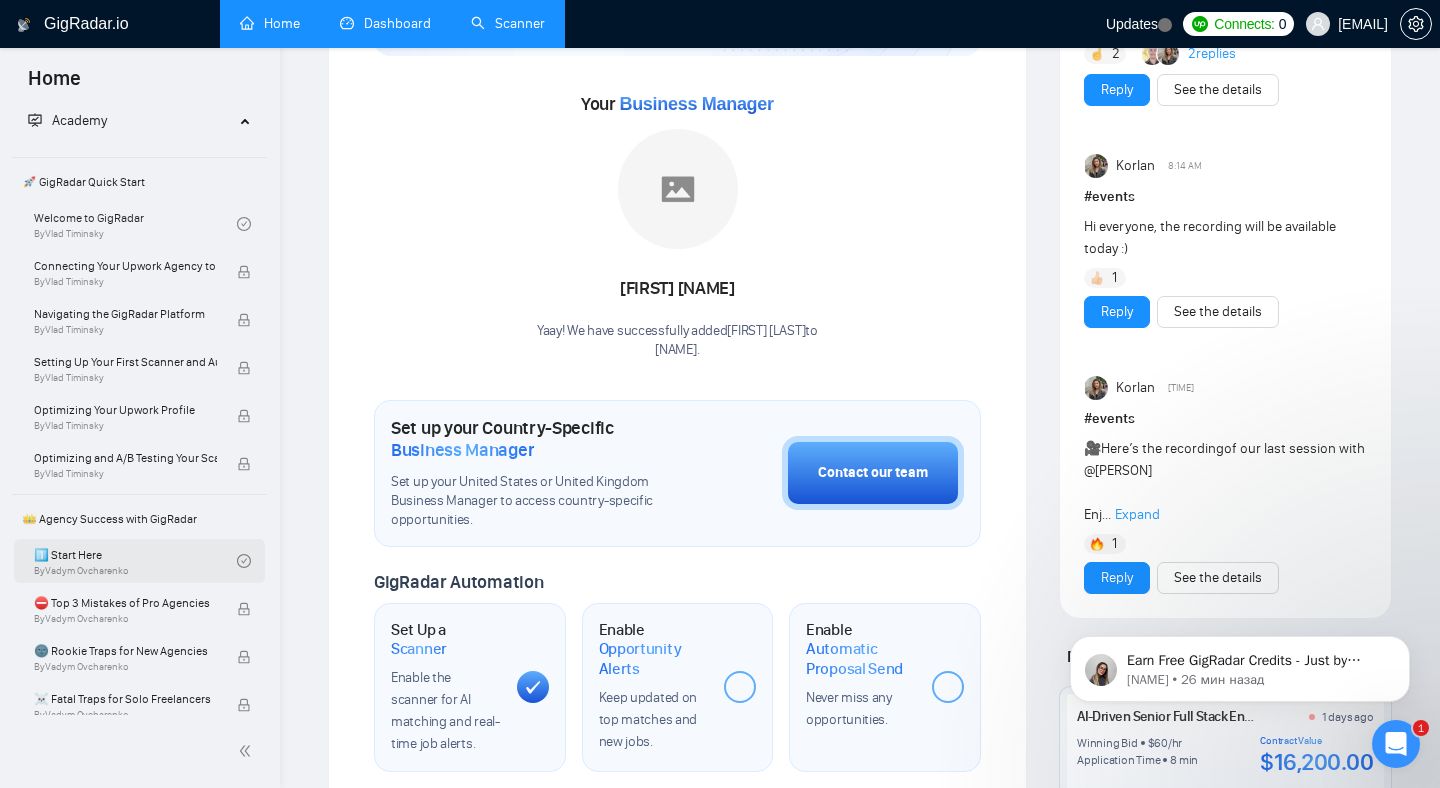 click on "1️⃣ Start Here By [FIRST] [LAST]" at bounding box center [135, 561] 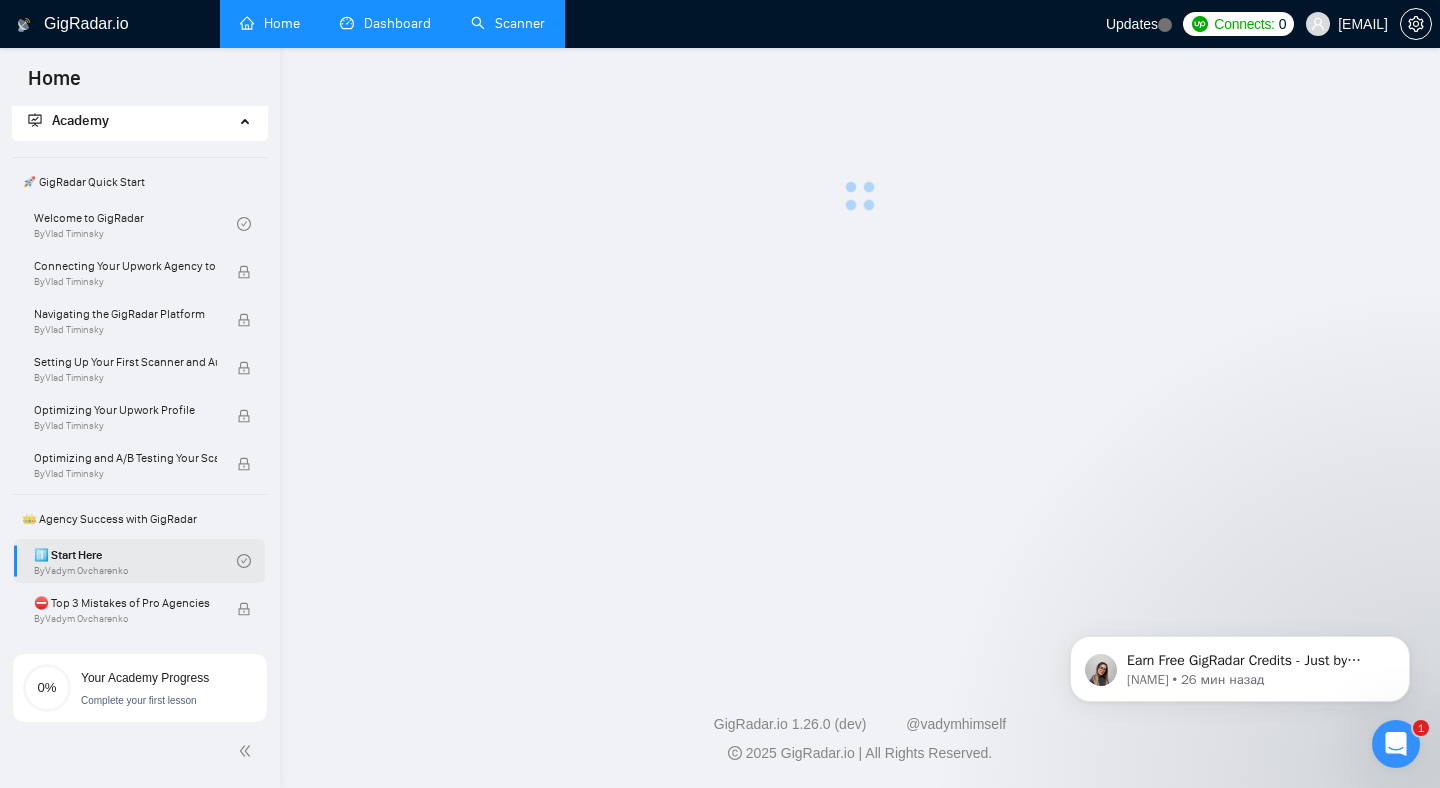 scroll, scrollTop: 0, scrollLeft: 0, axis: both 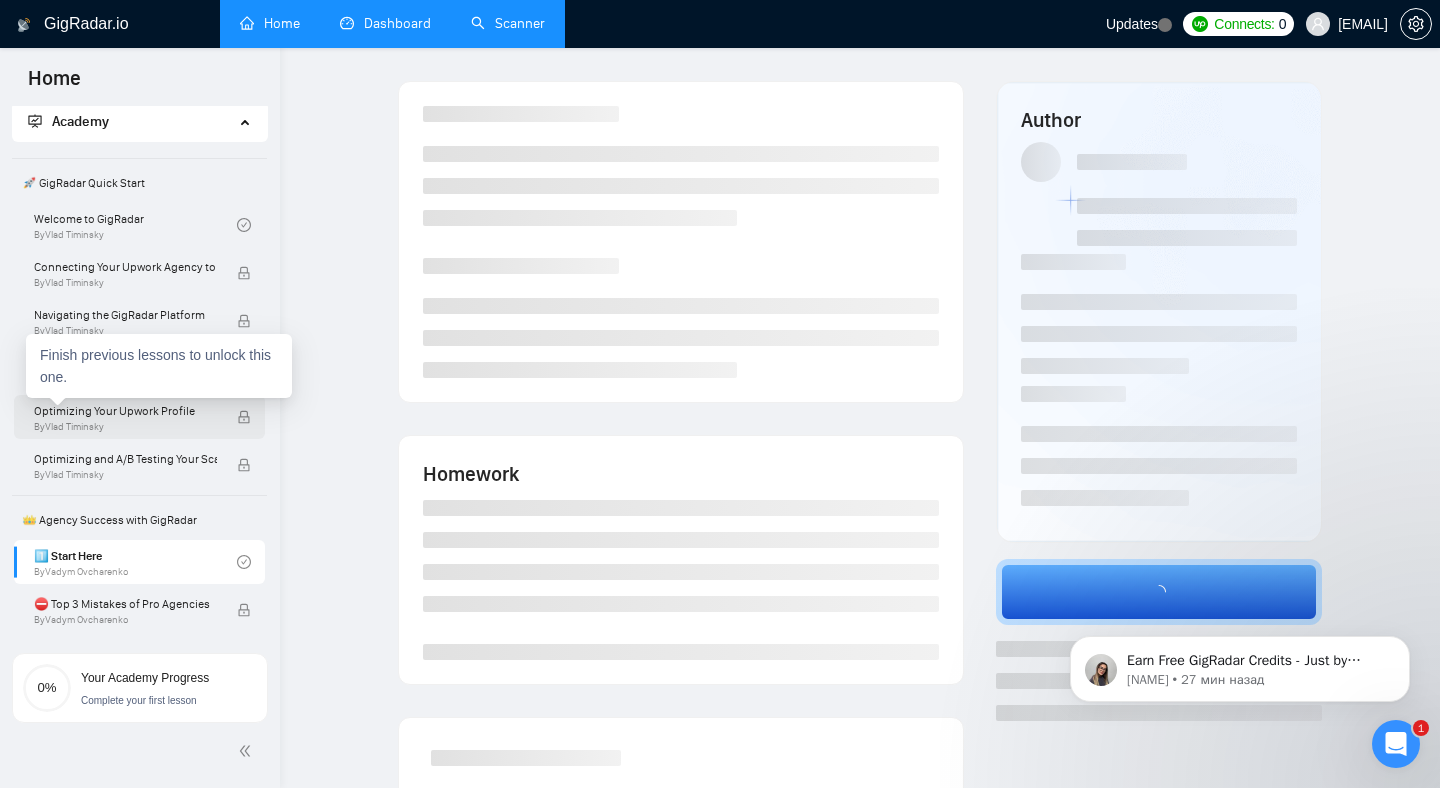 click on "Optimizing Your Upwork Profile" at bounding box center [125, 411] 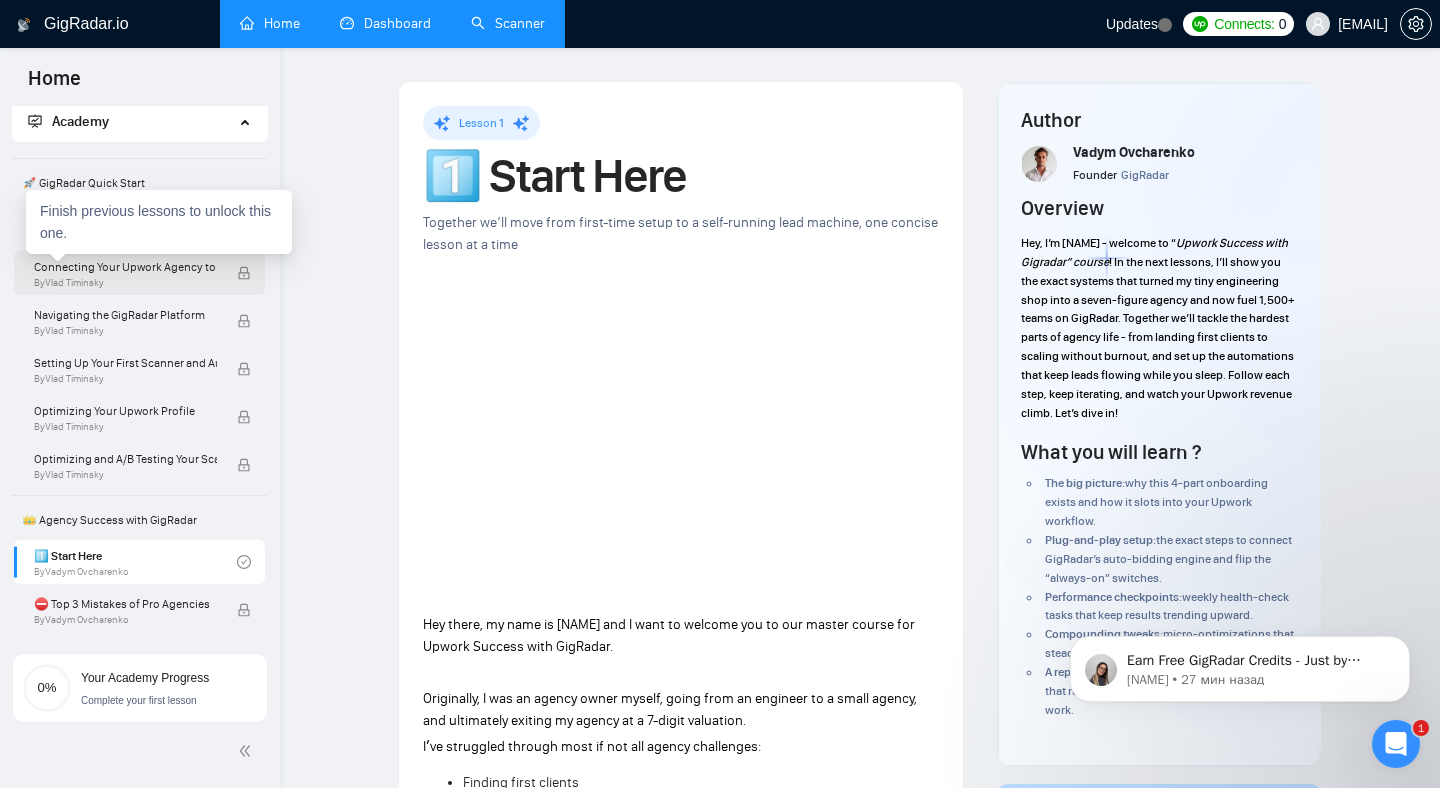 click on "Connecting Your Upwork Agency to GigRadar" at bounding box center [125, 267] 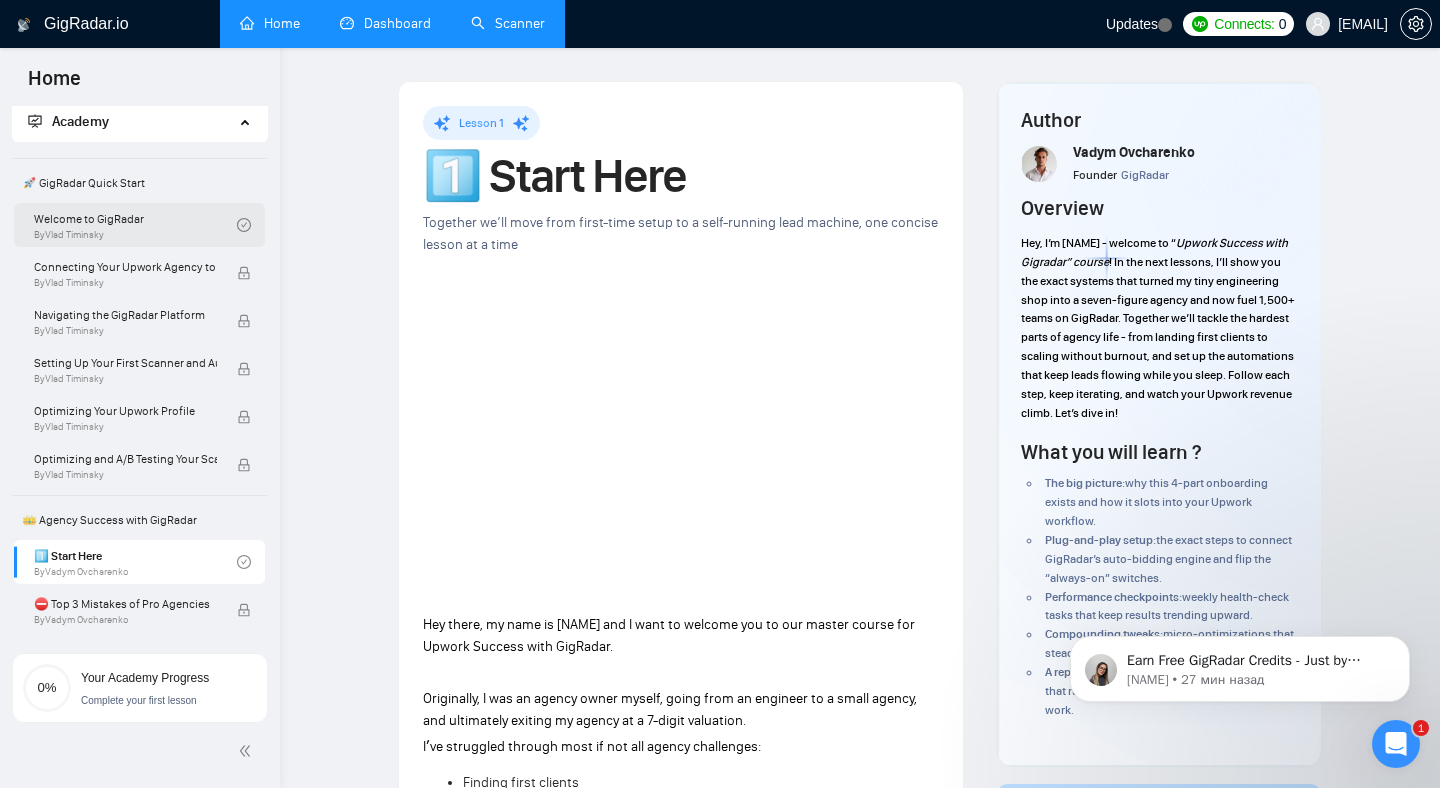 click on "Welcome to GigRadar By  [PERSON]" at bounding box center [135, 225] 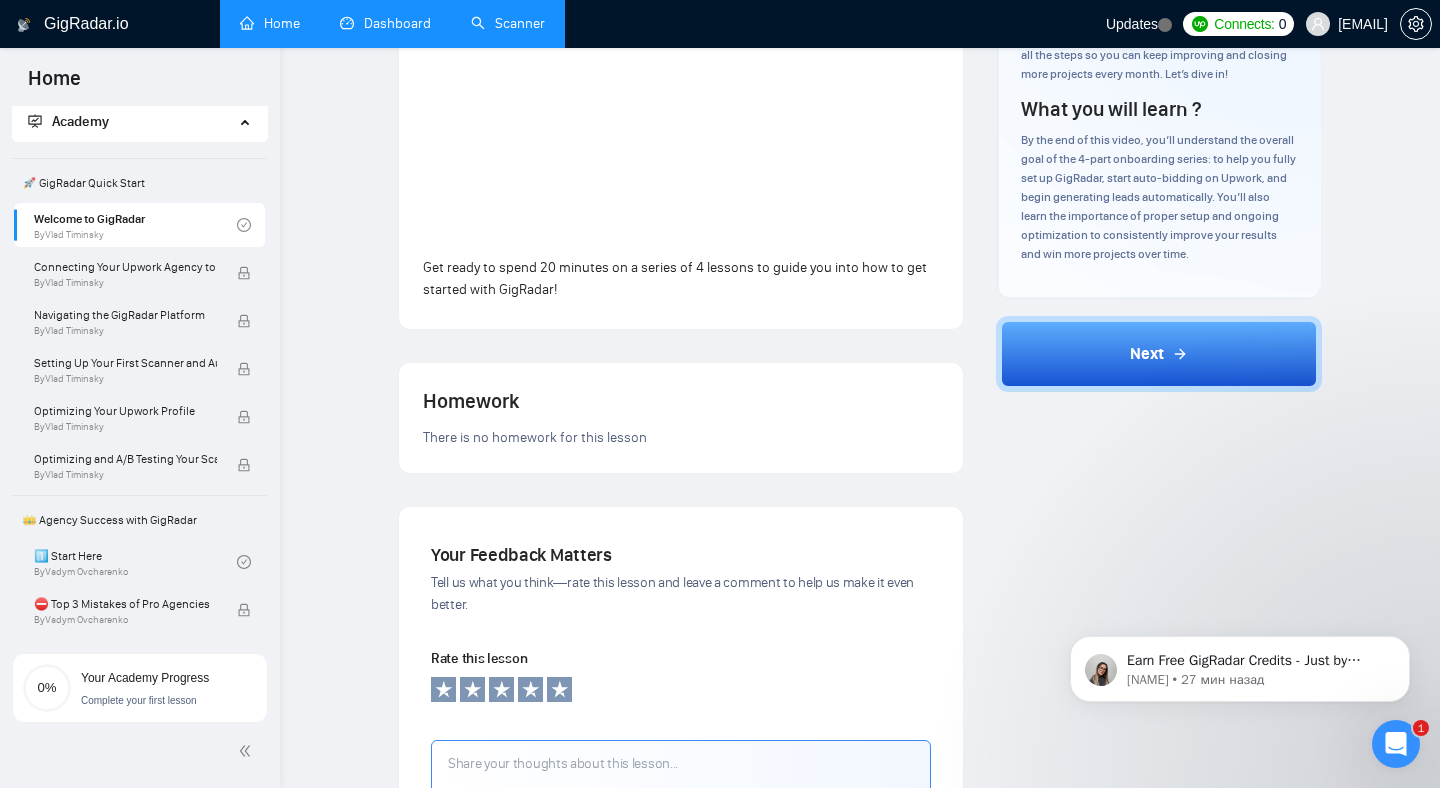 scroll, scrollTop: 353, scrollLeft: 0, axis: vertical 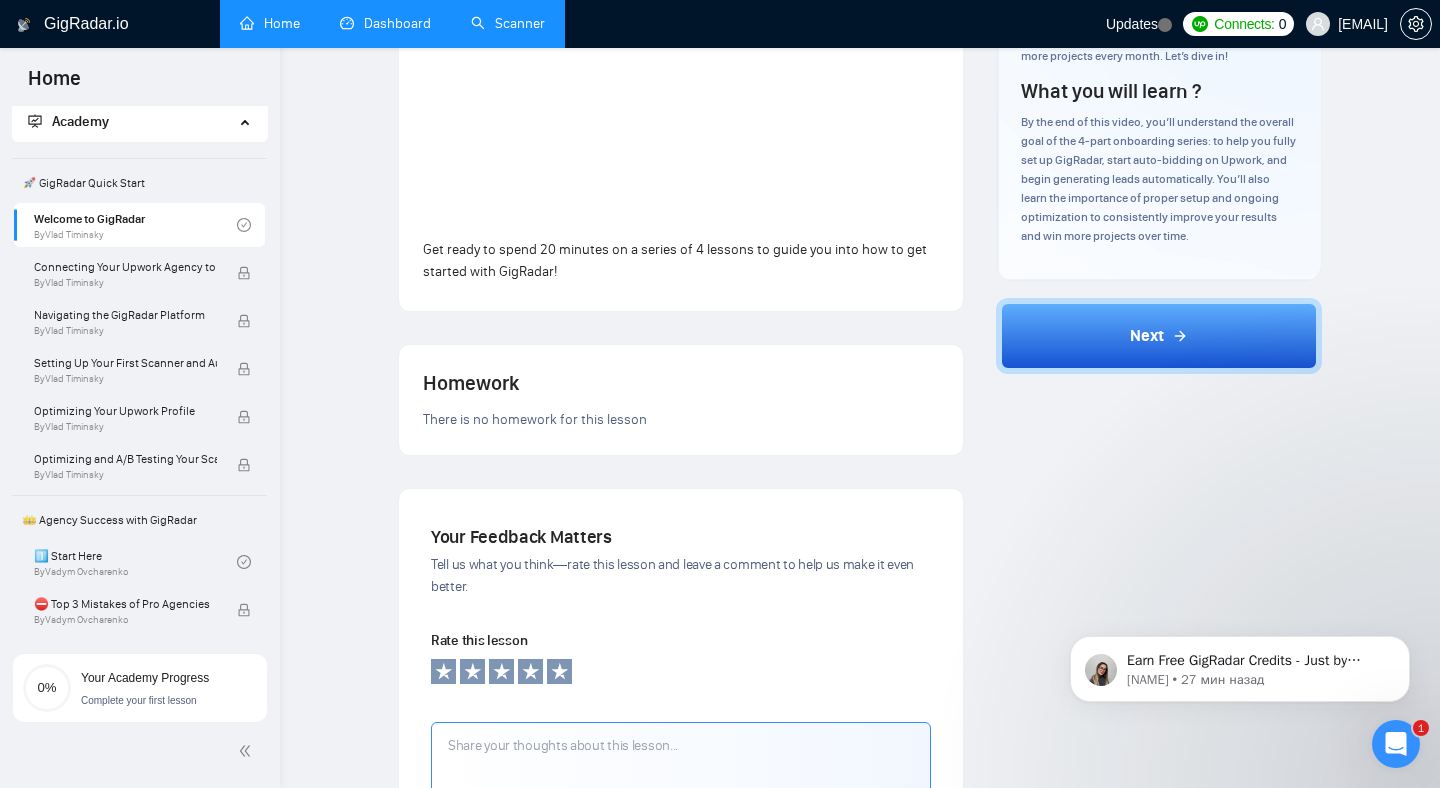 click on "Next" at bounding box center [1159, 340] 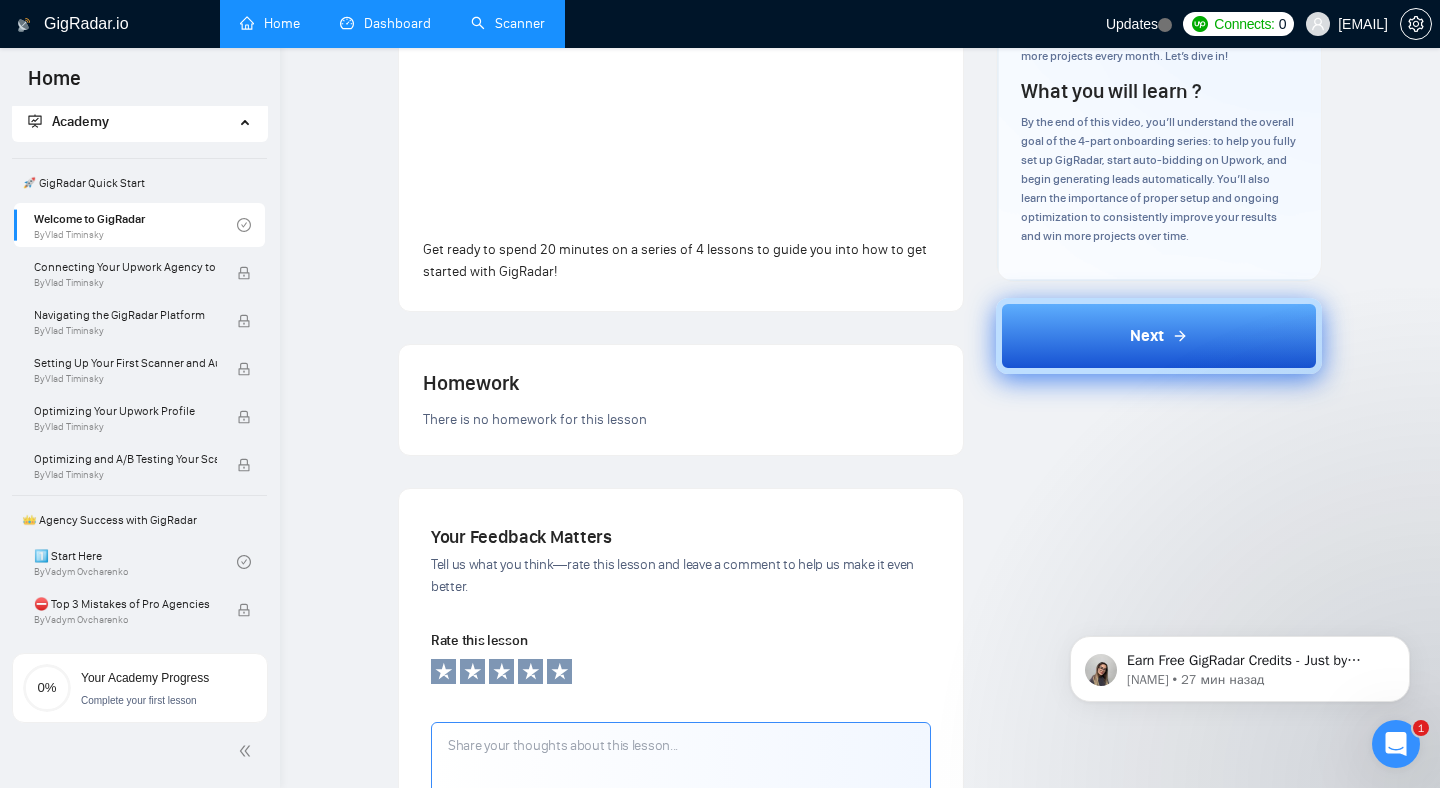 click on "Next" at bounding box center (1159, 336) 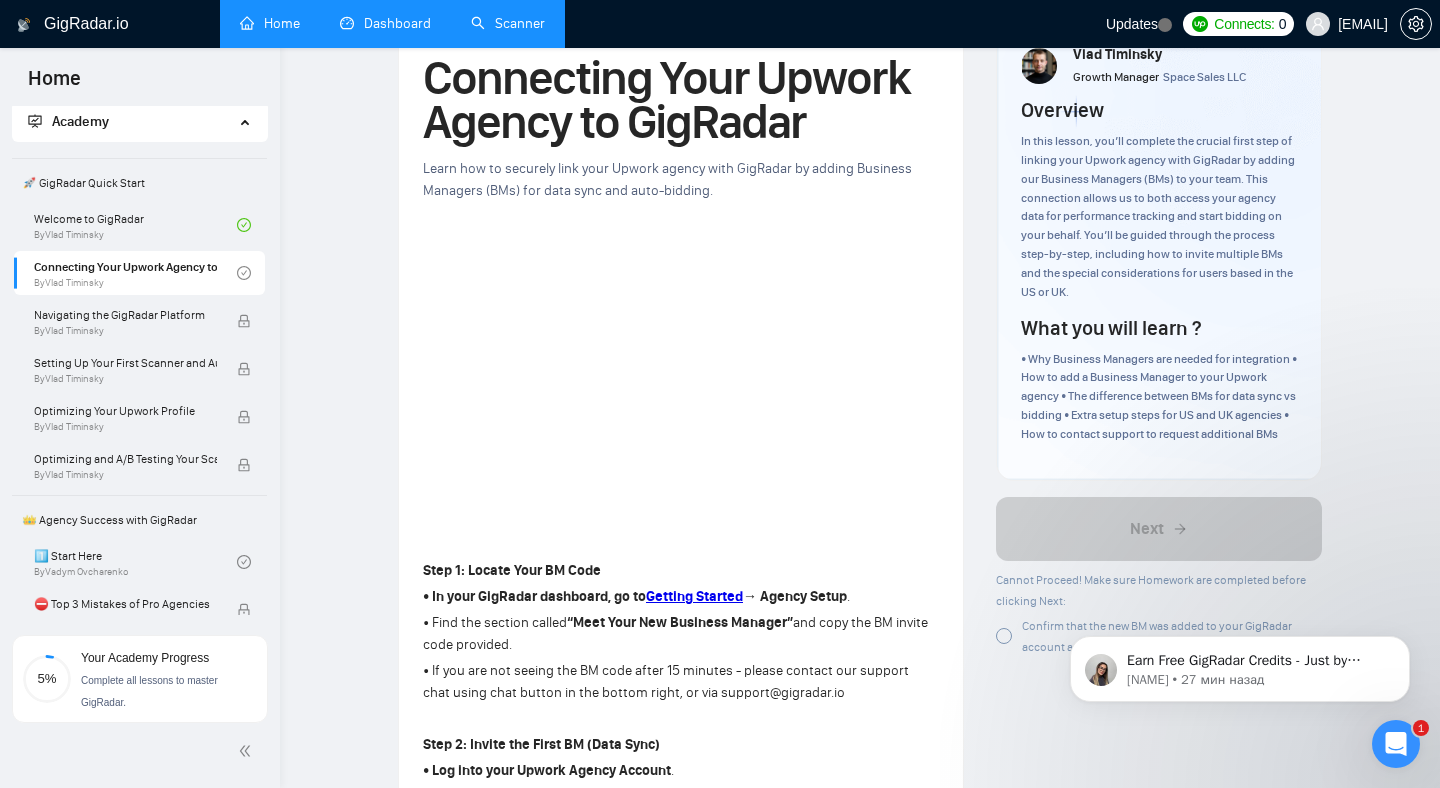 scroll, scrollTop: 114, scrollLeft: 0, axis: vertical 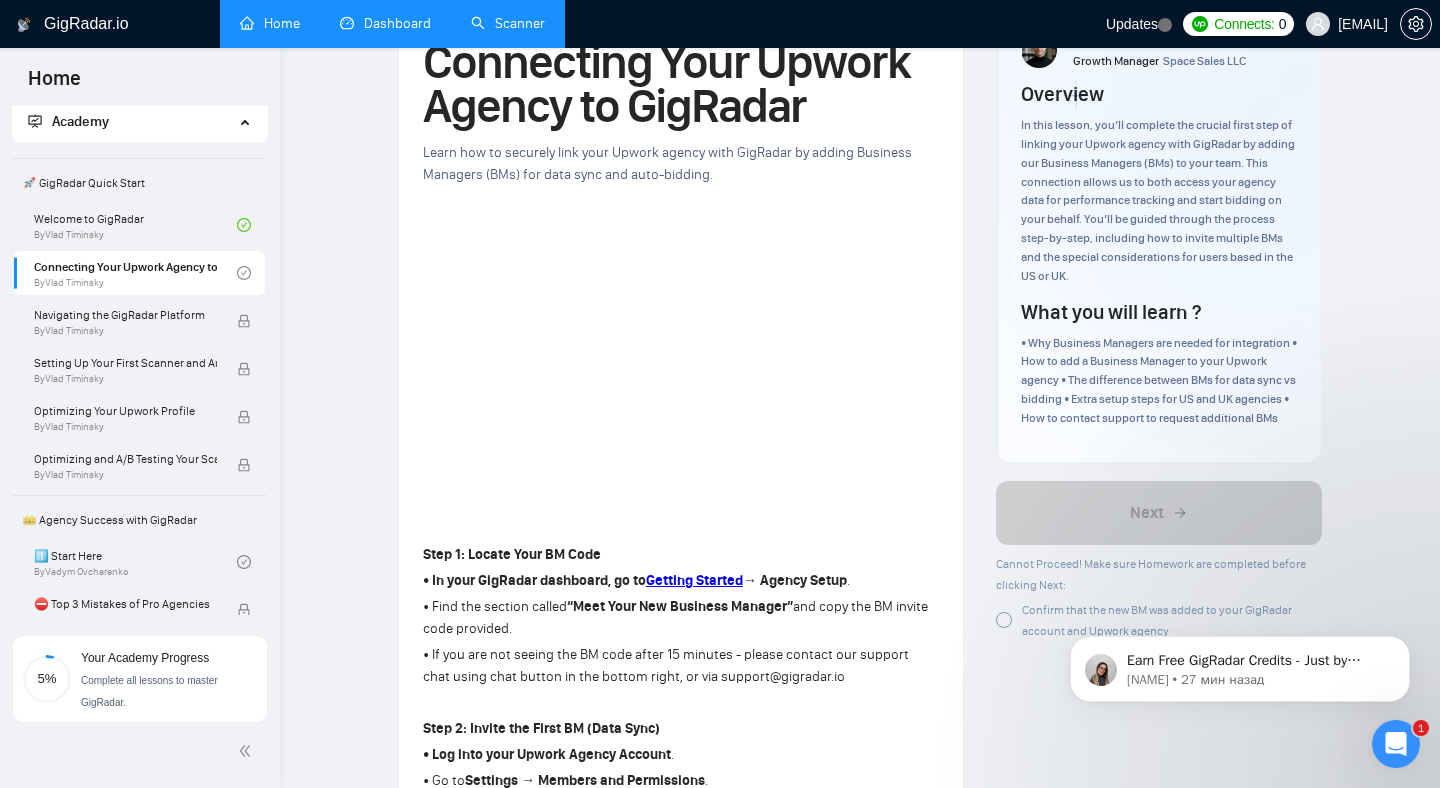 click at bounding box center (1004, 620) 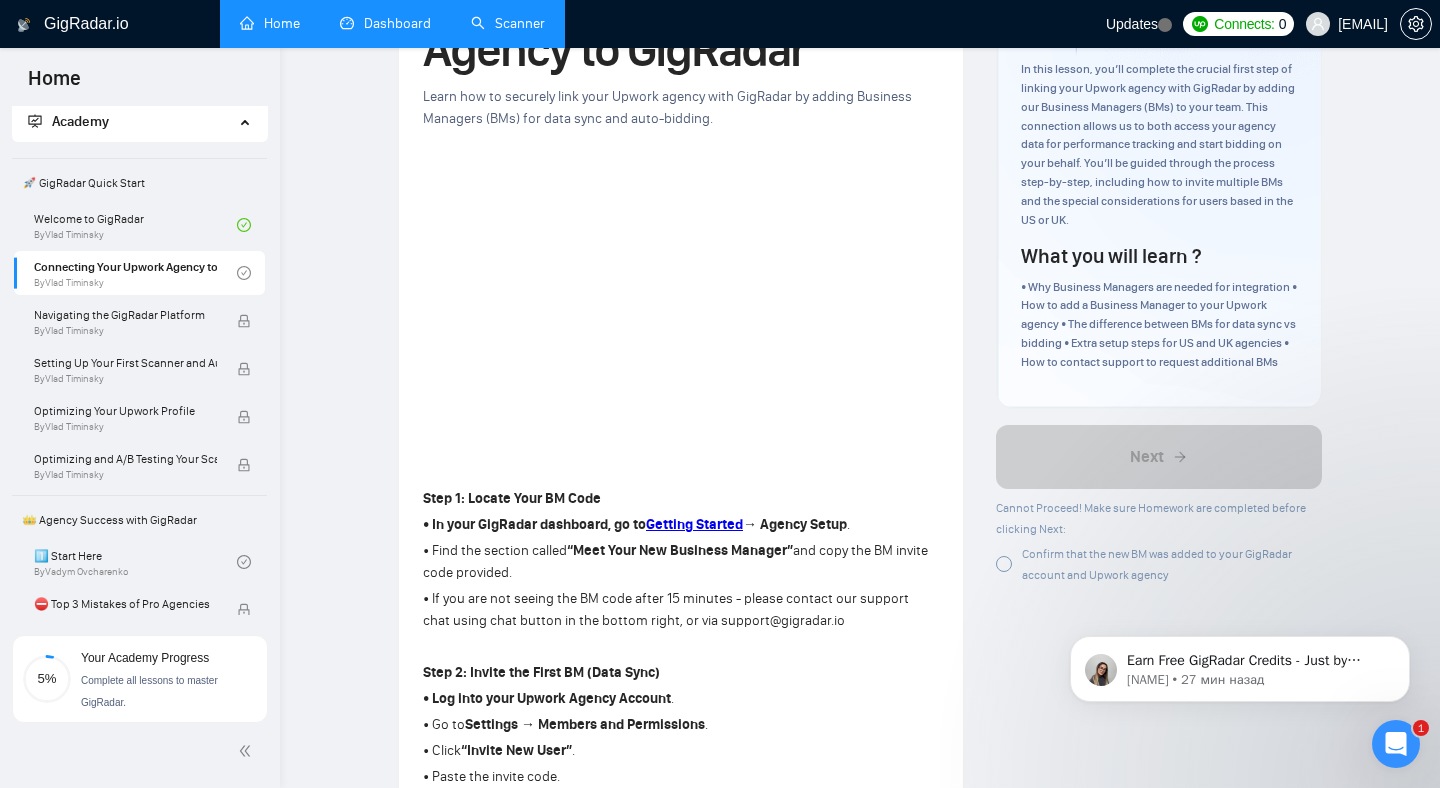 scroll, scrollTop: 0, scrollLeft: 0, axis: both 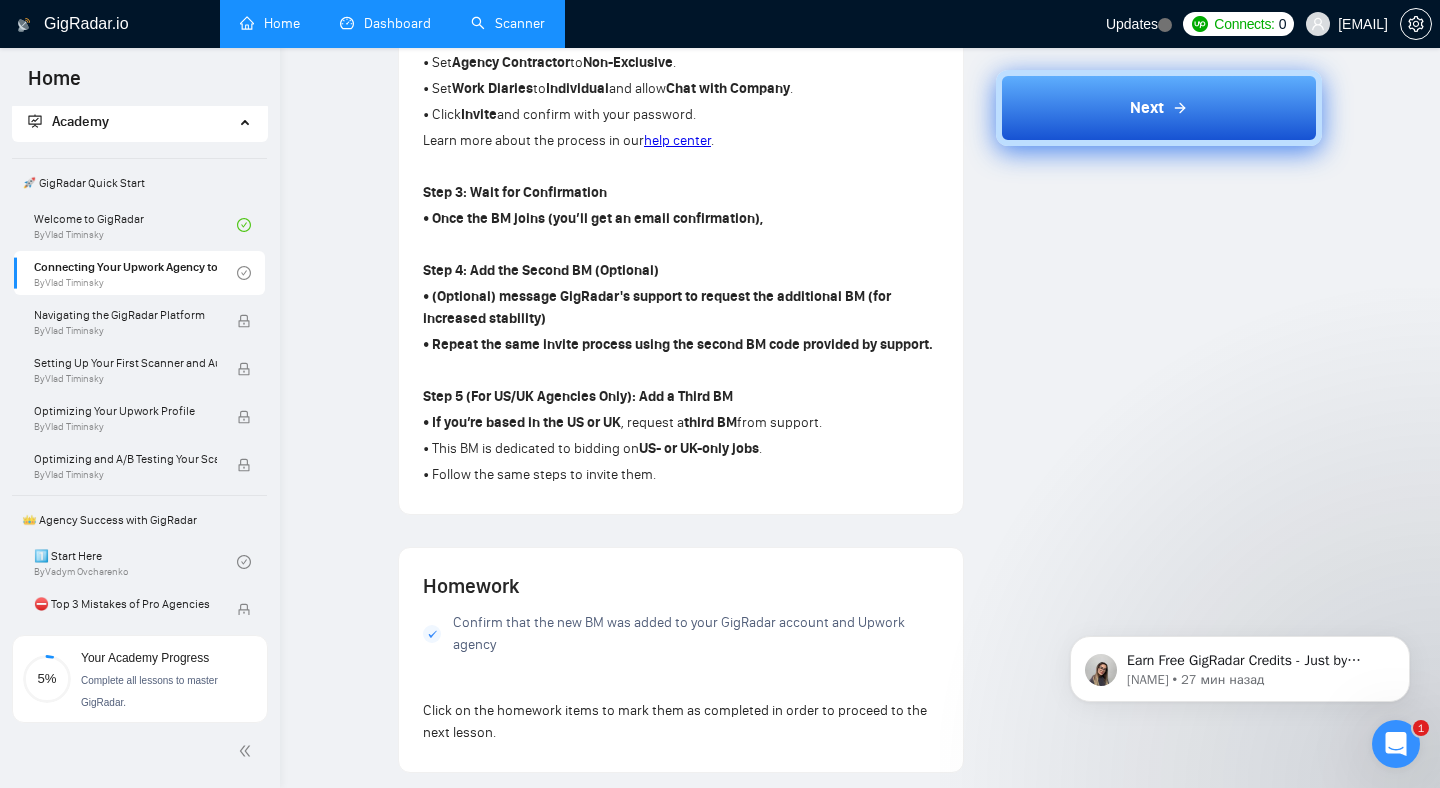 click on "Next" at bounding box center [1159, 108] 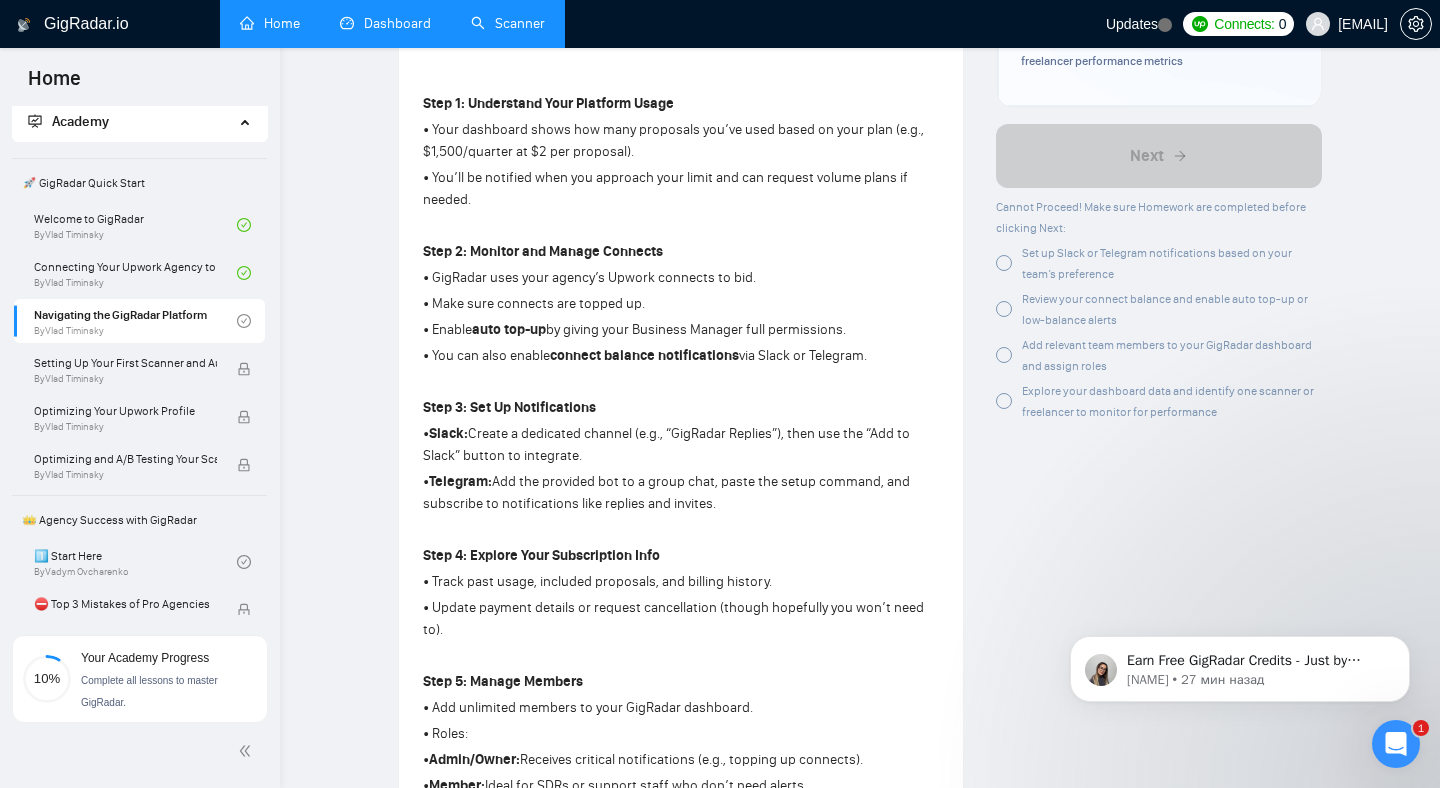scroll, scrollTop: 581, scrollLeft: 0, axis: vertical 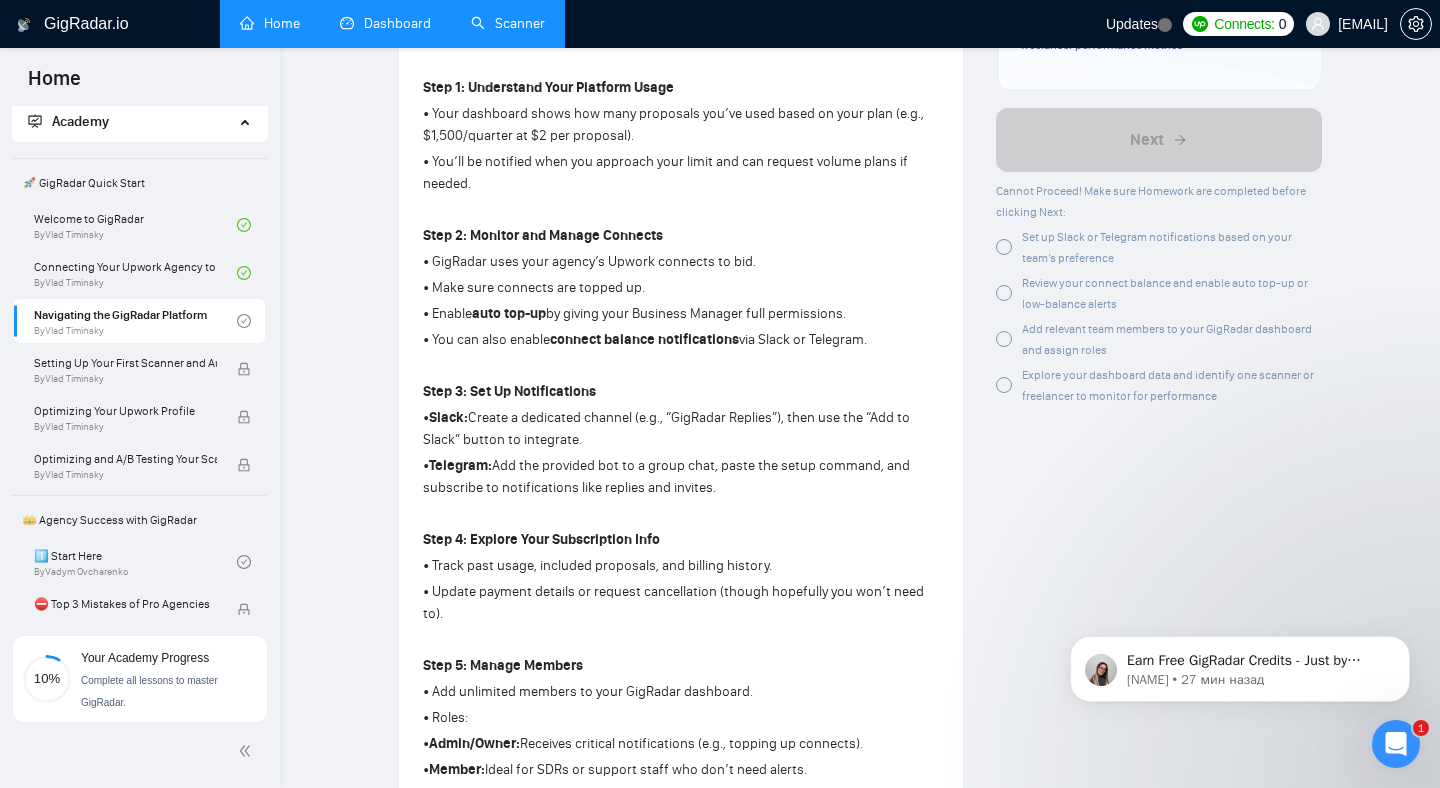 click at bounding box center (1004, 247) 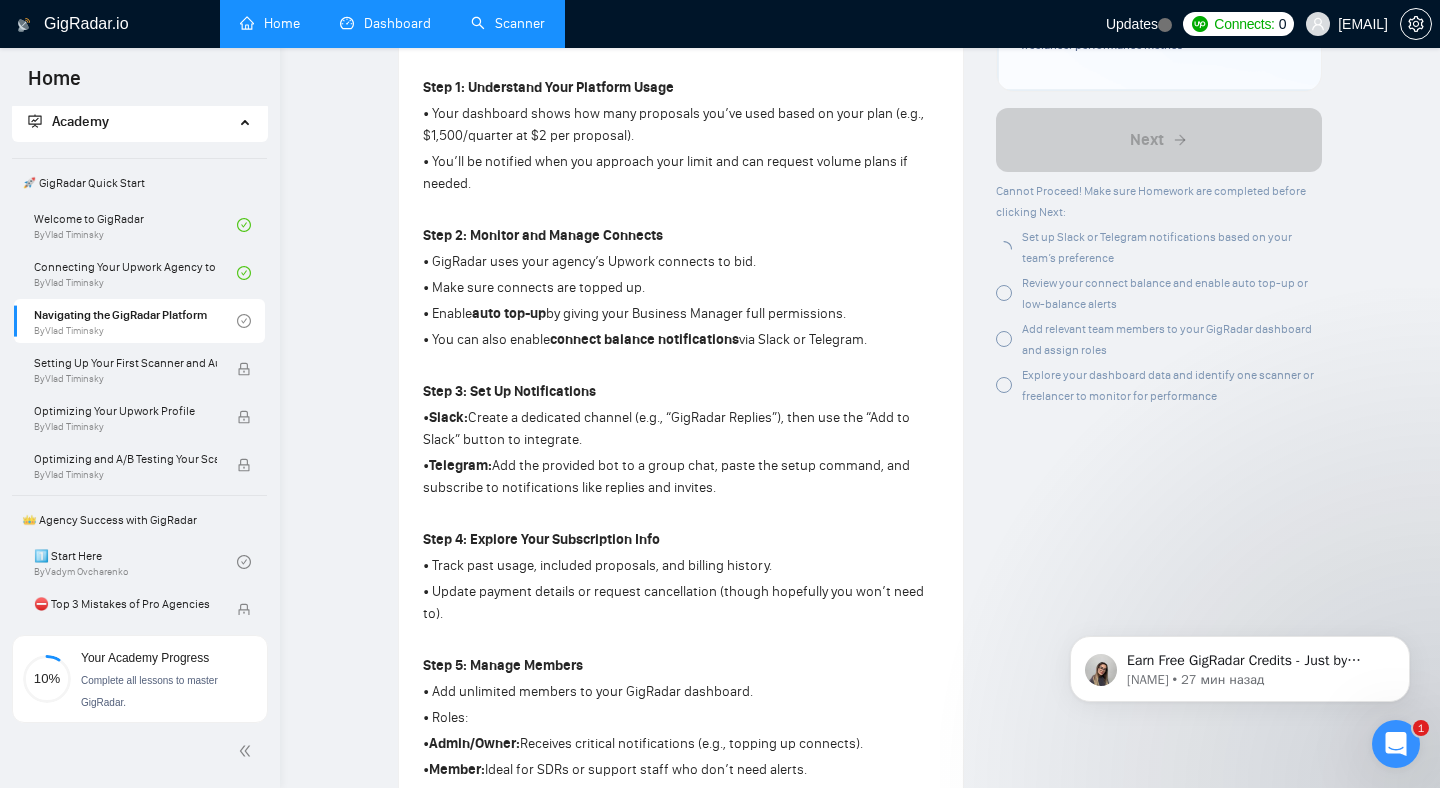 click on "Review your connect balance and enable auto top-up or low-balance alerts" at bounding box center [1159, 293] 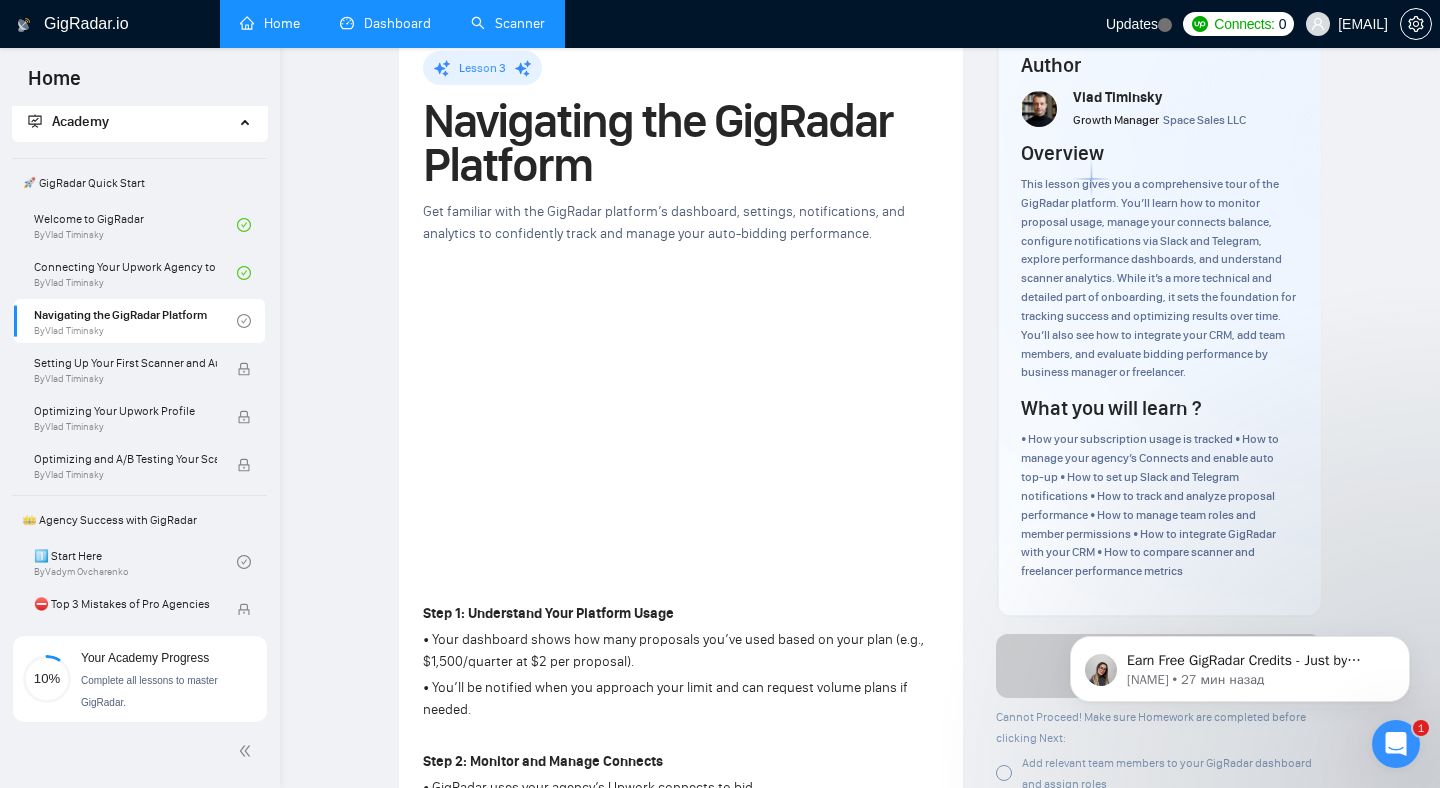 scroll, scrollTop: 48, scrollLeft: 0, axis: vertical 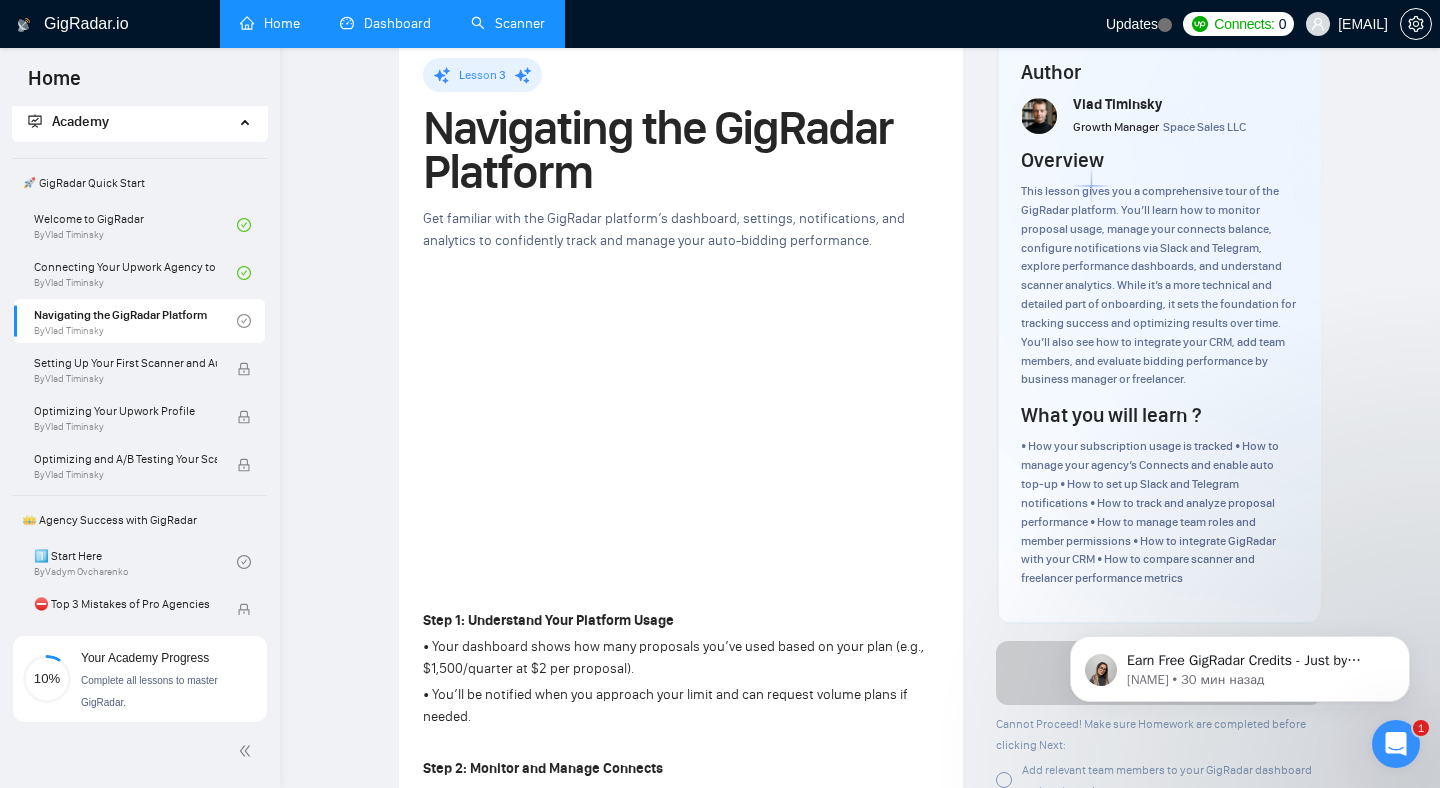 click on "Scanner" at bounding box center (508, 23) 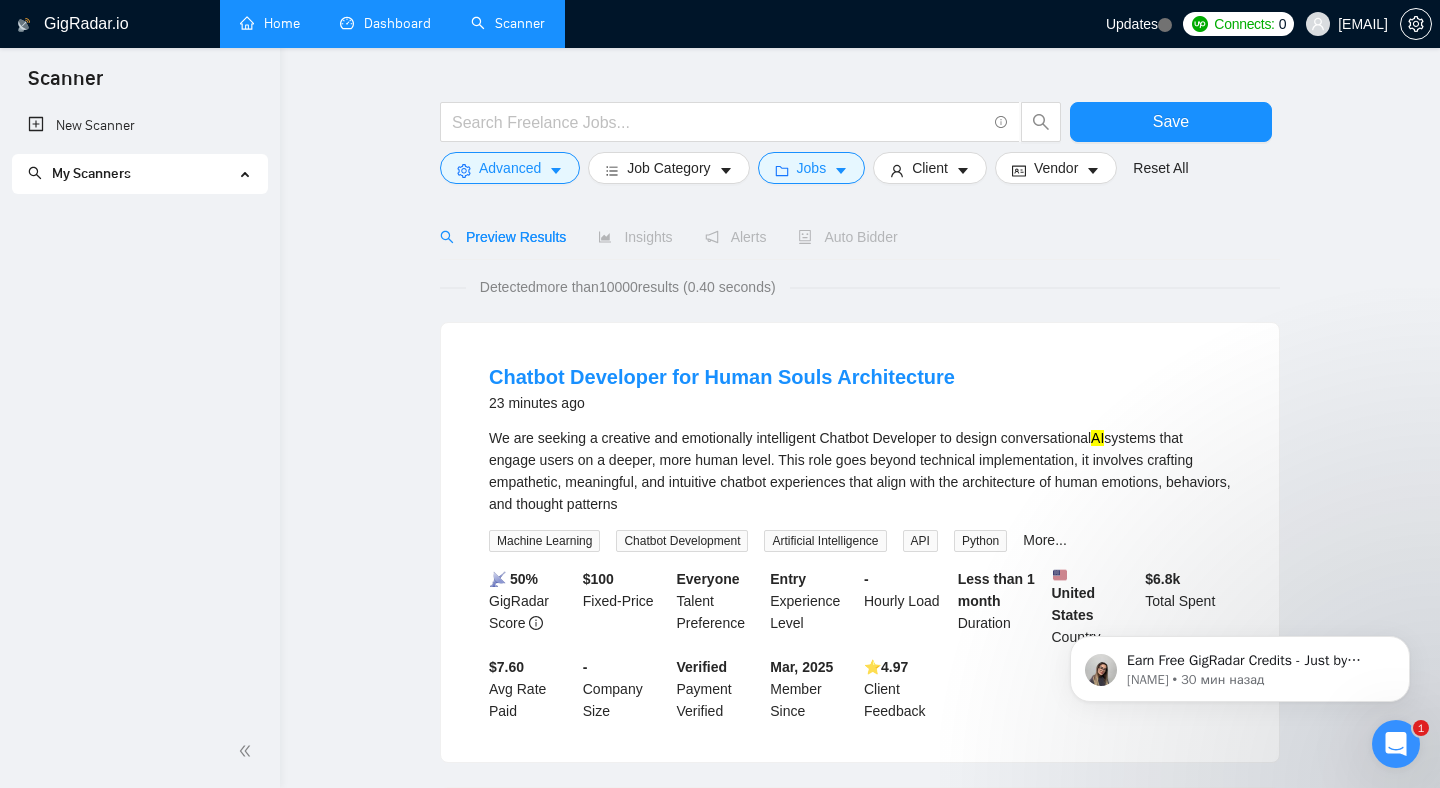 scroll, scrollTop: 0, scrollLeft: 0, axis: both 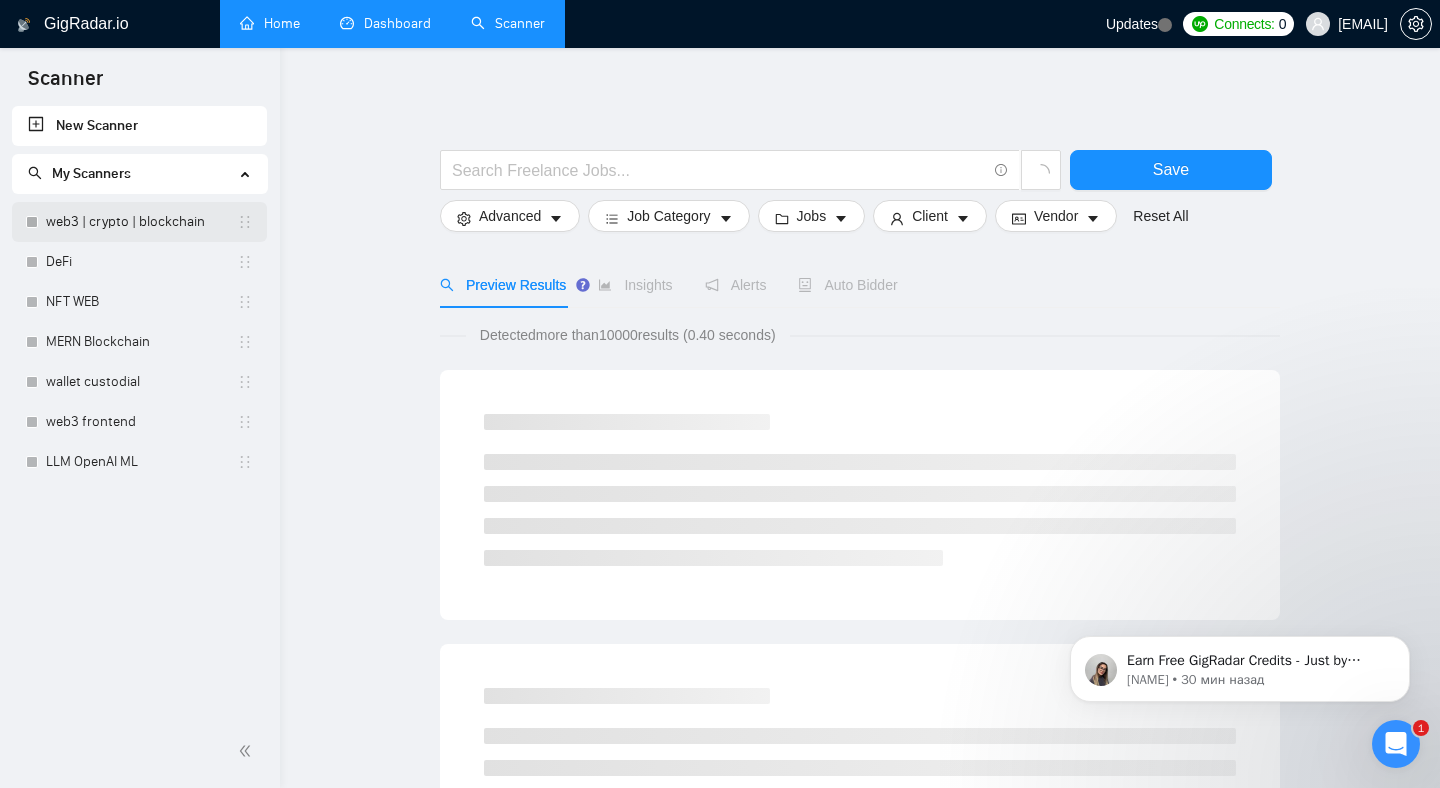 click on "web3 | crypto | blockchain" at bounding box center [141, 222] 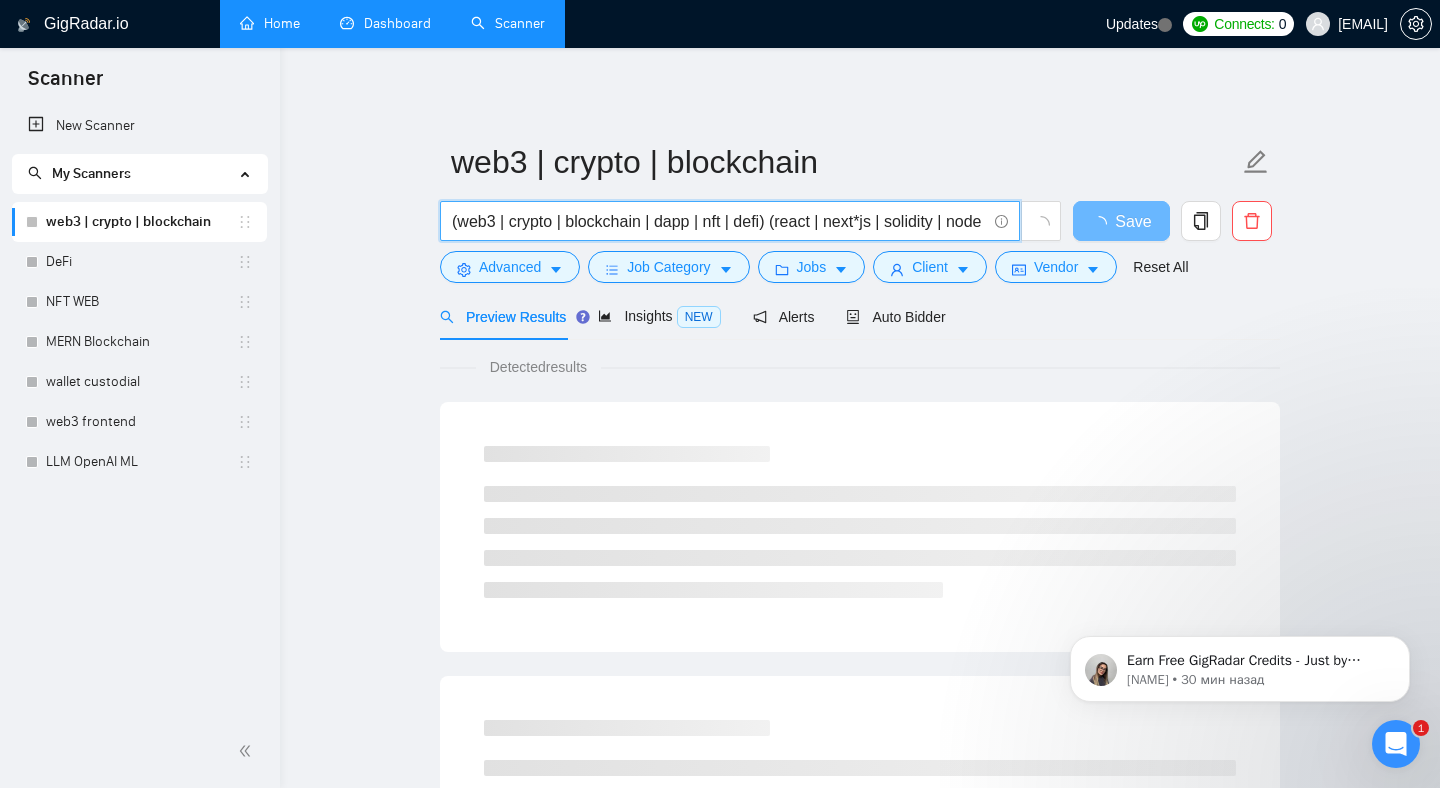 drag, startPoint x: 119, startPoint y: 217, endPoint x: 539, endPoint y: 215, distance: 420.00476 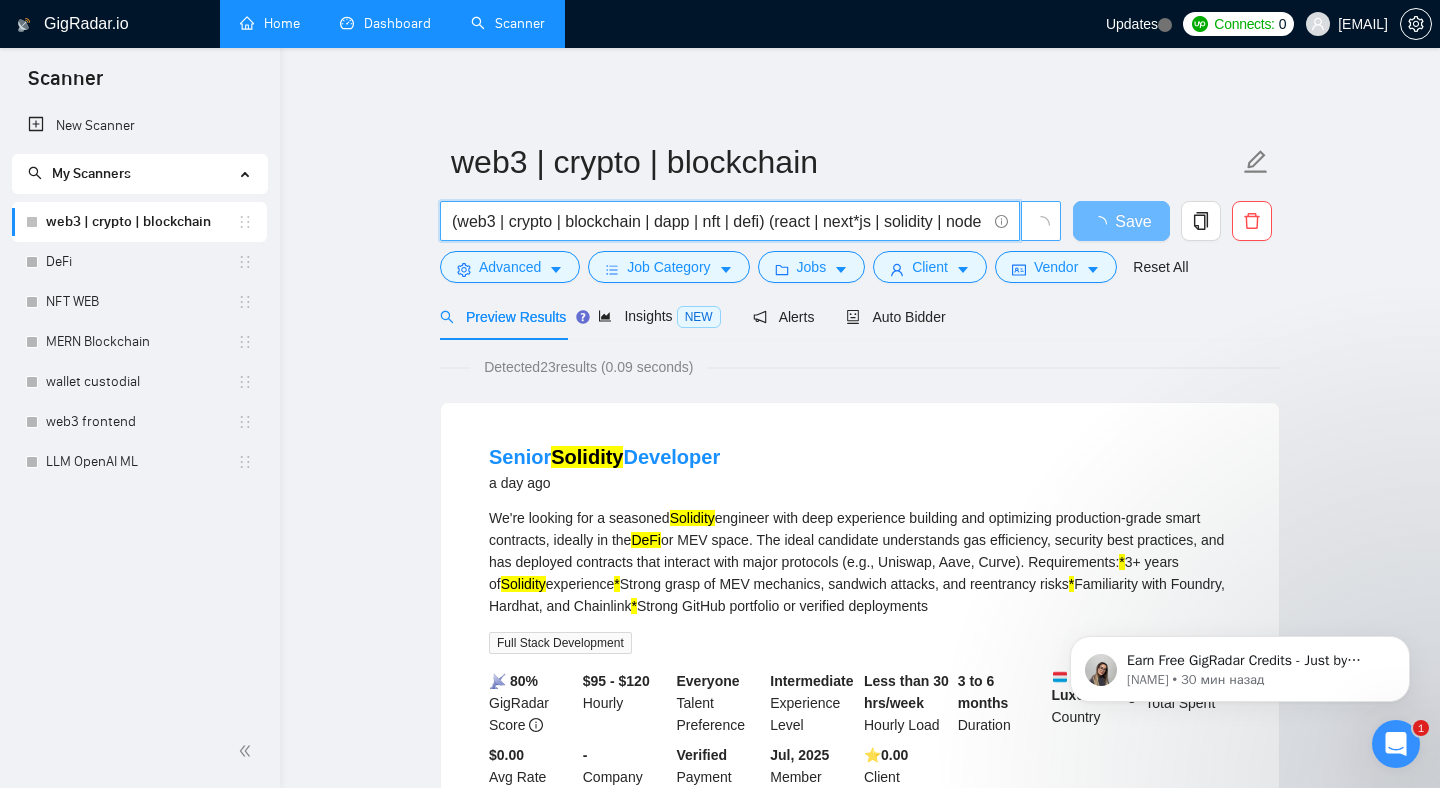 click on "(web3 | crypto | blockchain | dapp | nft | defi) (react | next*js | solidity | node | "smart*contract*"*" at bounding box center (751, 221) 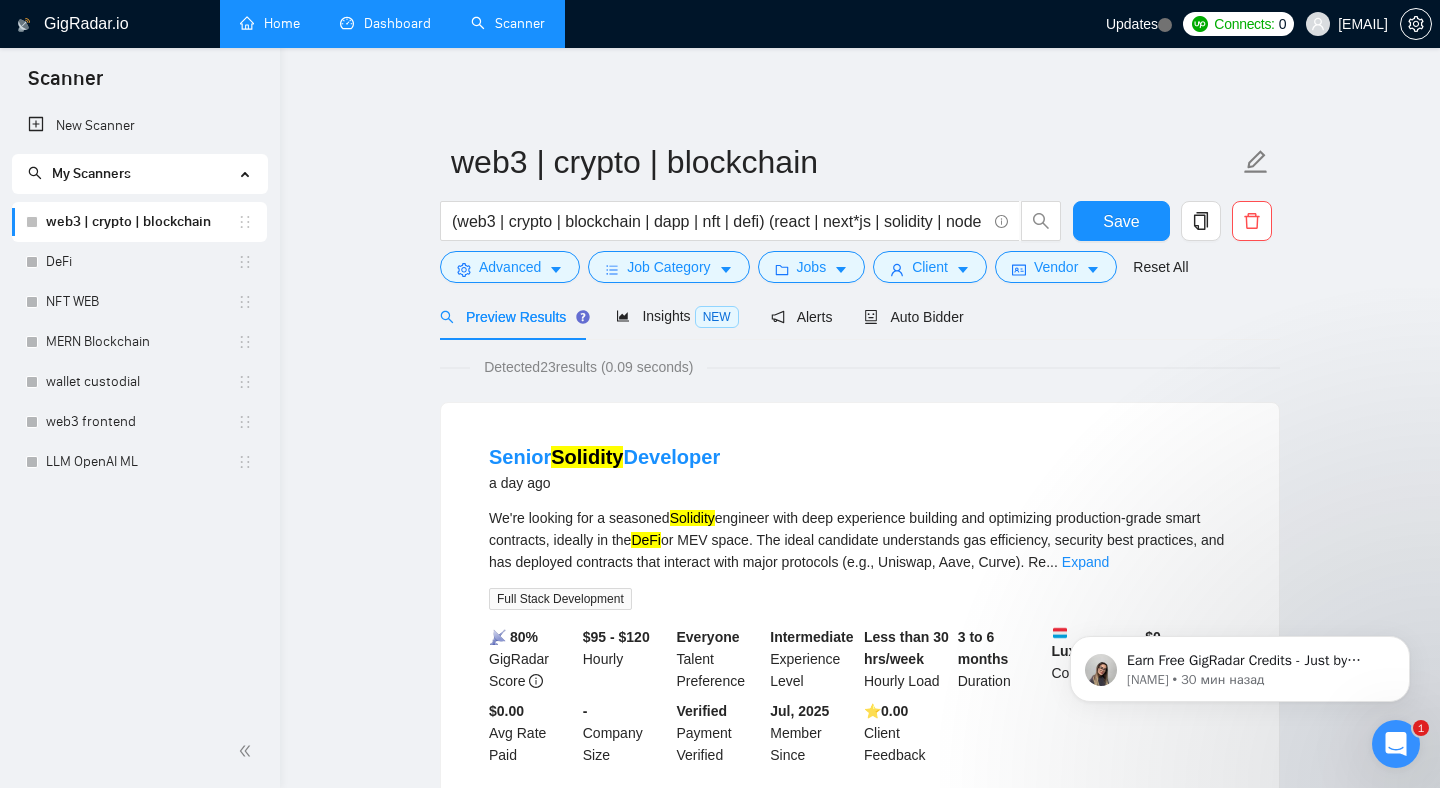 click on "web3 | crypto | blockchain (web3 | crypto | blockchain | dapp | nft | defi) (react | next*js | solidity | node | "smart*contract*"* Save Advanced   Job Category   Jobs   Client   Vendor   Reset All Preview Results Insights NEW Alerts Auto Bidder Detected   23  results   (0.09 seconds) Senior  Solidity  Developer a day ago We're looking for a seasoned  Solidity  engineer with deep experience building and optimizing production-grade smart contracts, ideally in the  DeFi  or MEV space. The ideal candidate understands gas efficiency, security best practices, and has deployed contracts that interact with major protocols (e.g., Uniswap, Aave, Curve).
Re ... Expand Full Stack Development 📡   80% GigRadar Score   $95 - $120 Hourly Everyone Talent Preference Intermediate Experience Level Less than 30 hrs/week Hourly Load 3 to 6 months Duration   Luxembourg Country $ 0 Total Spent $0.00 Avg Rate Paid - Company Size Verified Payment Verified Jul, 2025 Member Since ⭐️  0.00 Client Feedback 19 days ago ... Expand" at bounding box center (860, 2426) 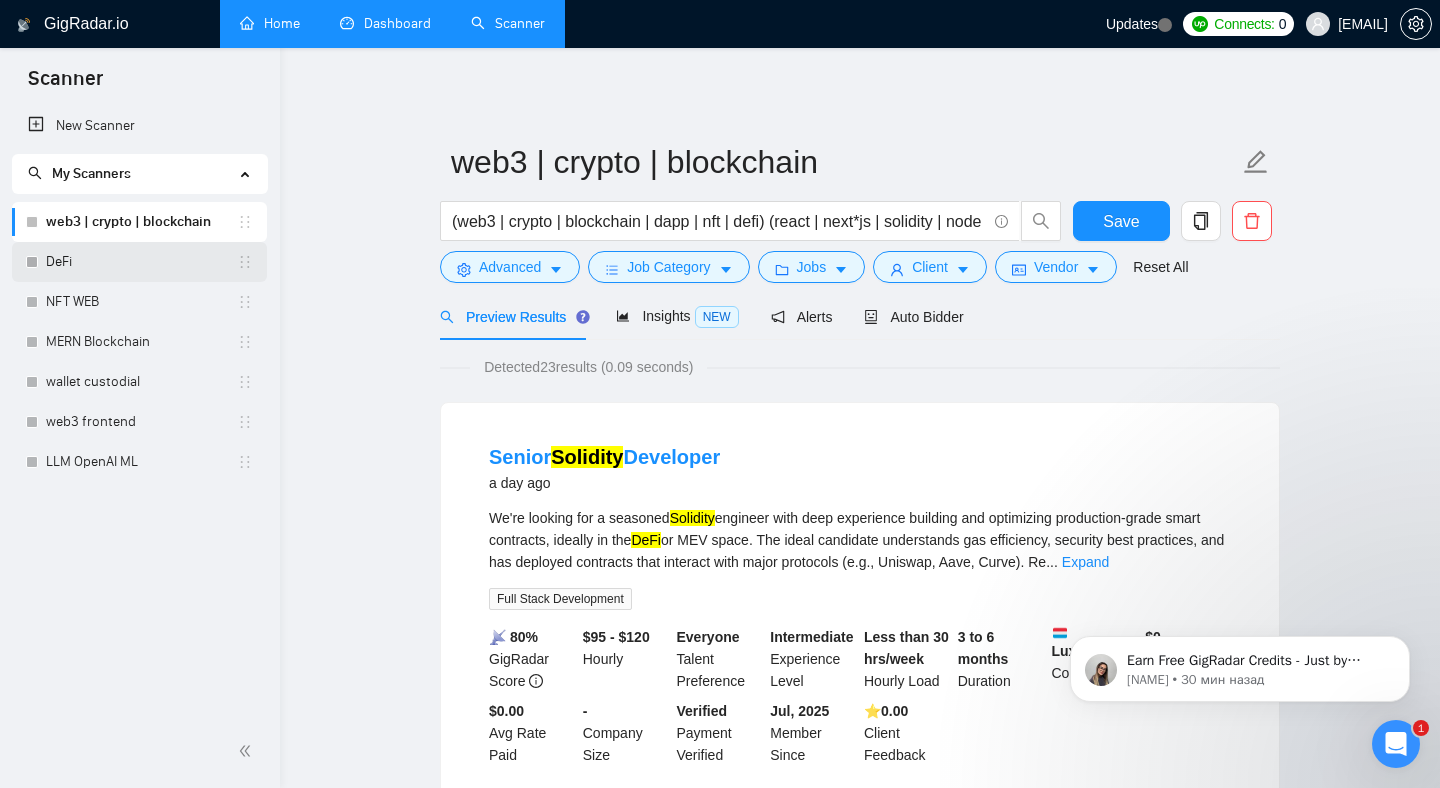 click on "DeFi" at bounding box center (141, 262) 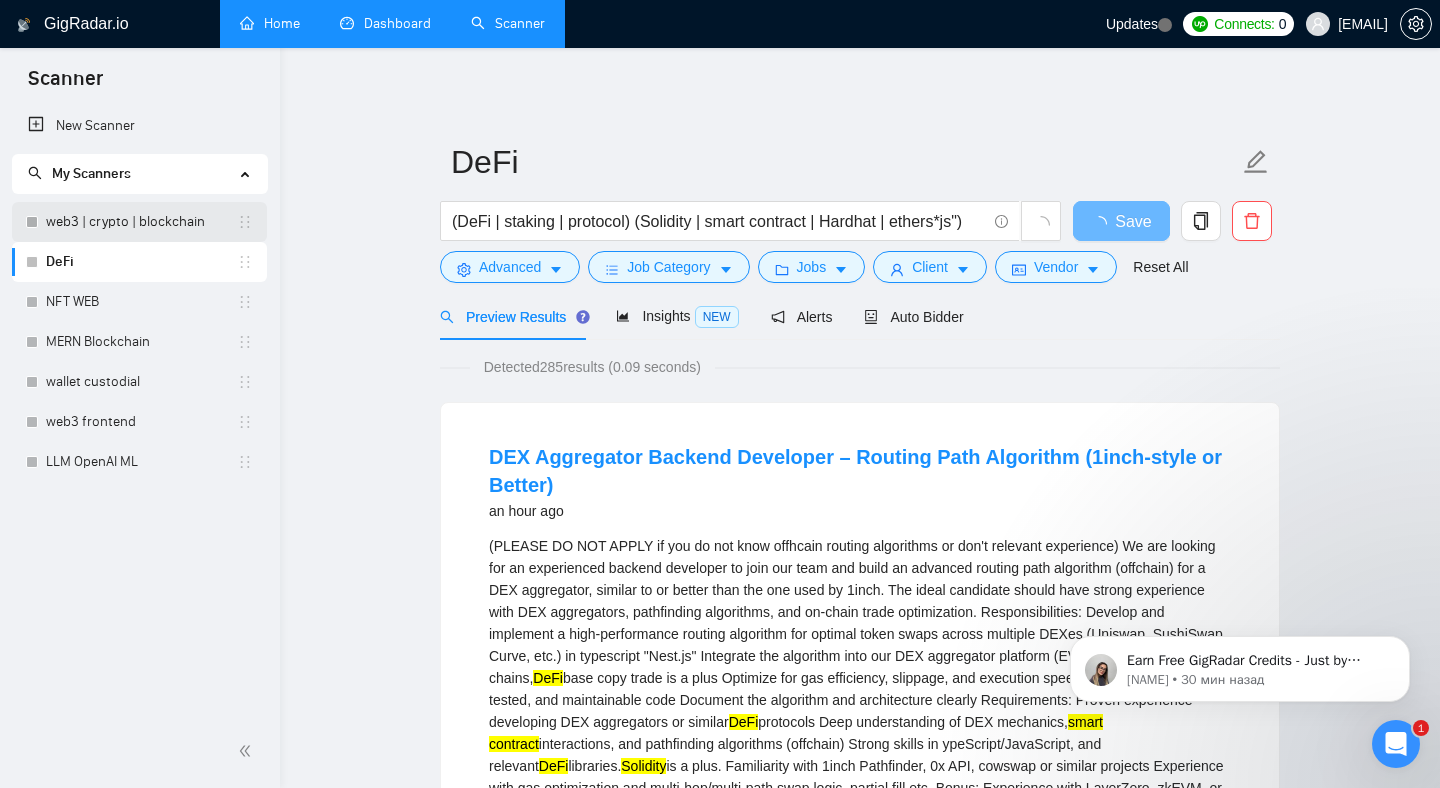 click on "web3 | crypto | blockchain" at bounding box center [141, 222] 